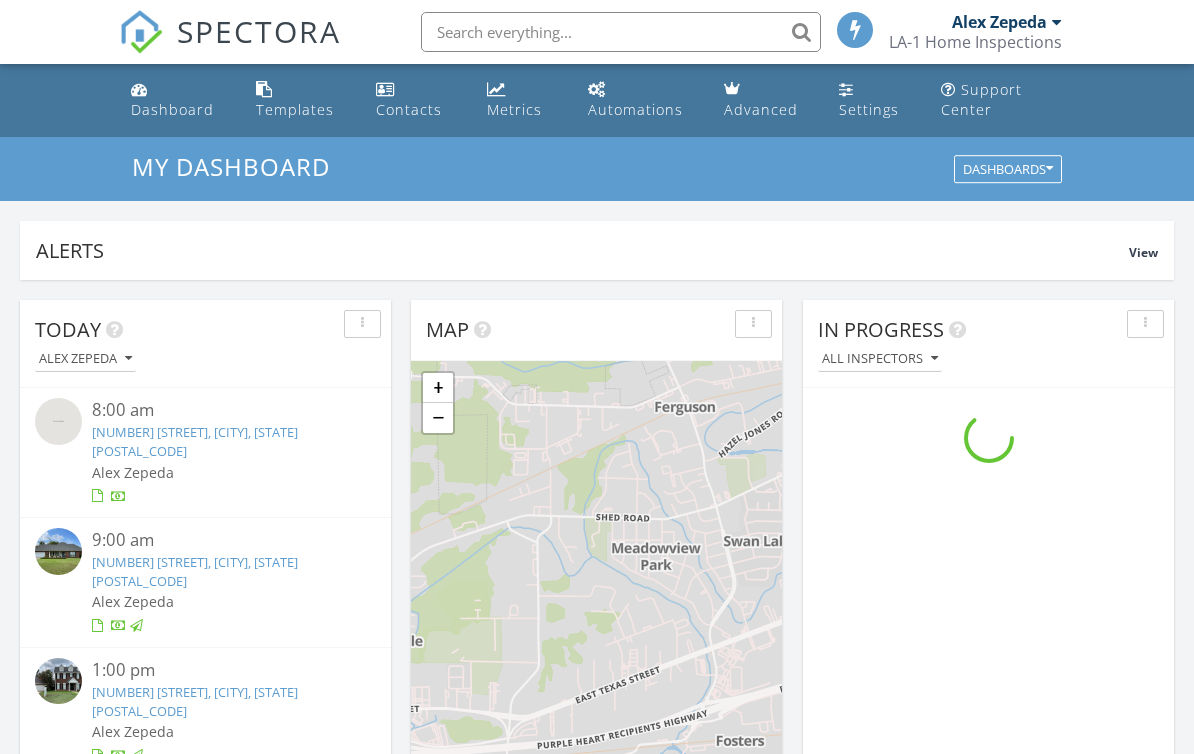 scroll, scrollTop: 81, scrollLeft: 0, axis: vertical 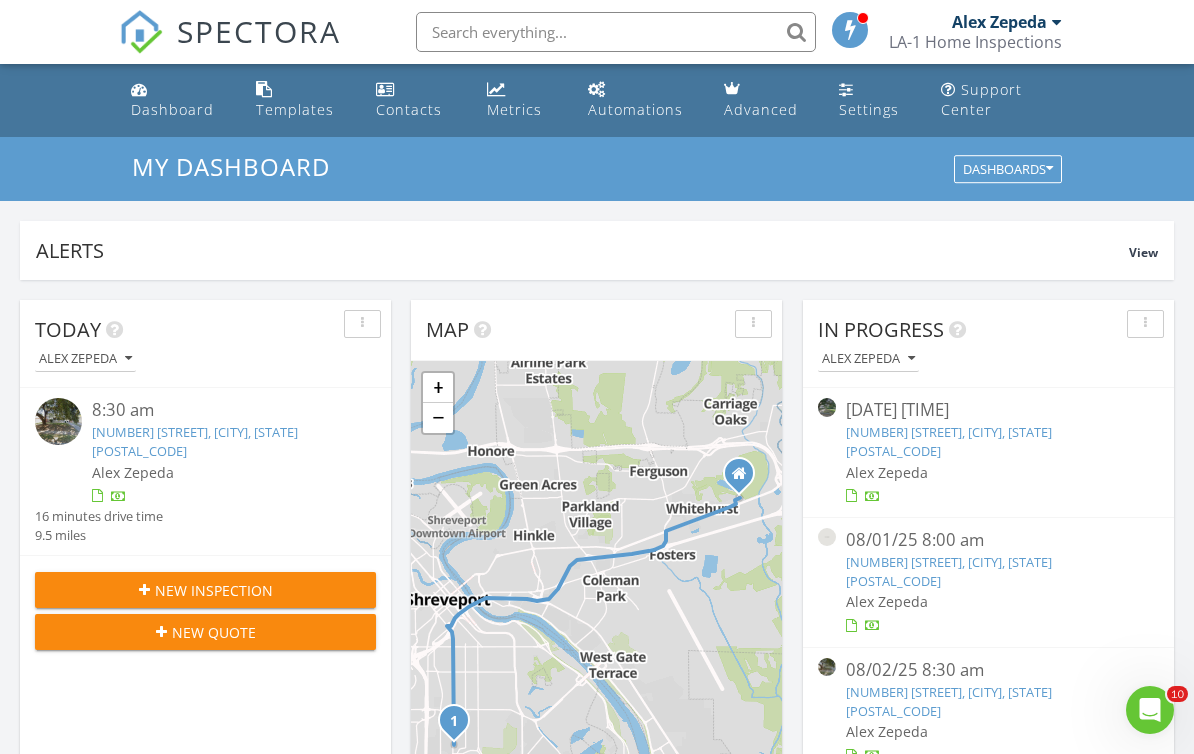 click on "[NUMBER] [STREET], [CITY], [STATE] [POSTAL_CODE]" at bounding box center [195, 441] 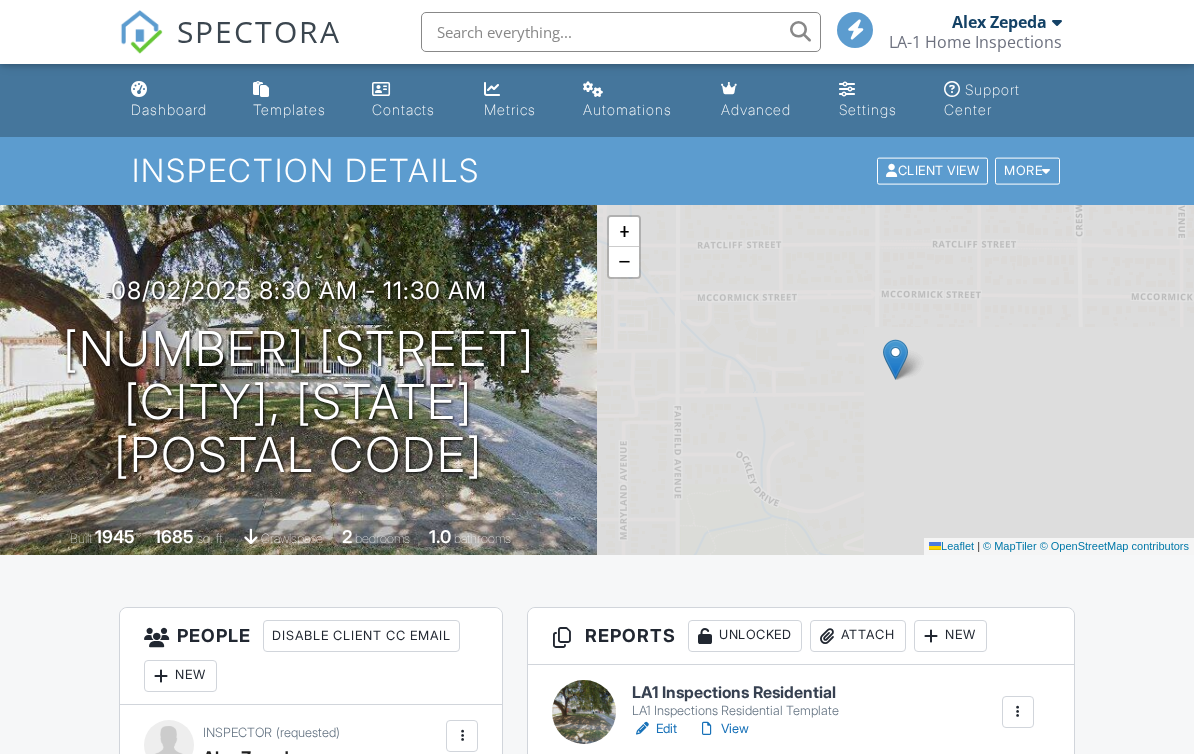 scroll, scrollTop: 0, scrollLeft: 0, axis: both 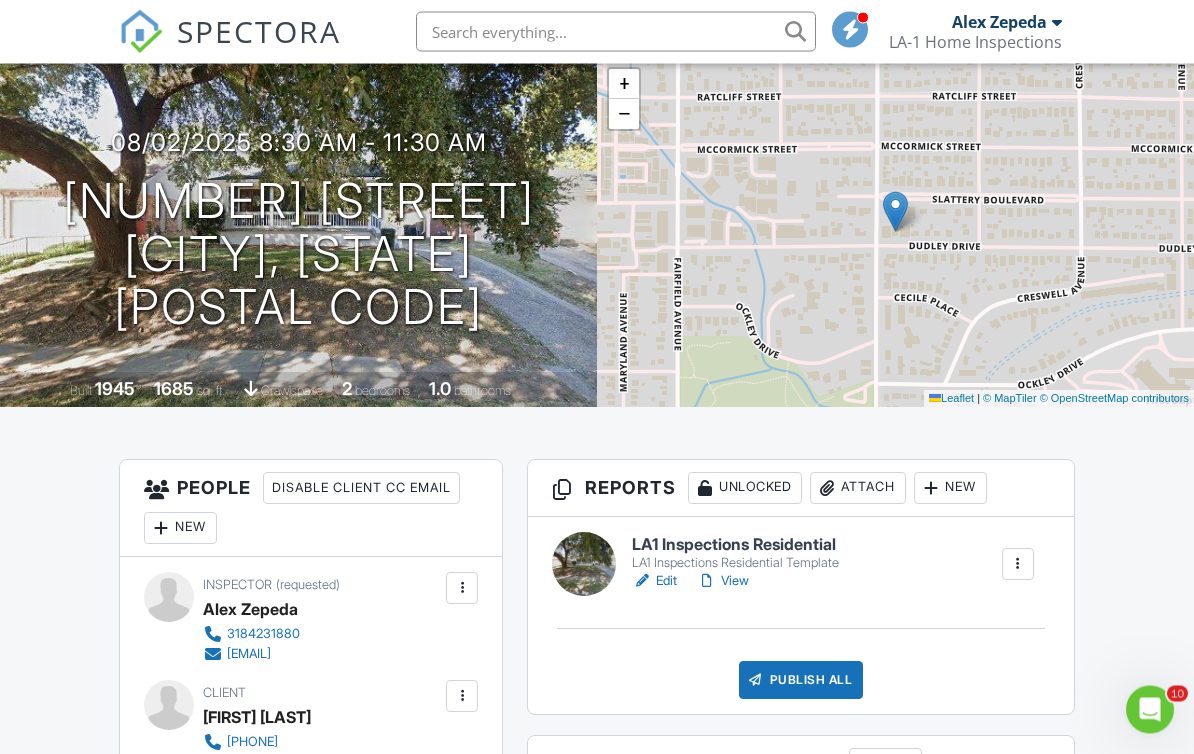 click on "Dashboard
Templates
Contacts
Metrics
Automations
Advanced
Settings
Support Center
Inspection Details
Client View
More
Property Details
Reschedule
Reorder / Copy
Share
Cancel
Delete
Print Order
Convert to V10
View Change Log
08/02/2025  8:30 am
- 11:30 am
754 Dudley Dr
Shreveport, LA 71104
Built
1945
1685
sq. ft.
crawlspace
2
bedrooms
1.0
bathrooms
+ −  Leaflet   |   © MapTiler   © OpenStreetMap contributors
All emails and texts are disabled for this inspection!
Turn on emails and texts
Turn on and Requeue Notifications
Reports
Unlocked
Attach
New
LA1 Inspections Residential
LA1 Inspections Residential Template" at bounding box center [597, 1399] 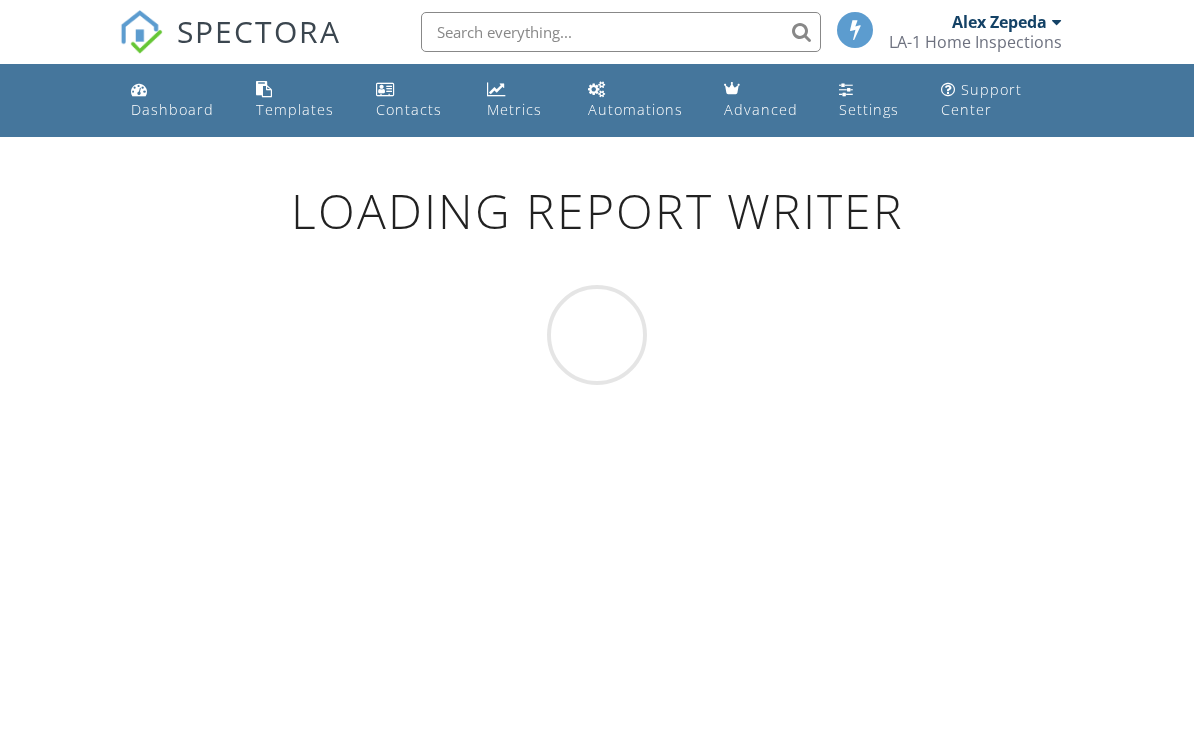 scroll, scrollTop: 0, scrollLeft: 0, axis: both 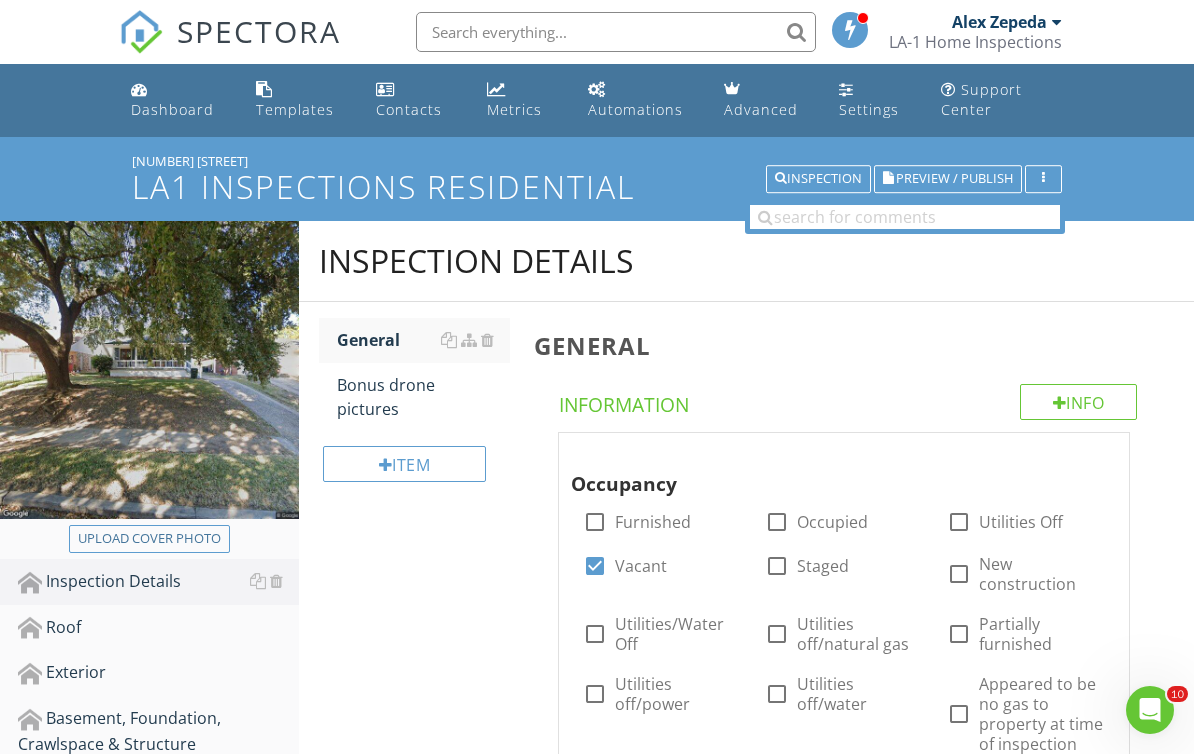 click on "Upload cover photo" at bounding box center (149, 539) 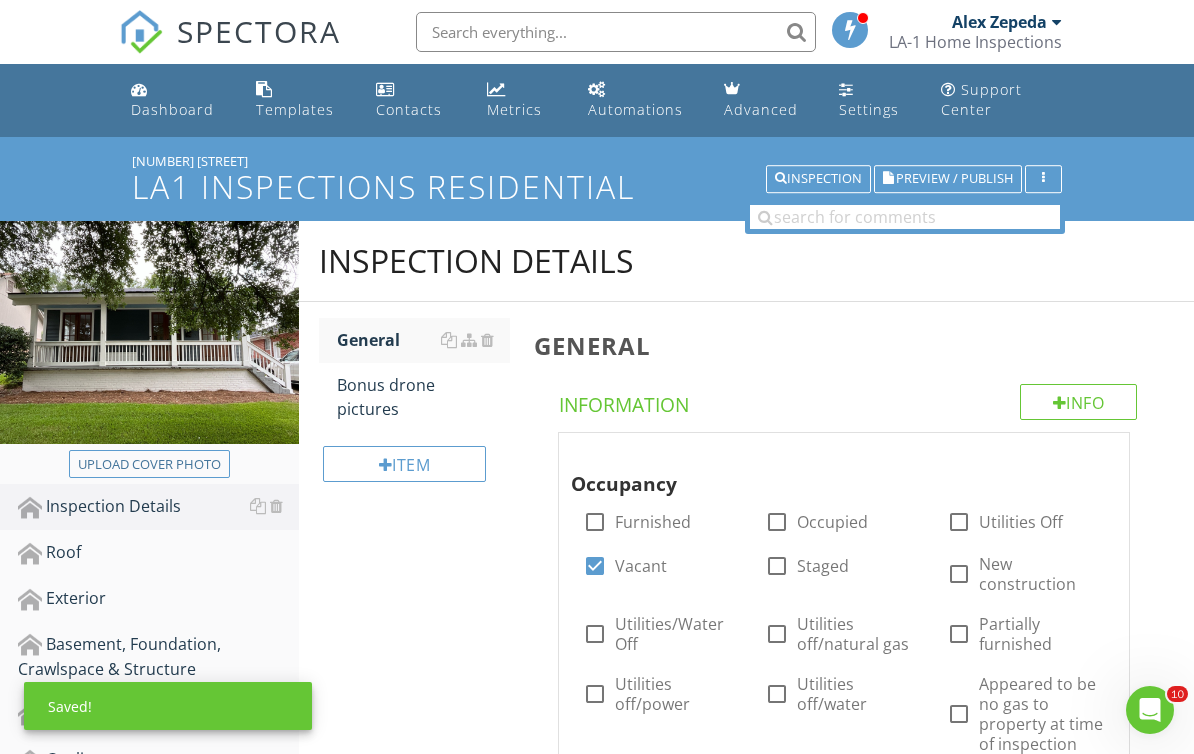 click on "Preview / Publish" at bounding box center [948, 179] 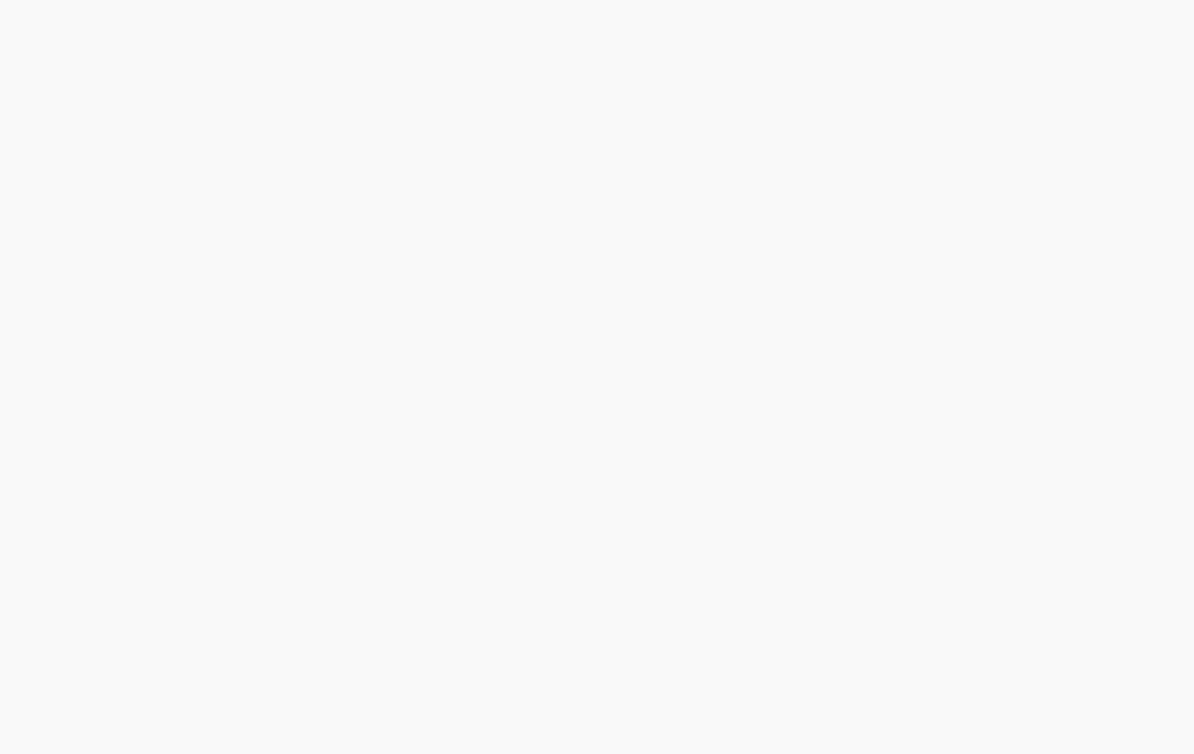 scroll, scrollTop: 0, scrollLeft: 0, axis: both 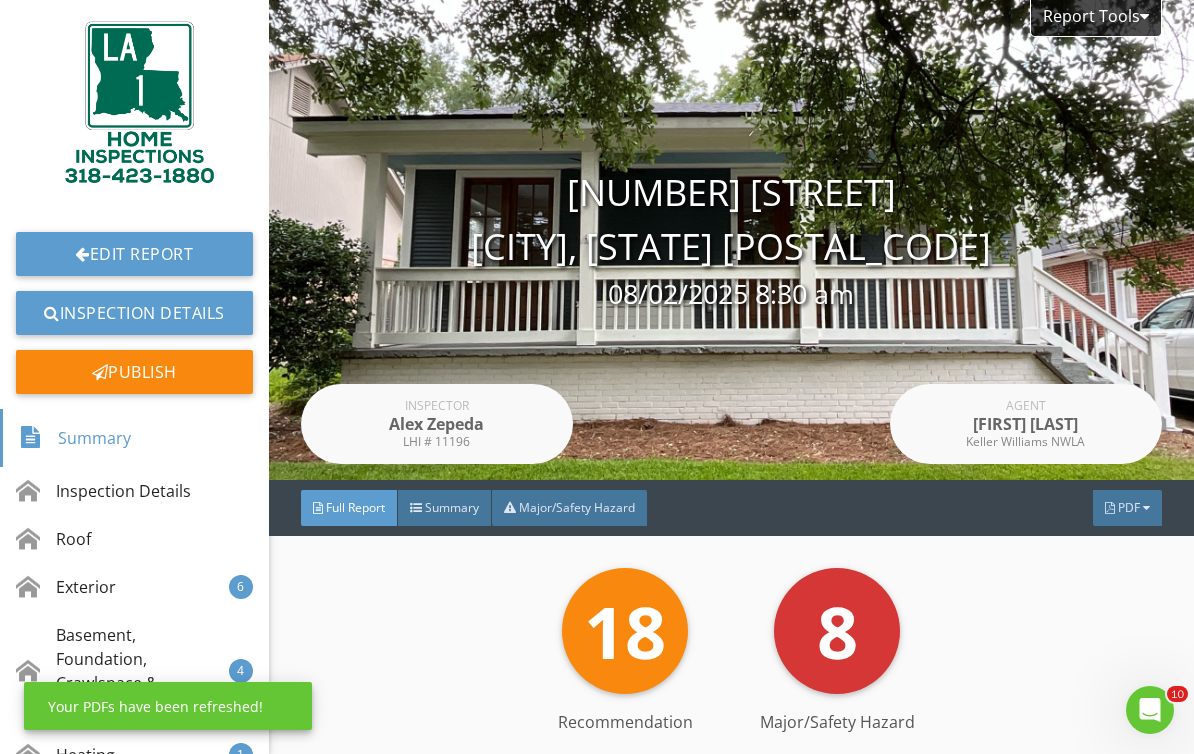 click on "Edit Report" at bounding box center (134, 254) 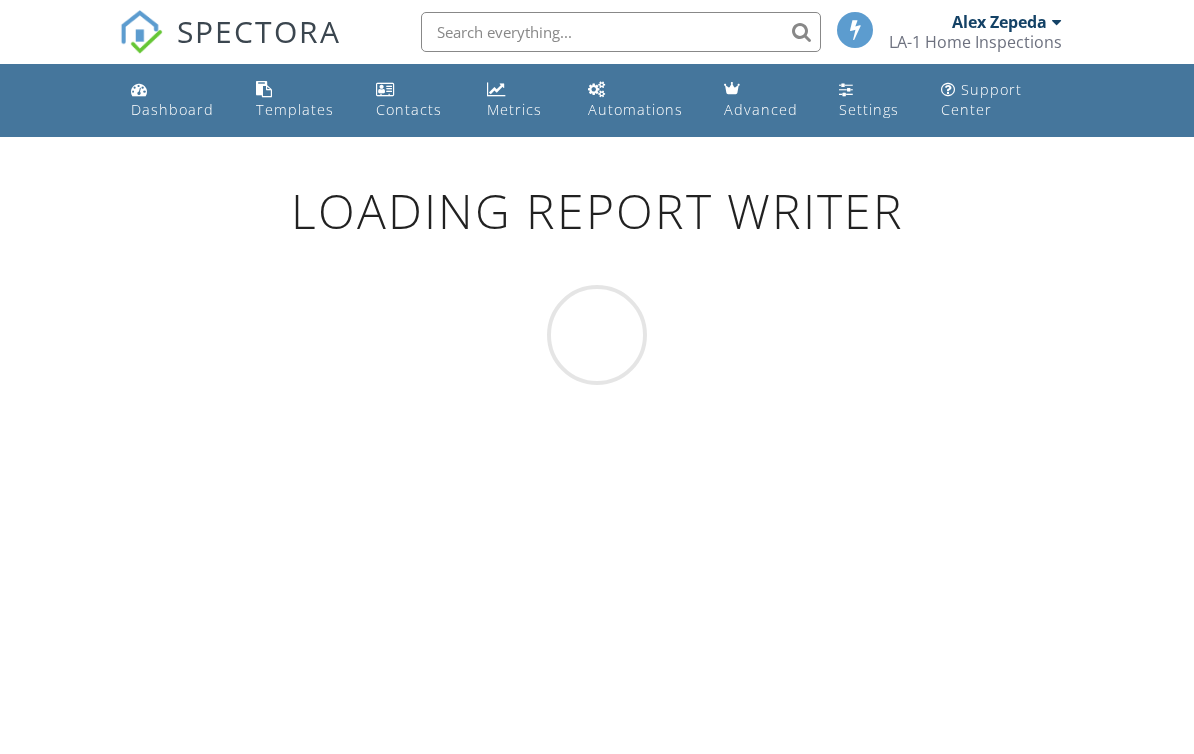 scroll, scrollTop: 0, scrollLeft: 0, axis: both 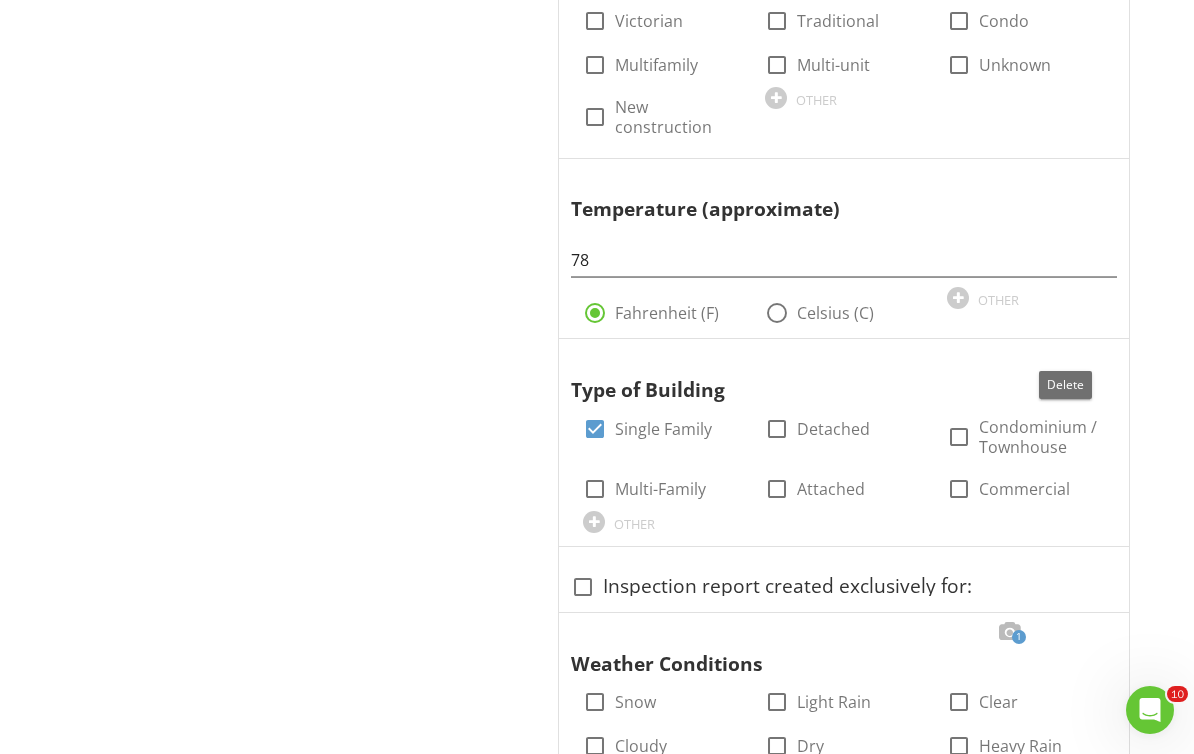 click at bounding box center [1093, 358] 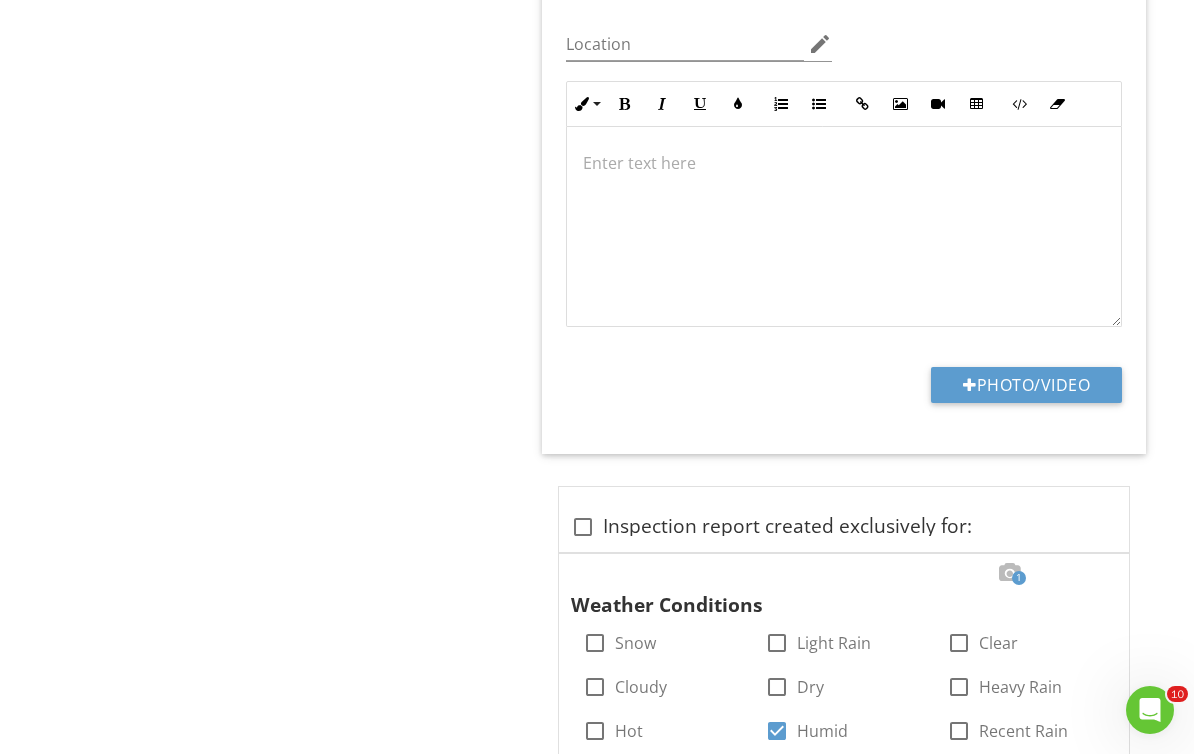 scroll, scrollTop: 1840, scrollLeft: 0, axis: vertical 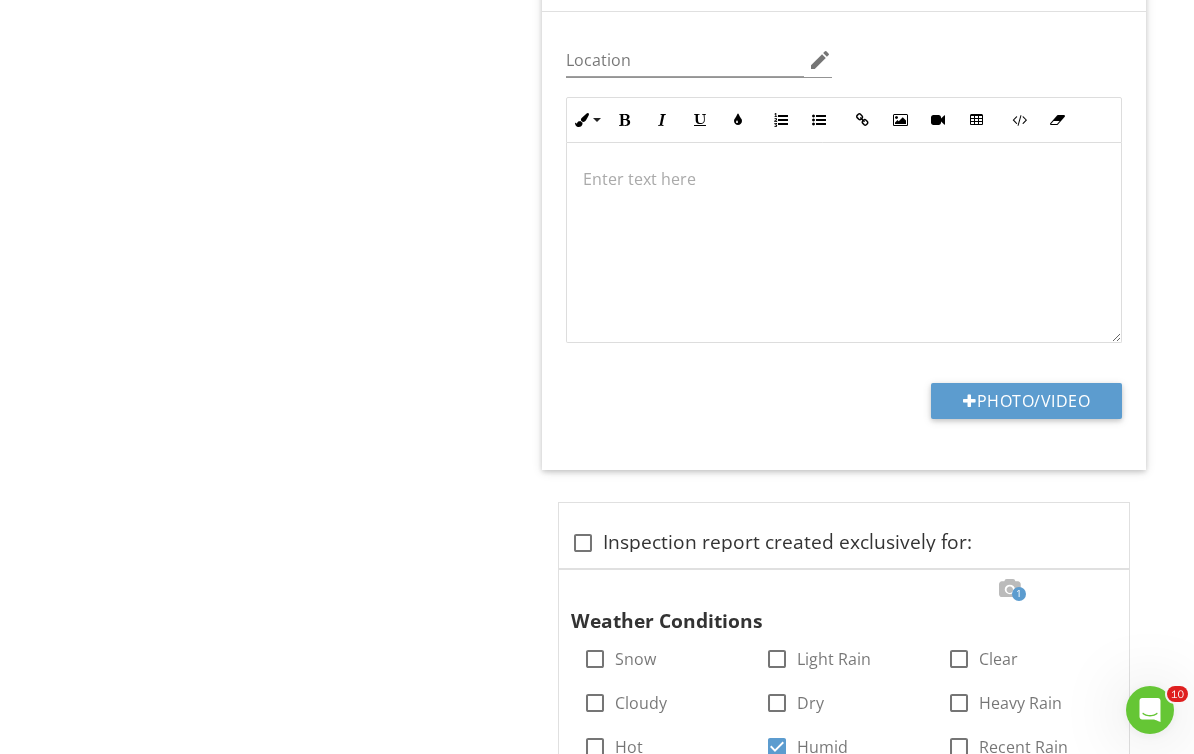 click on "Photo/Video" at bounding box center [1026, 401] 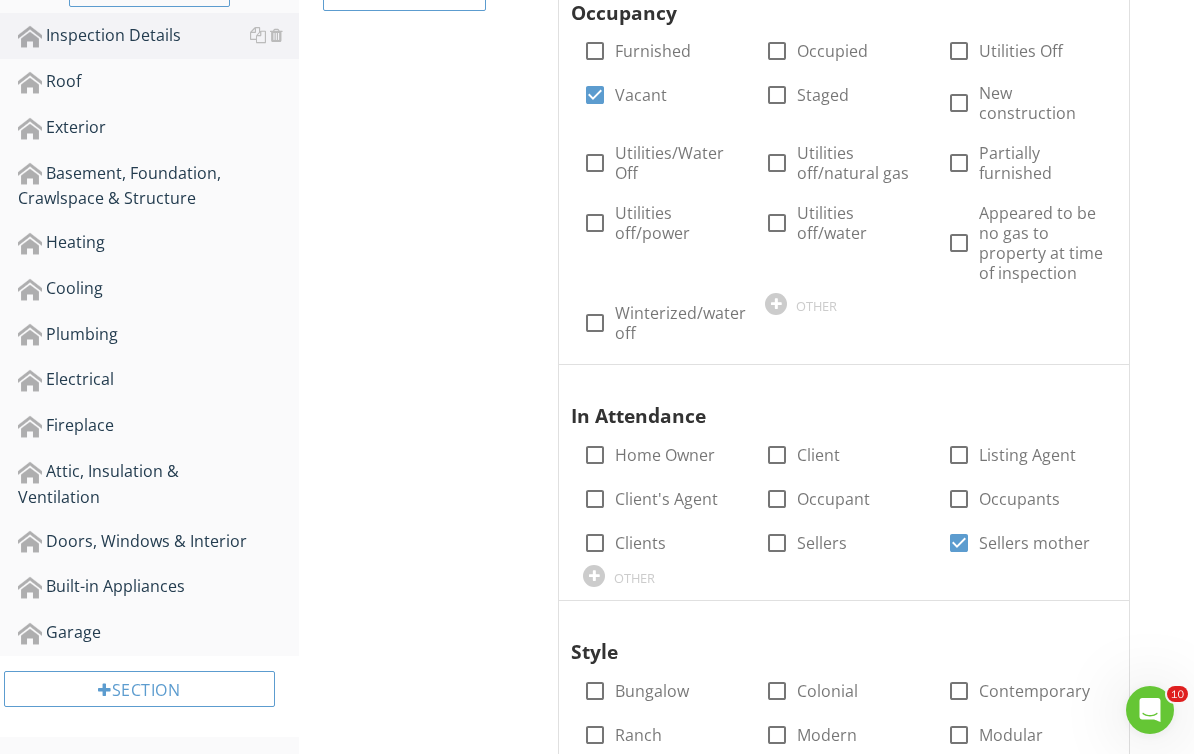 scroll, scrollTop: 0, scrollLeft: 0, axis: both 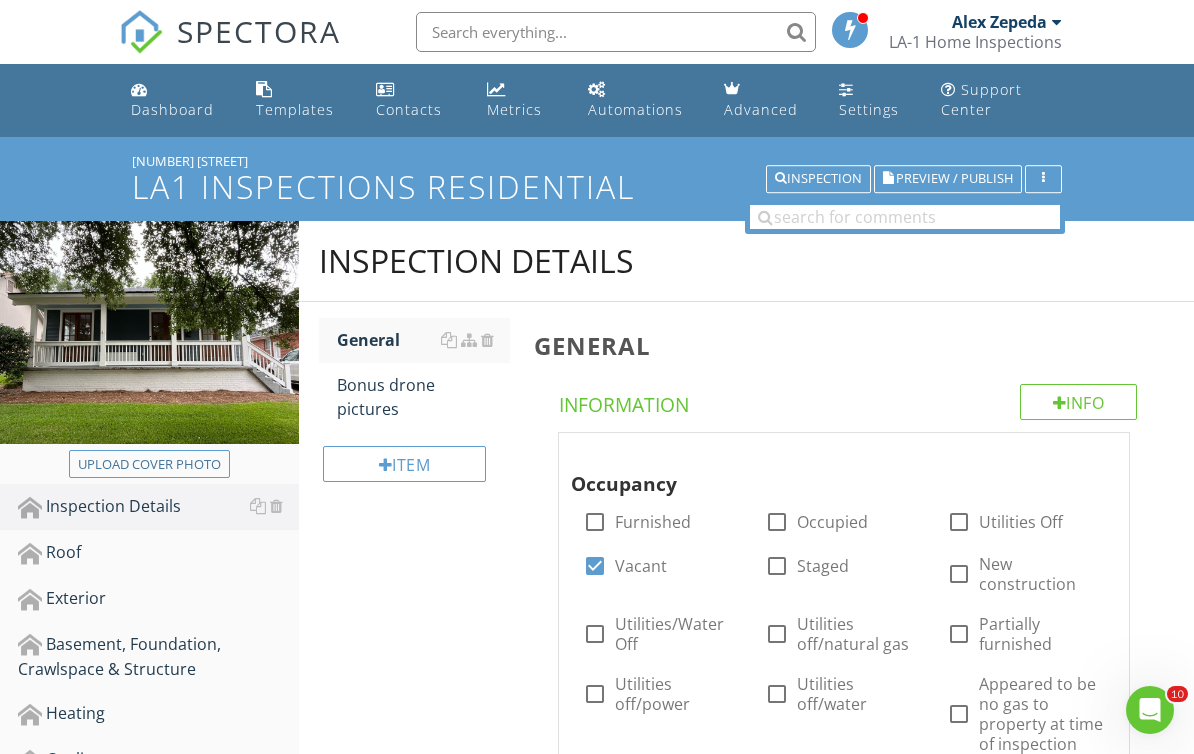 click on "Bonus drone pictures" at bounding box center (424, 397) 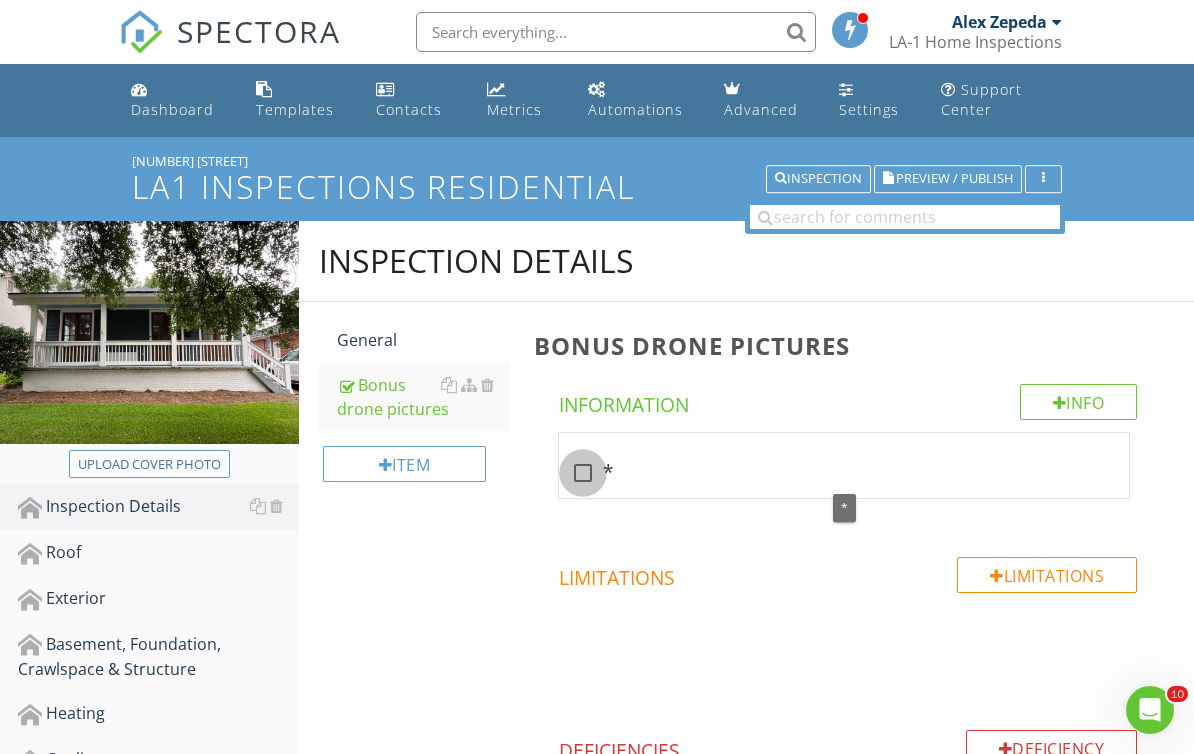 click at bounding box center (583, 473) 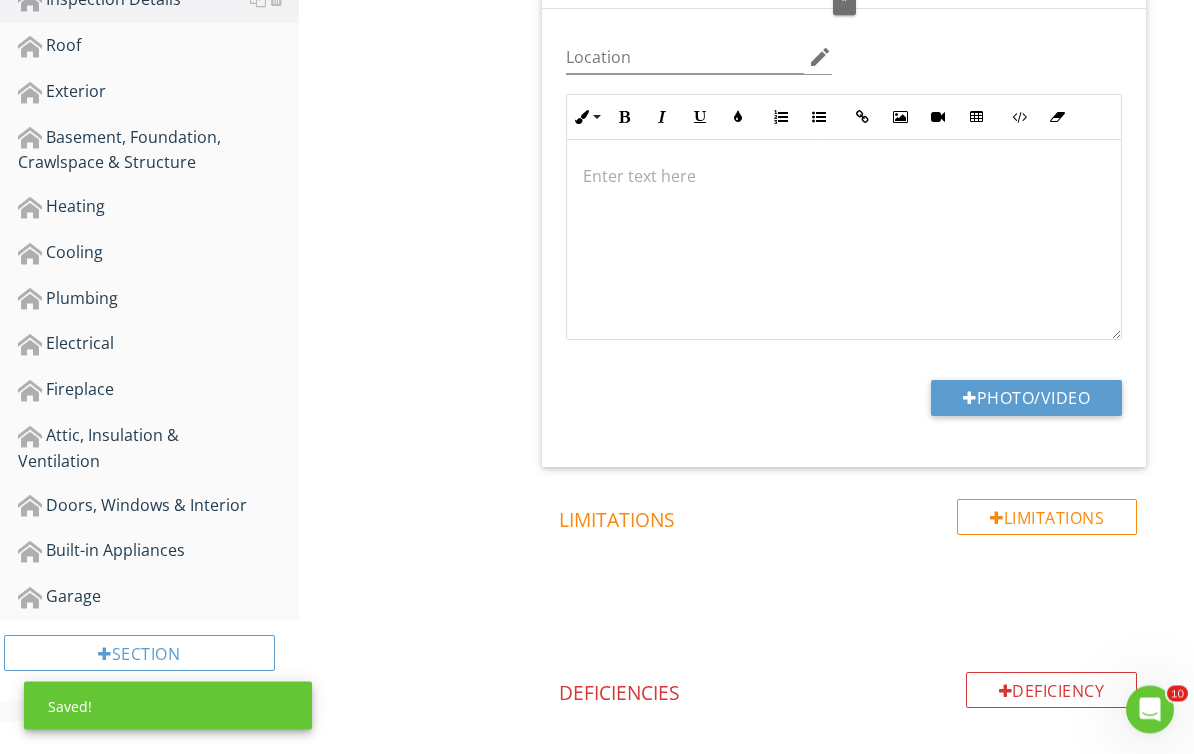 scroll, scrollTop: 507, scrollLeft: 0, axis: vertical 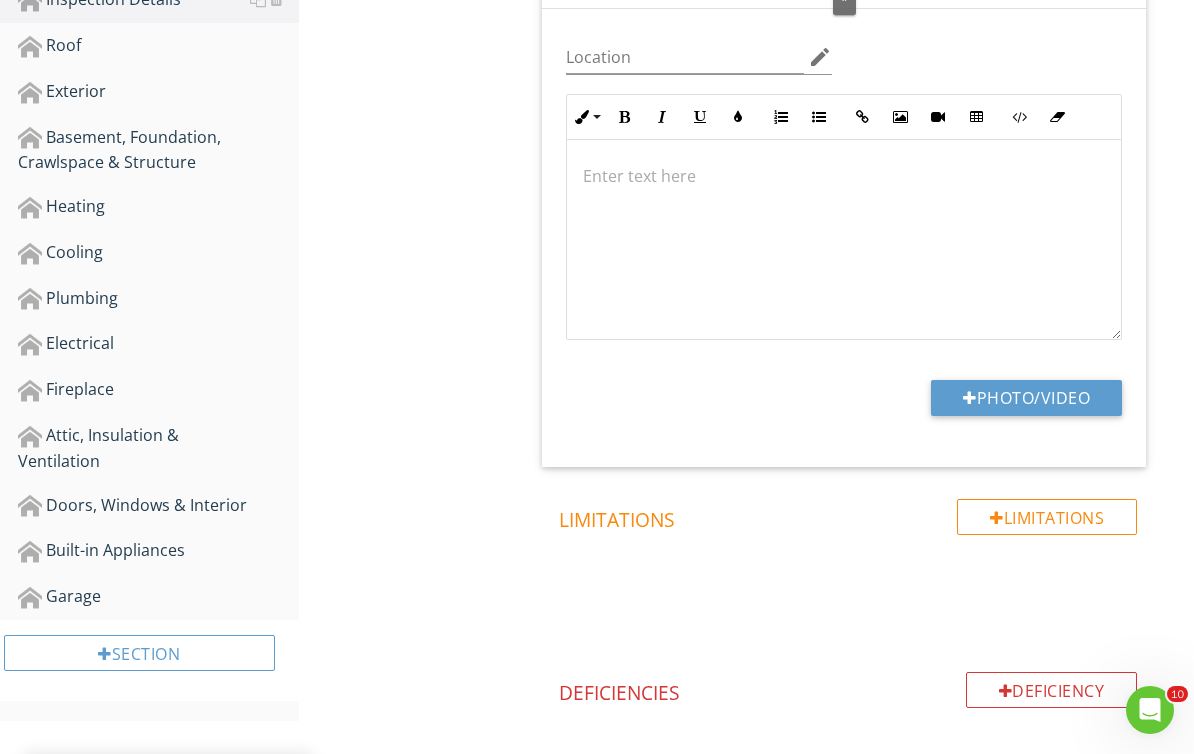 click on "Photo/Video" at bounding box center [1026, 398] 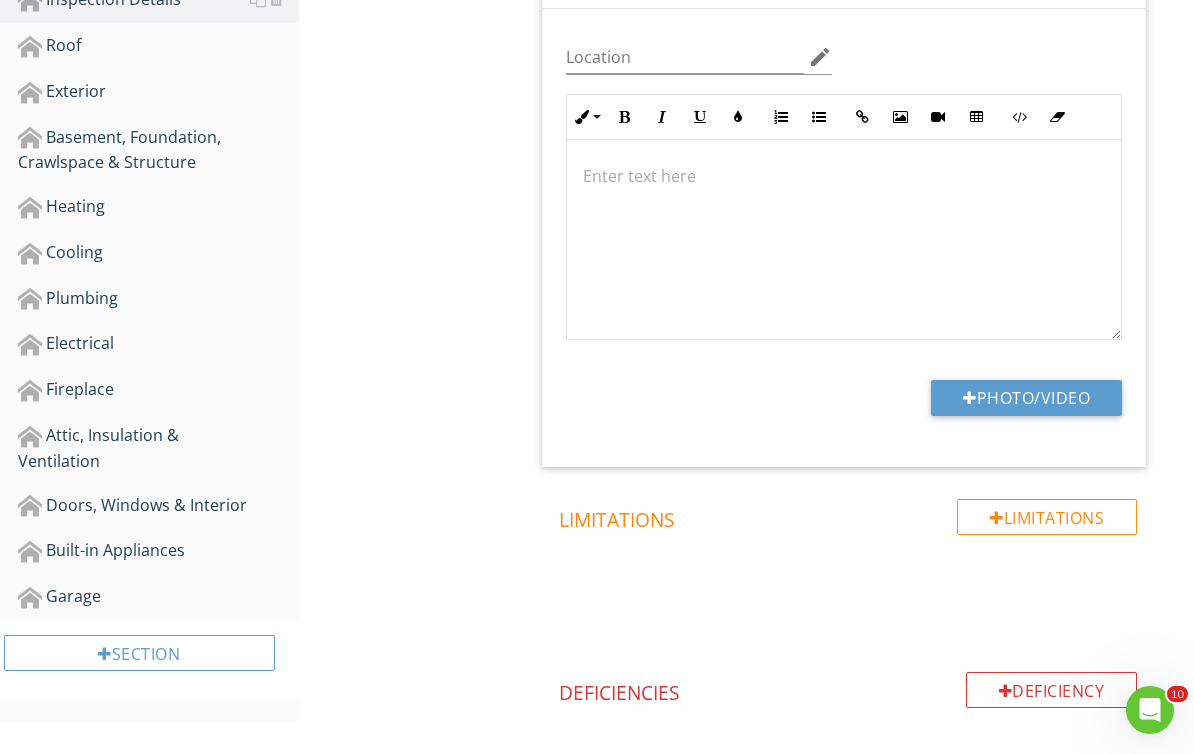 type on "C:\fakepath\2025-08-02-09-47-28-694.png" 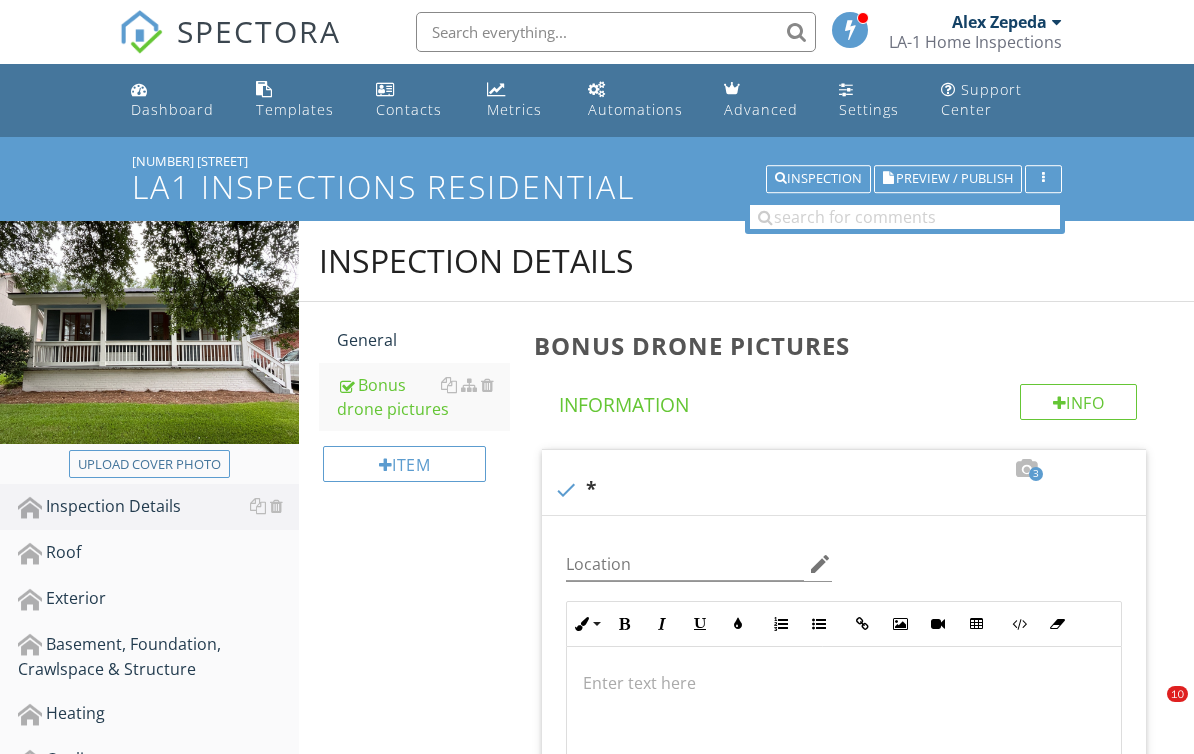 scroll, scrollTop: 507, scrollLeft: 0, axis: vertical 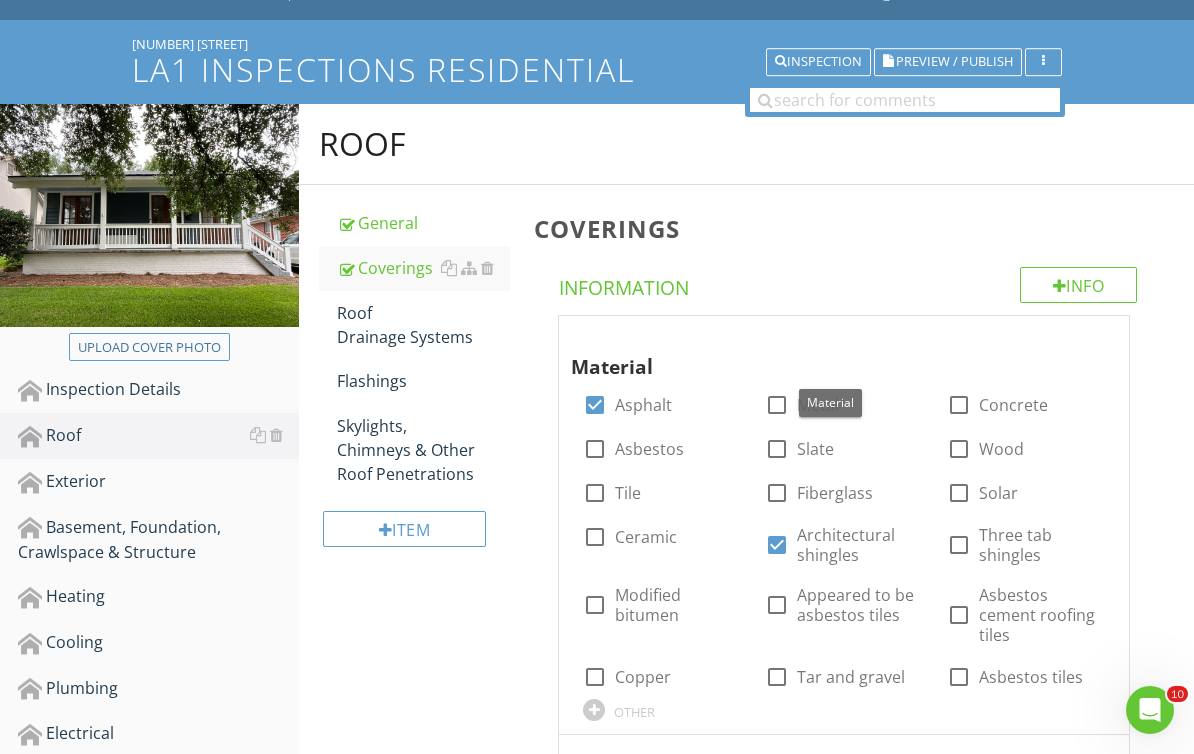 click at bounding box center [1093, 335] 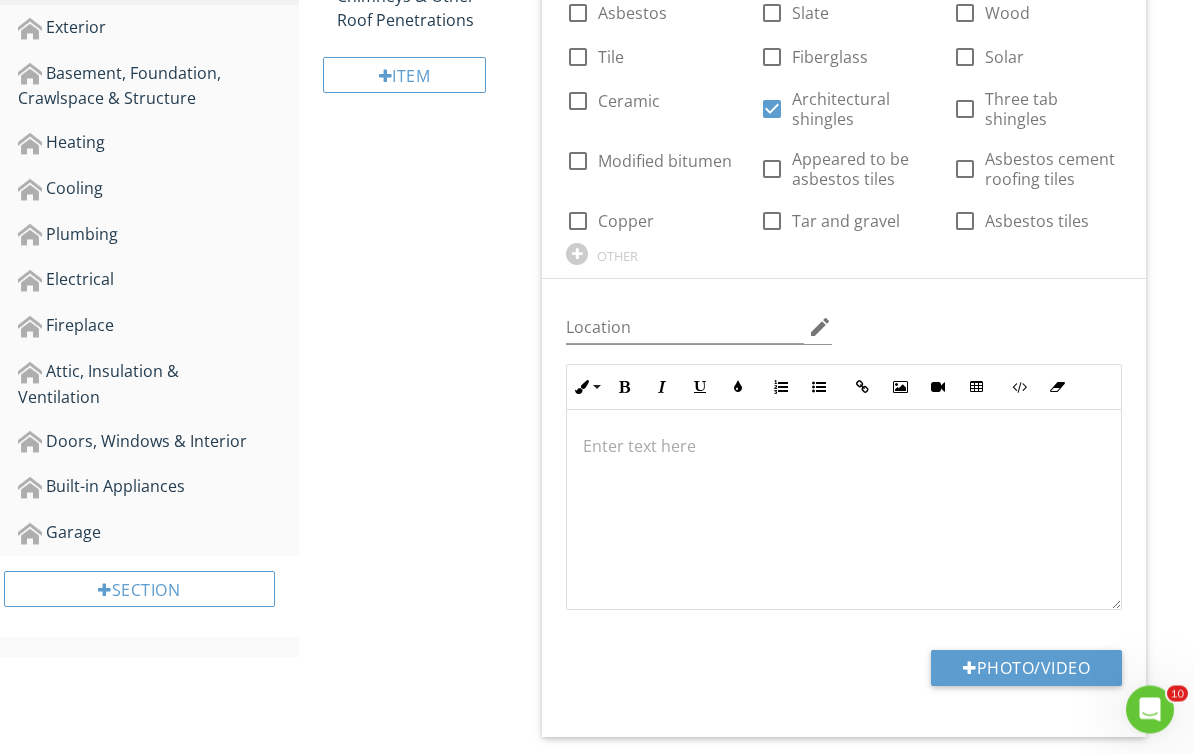 scroll, scrollTop: 667, scrollLeft: 0, axis: vertical 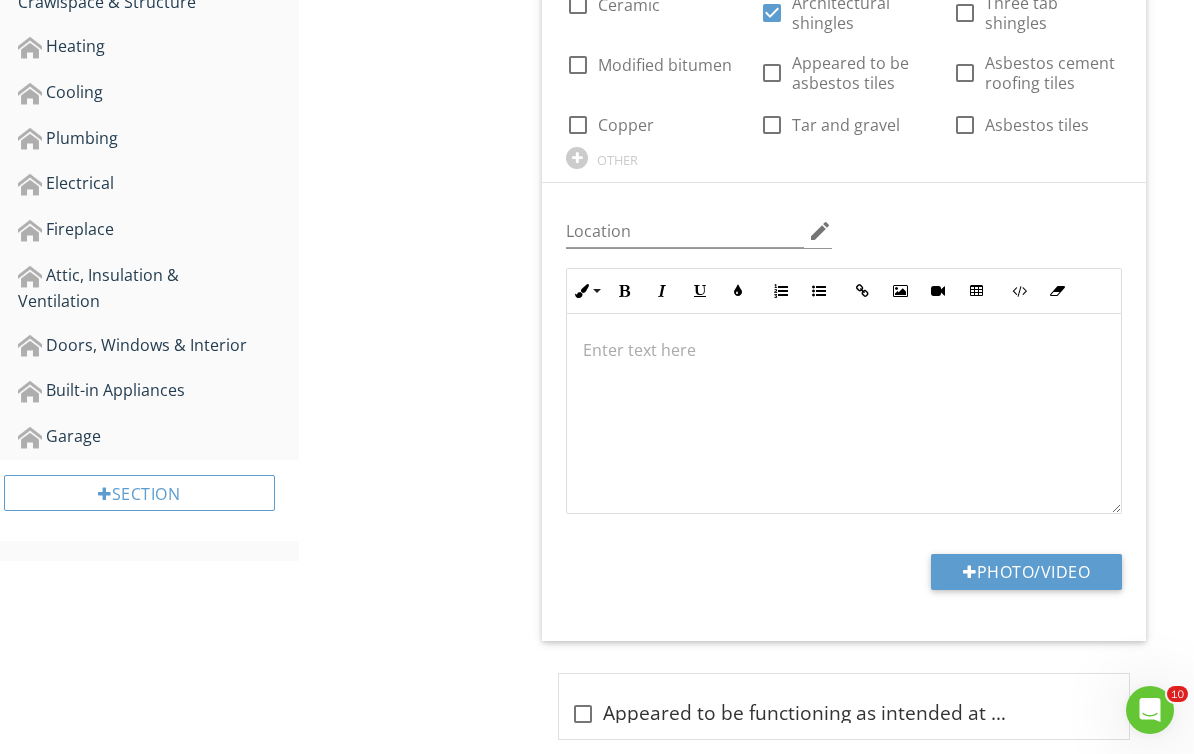 click on "Photo/Video" at bounding box center (1026, 572) 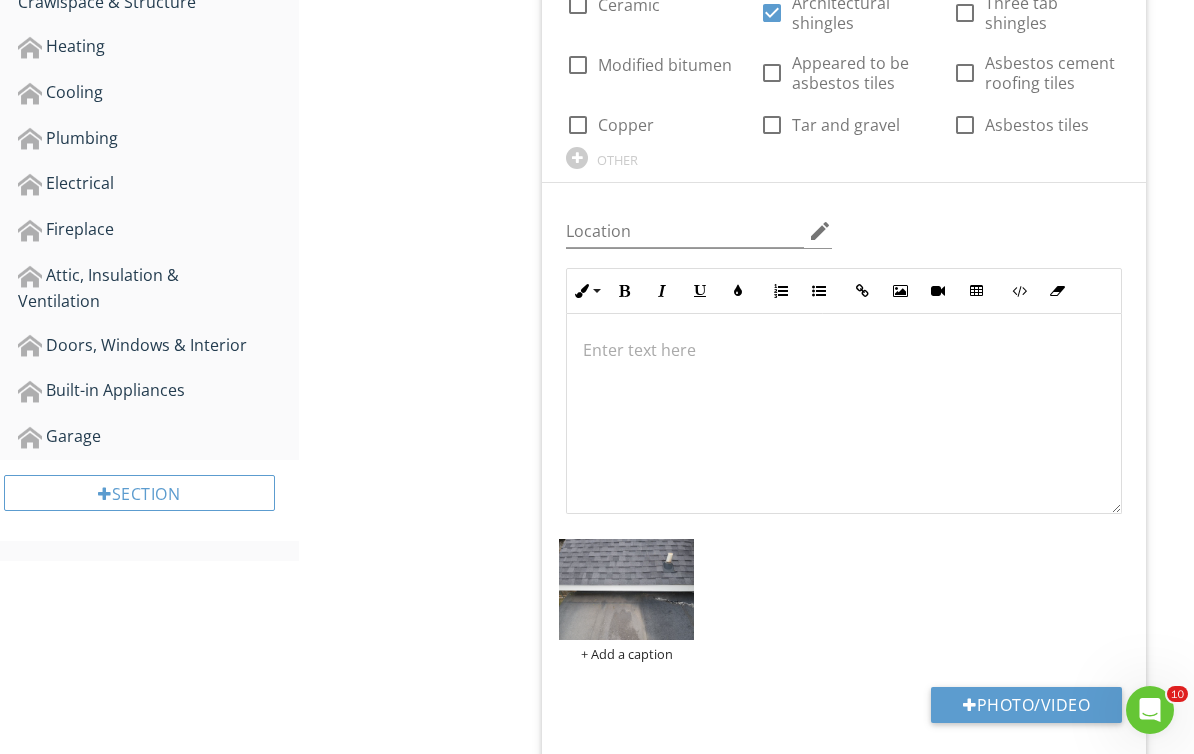 click at bounding box center [626, 589] 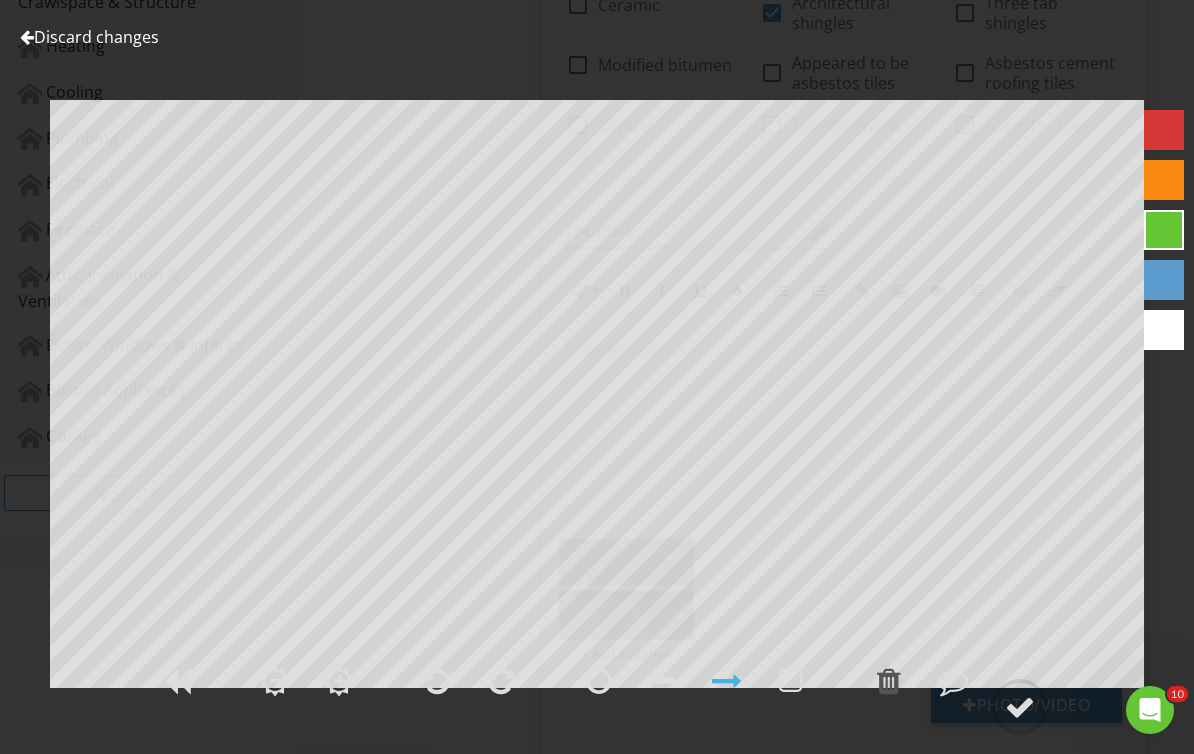 click at bounding box center [1164, 330] 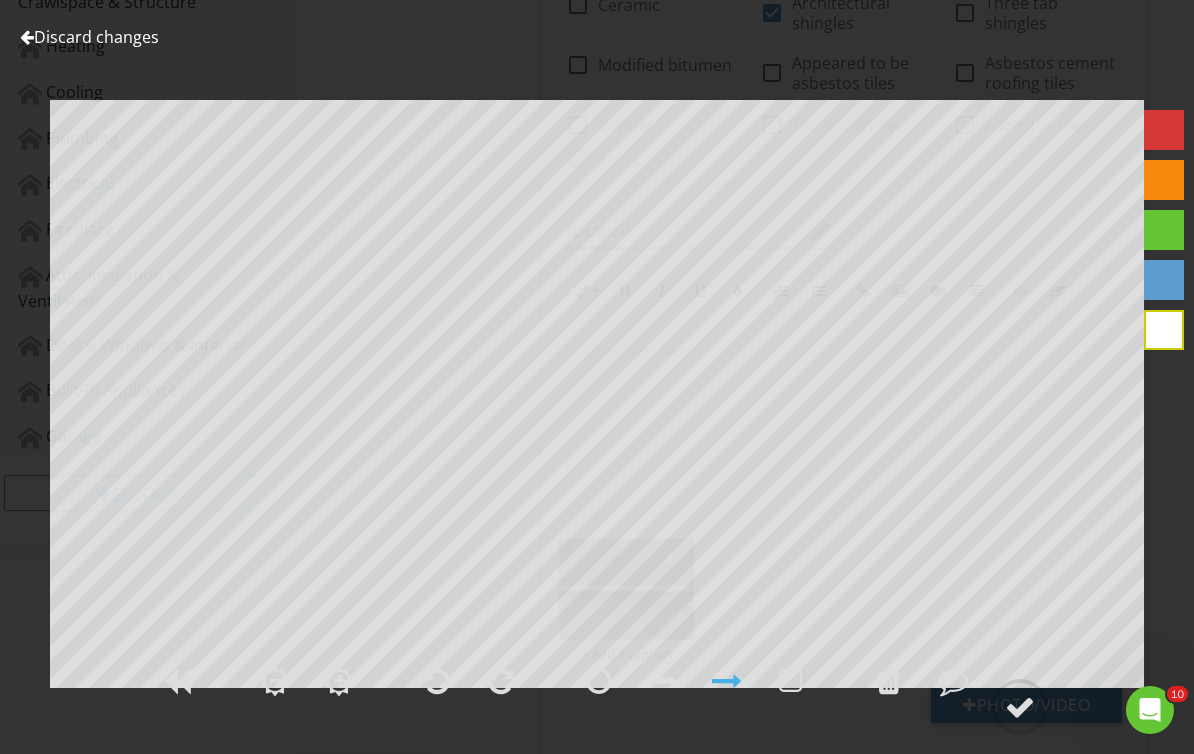 click at bounding box center [1020, 707] 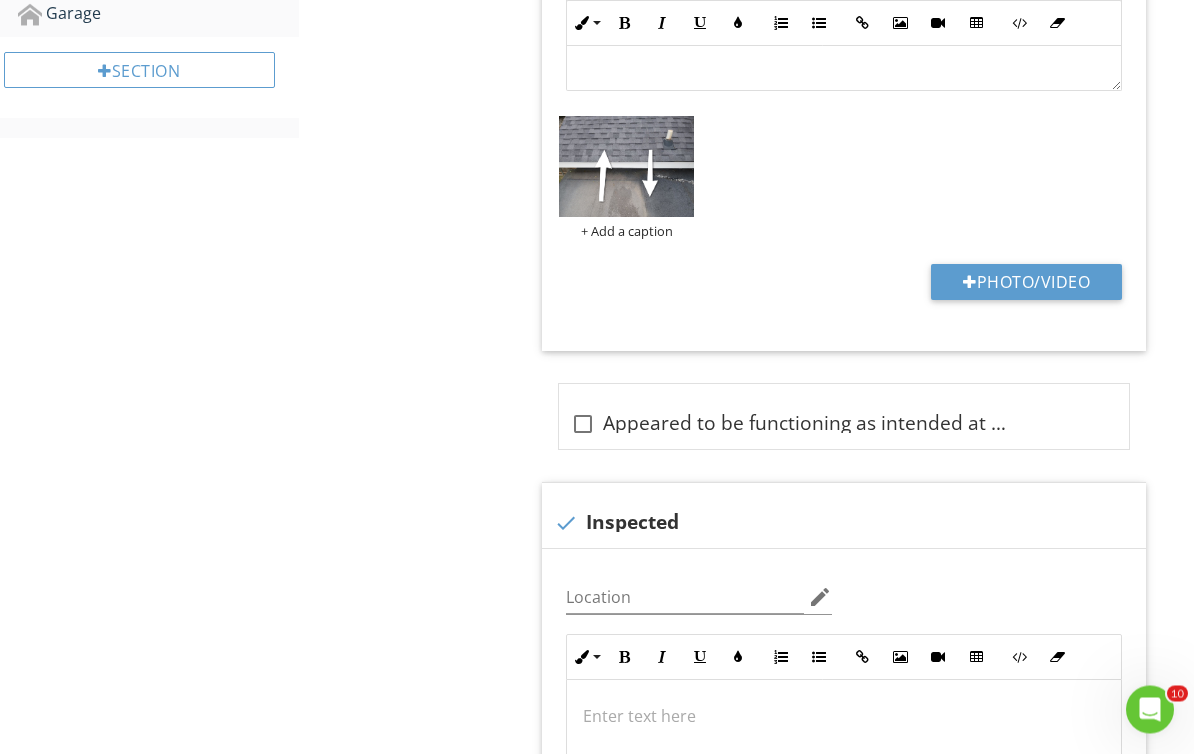 scroll, scrollTop: 989, scrollLeft: 0, axis: vertical 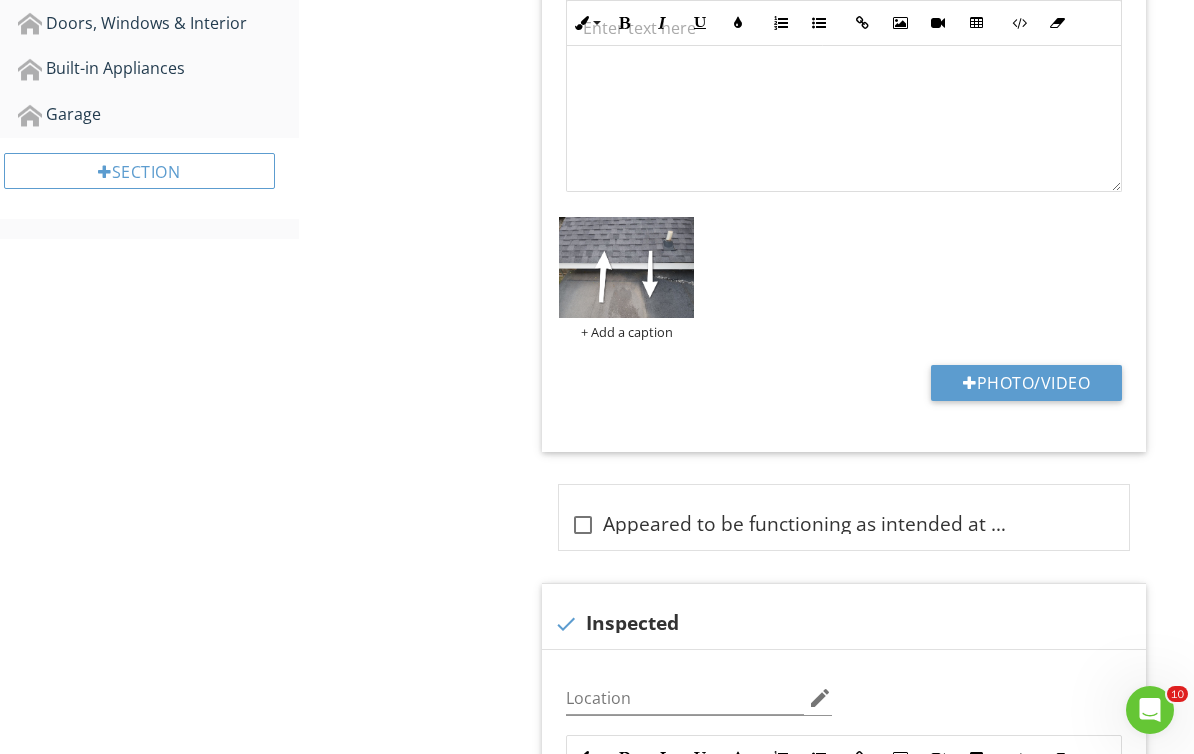 click at bounding box center (626, 267) 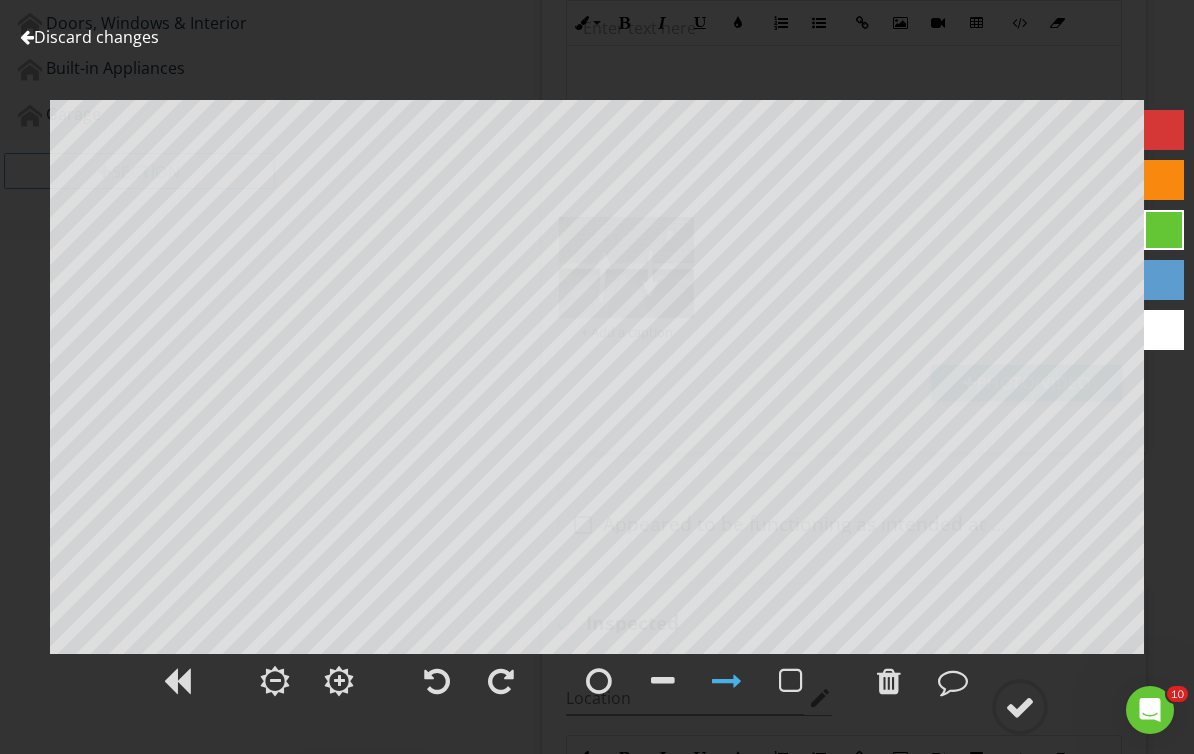 click on "Discard changes
Add Location" at bounding box center [597, 377] 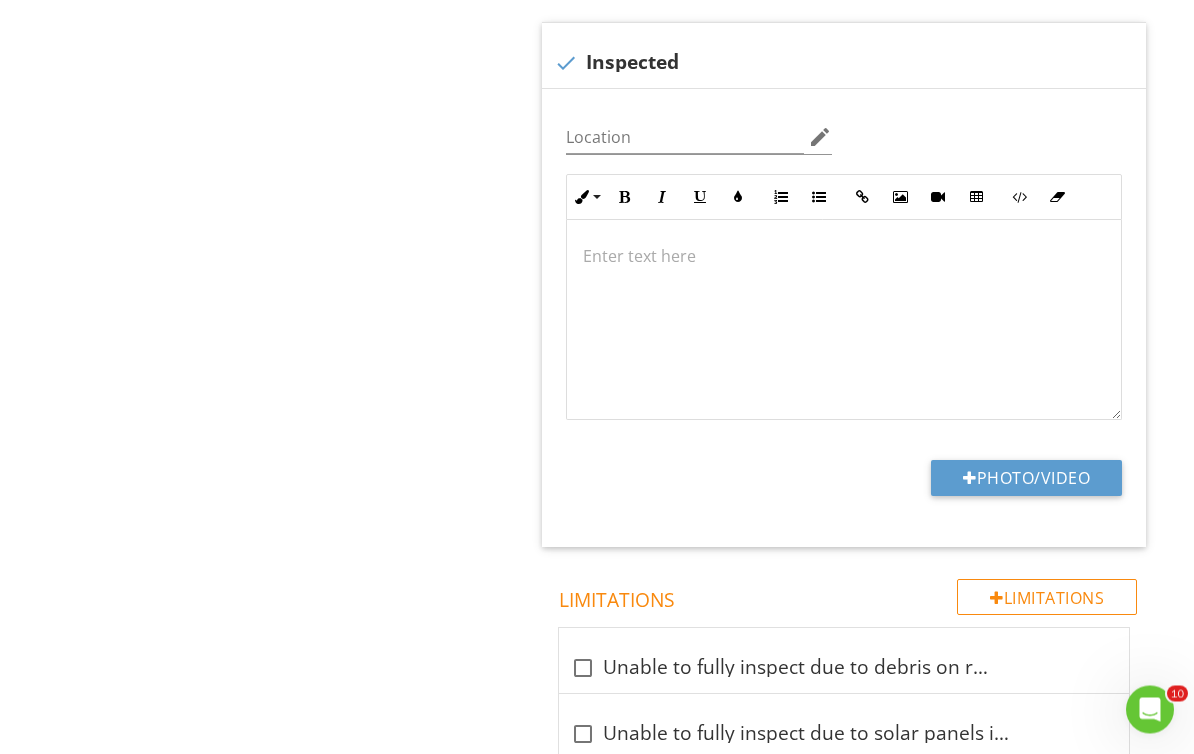scroll, scrollTop: 1550, scrollLeft: 0, axis: vertical 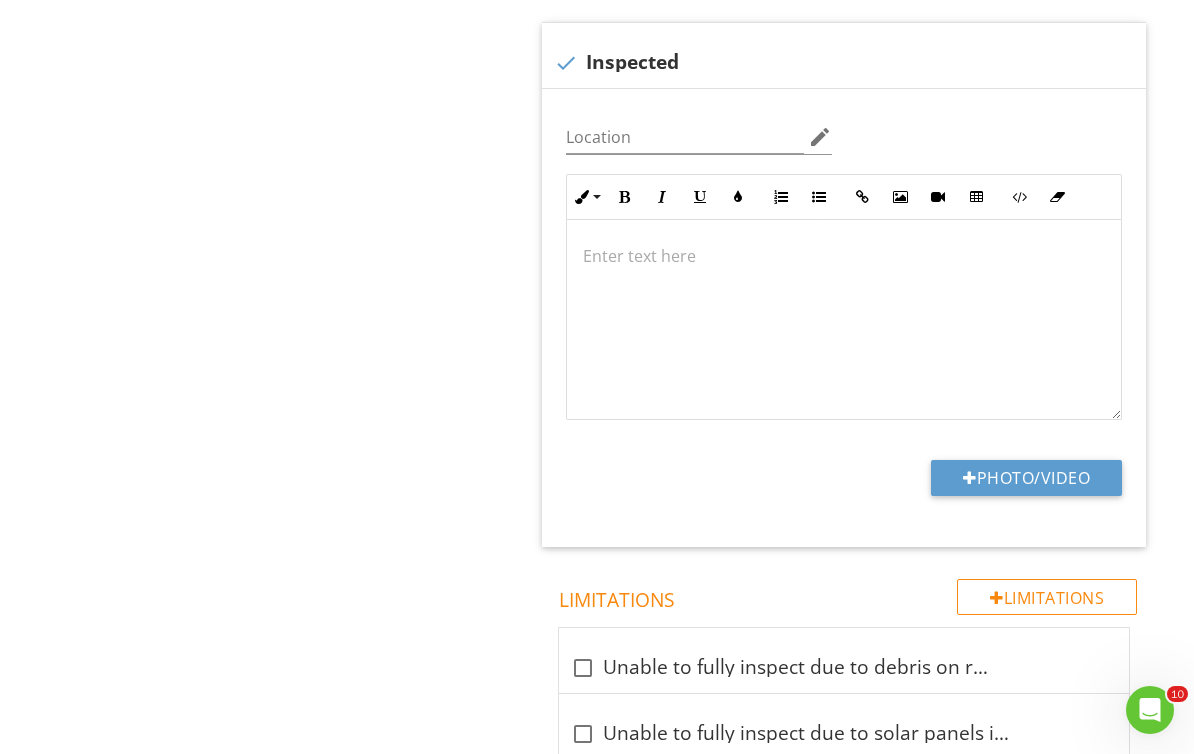 click on "Photo/Video" at bounding box center [1026, 478] 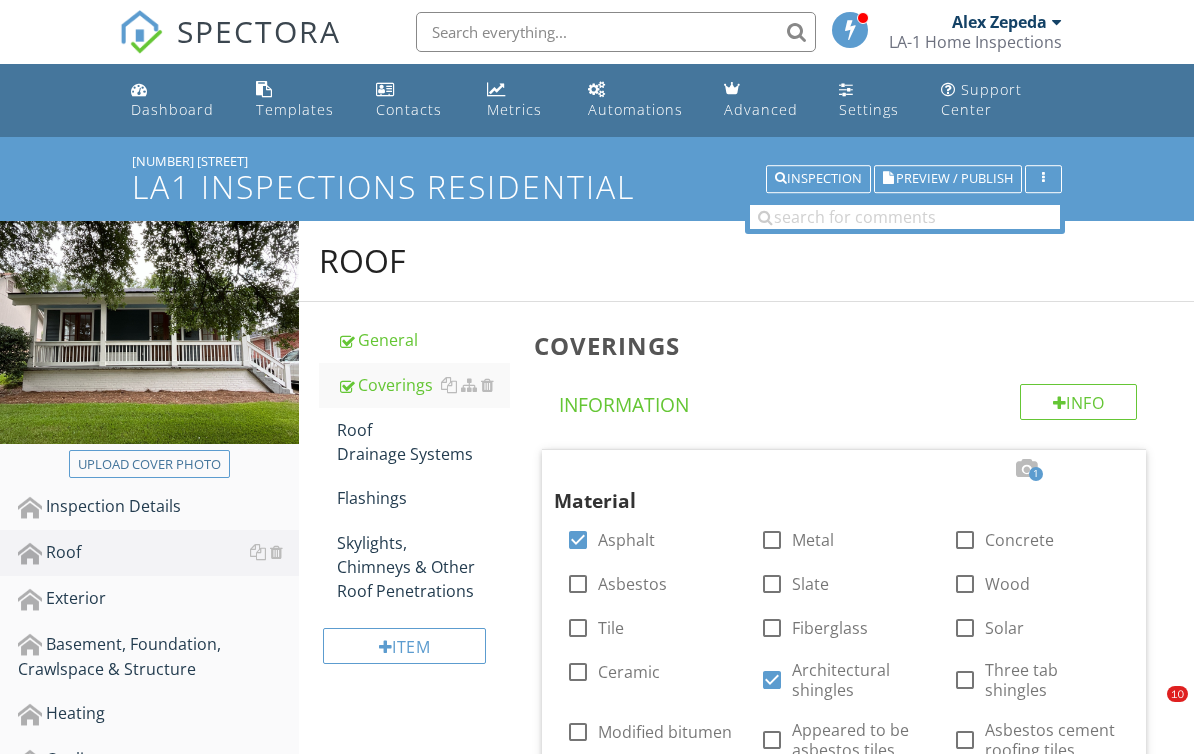 scroll, scrollTop: 1550, scrollLeft: 0, axis: vertical 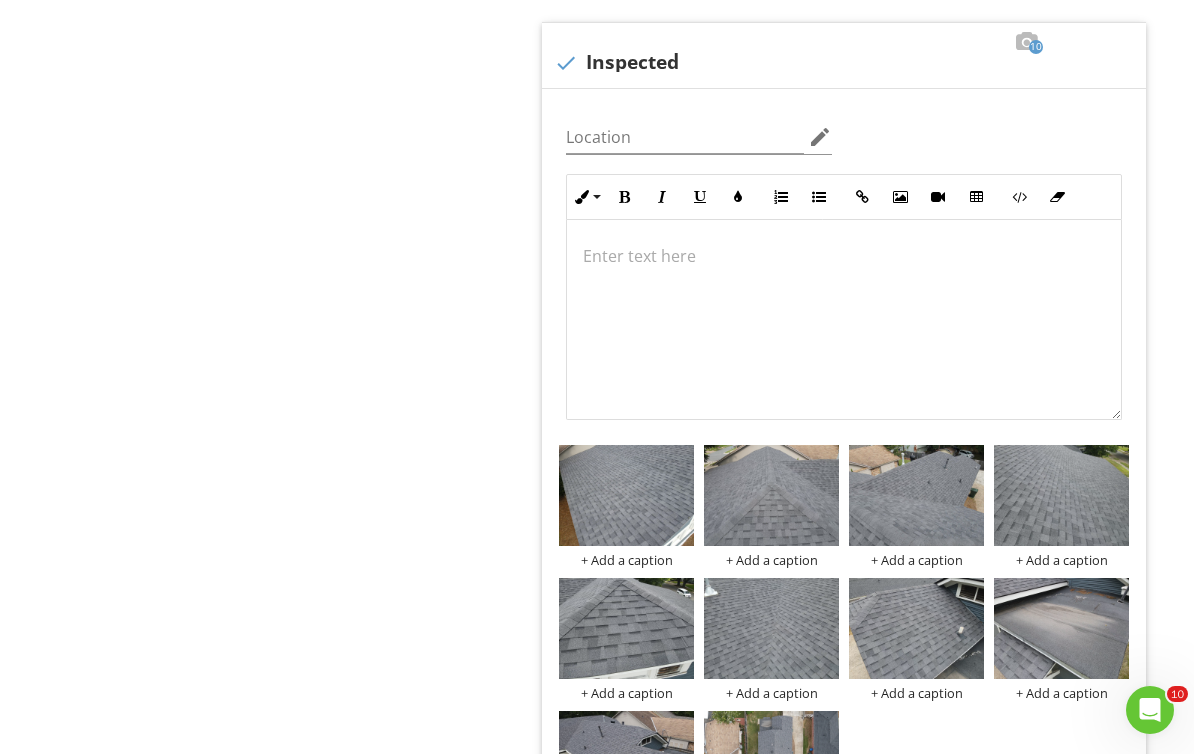 click at bounding box center (1061, 628) 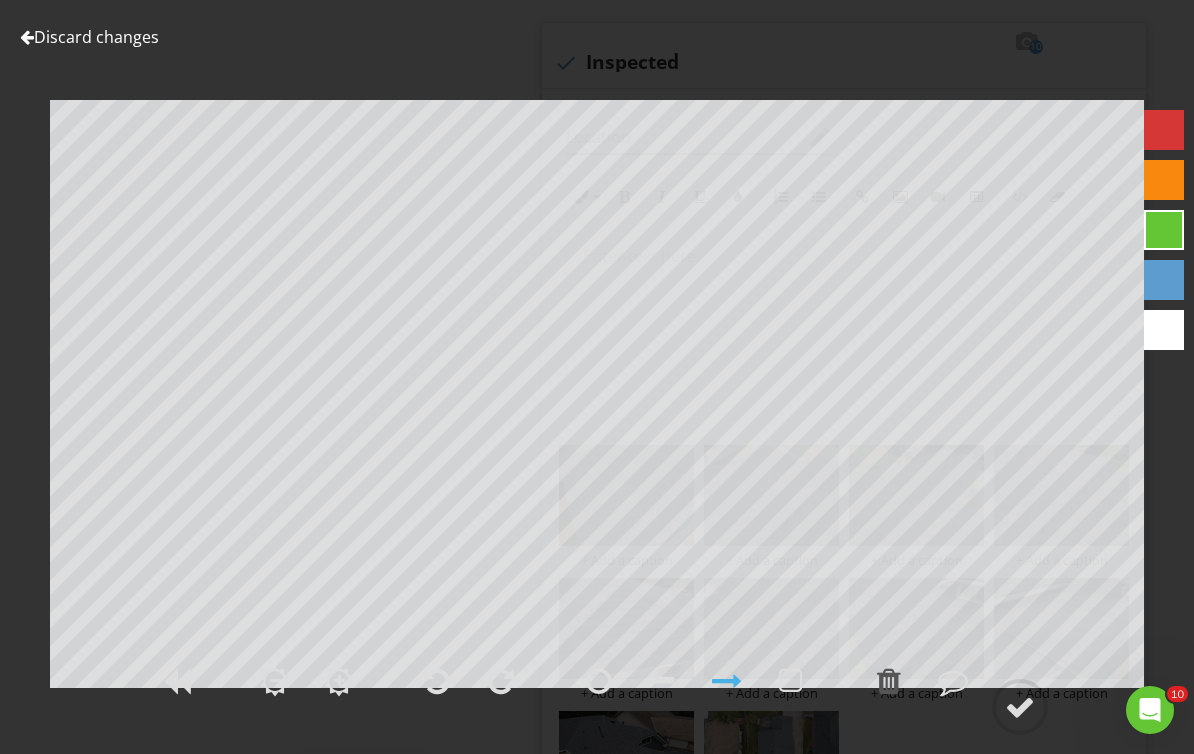 click on "Discard changes" at bounding box center [89, 37] 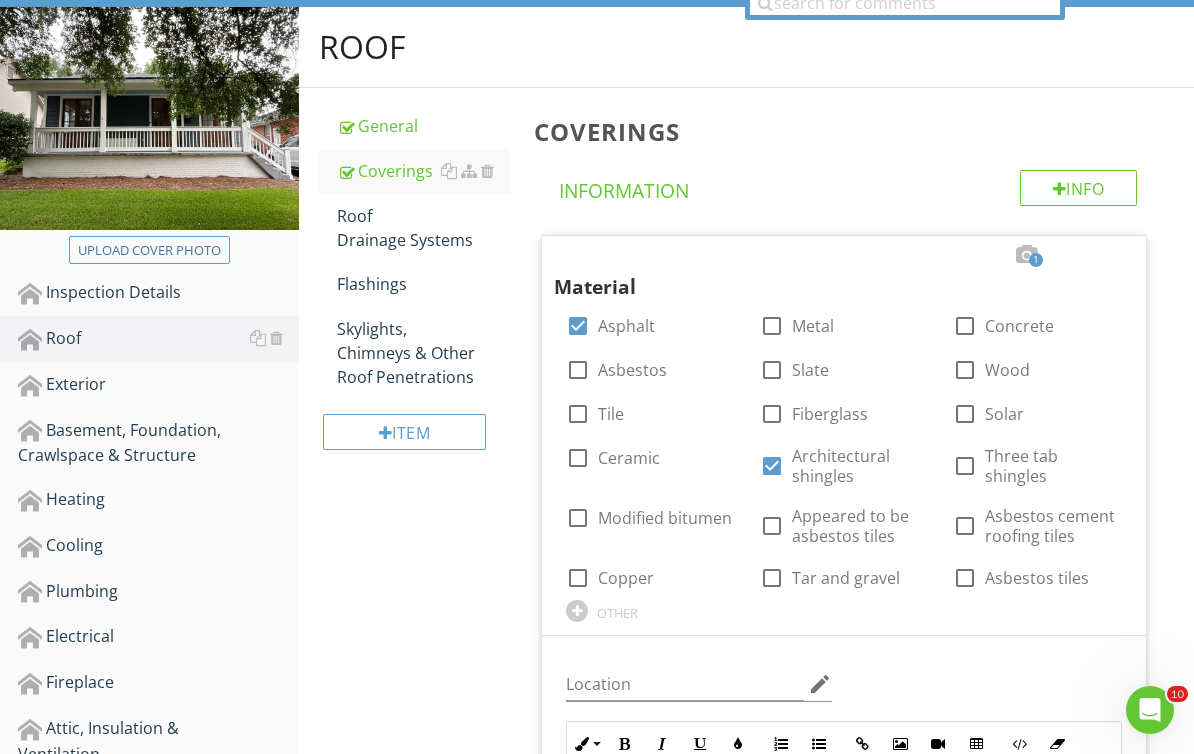 scroll, scrollTop: 0, scrollLeft: 0, axis: both 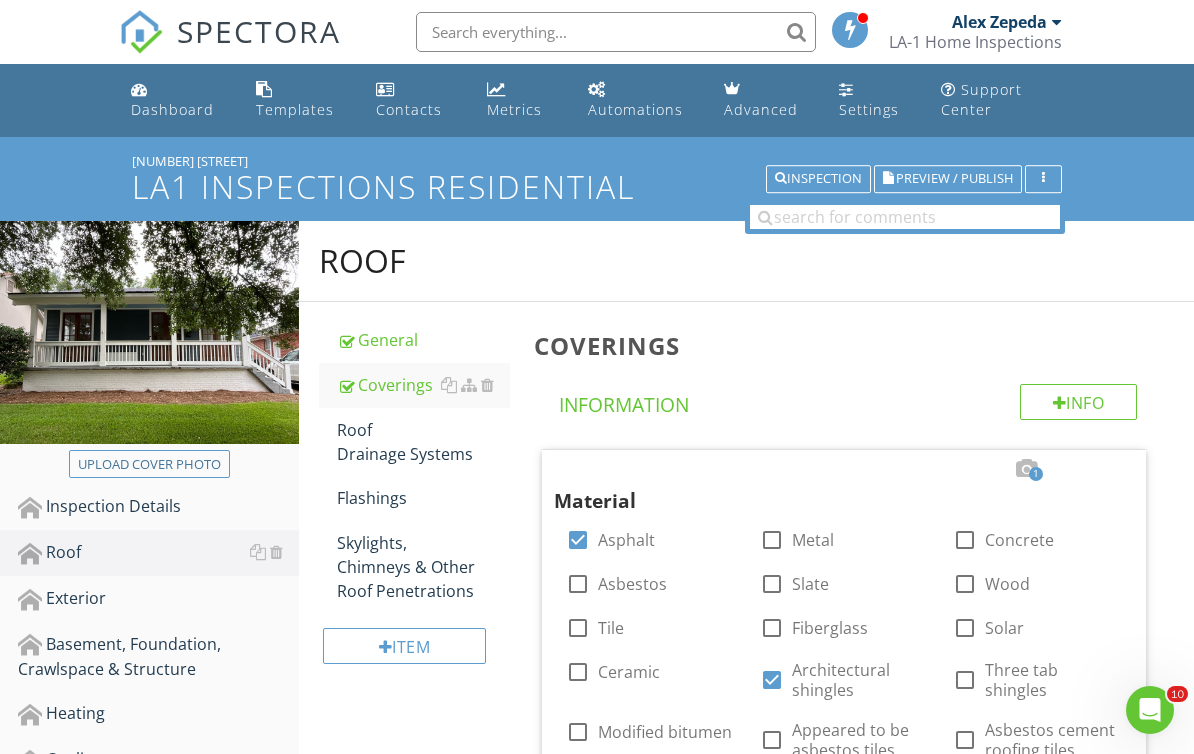 click on "Inspection Details" at bounding box center (158, 507) 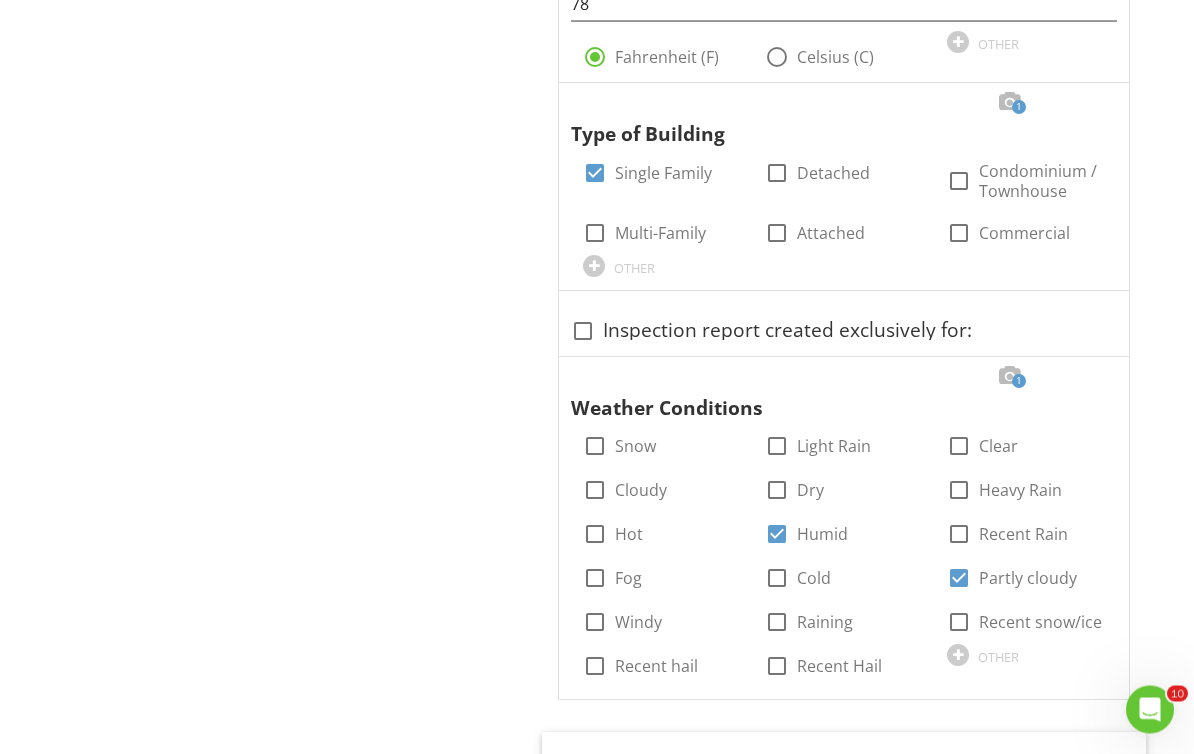 scroll, scrollTop: 1529, scrollLeft: 0, axis: vertical 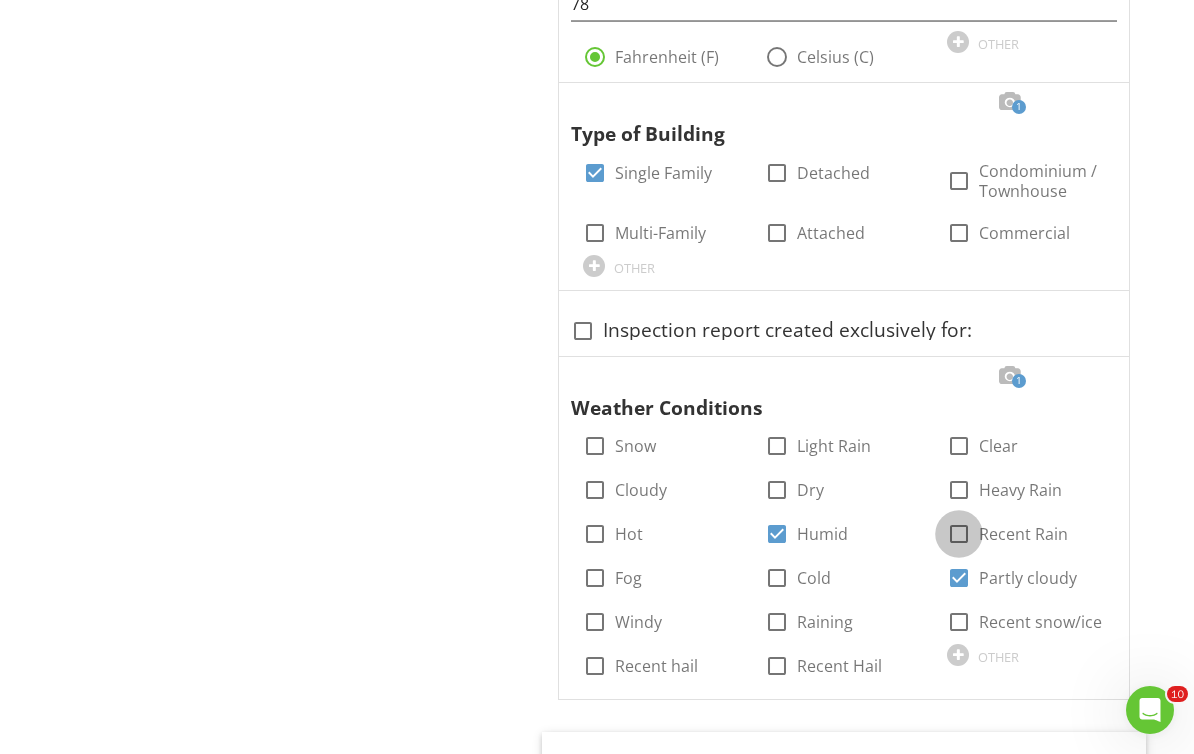 click at bounding box center (959, 534) 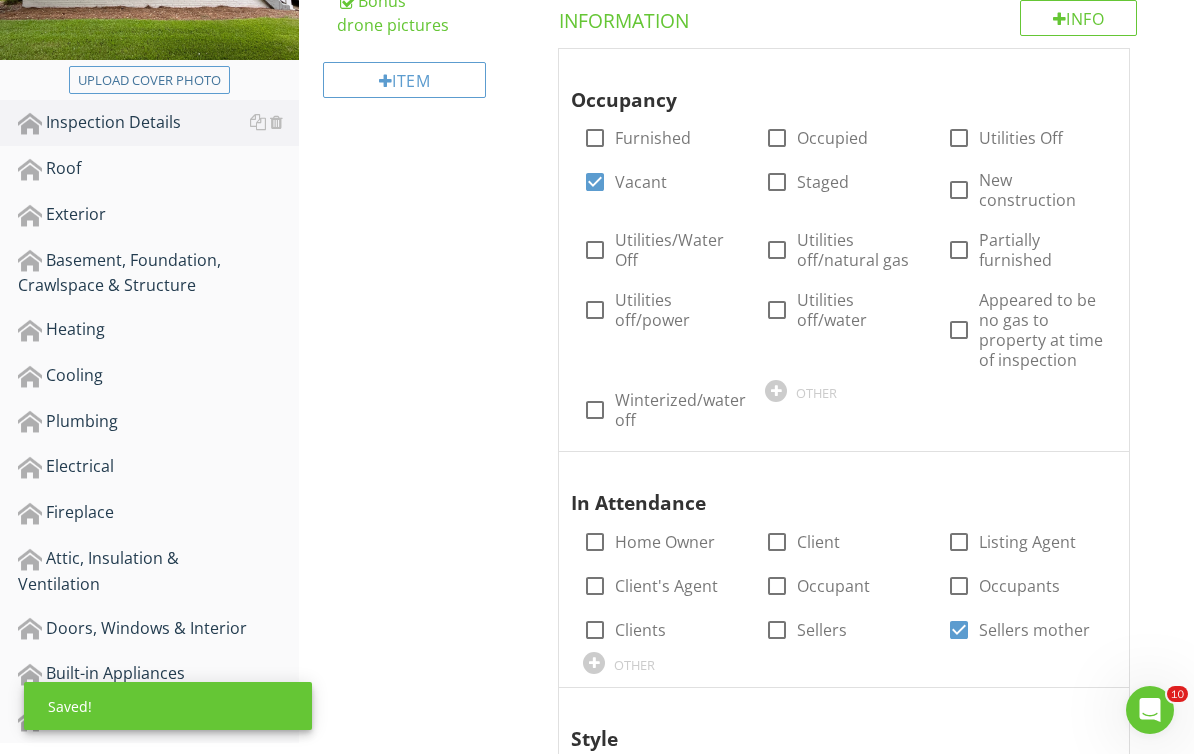 scroll, scrollTop: 0, scrollLeft: 0, axis: both 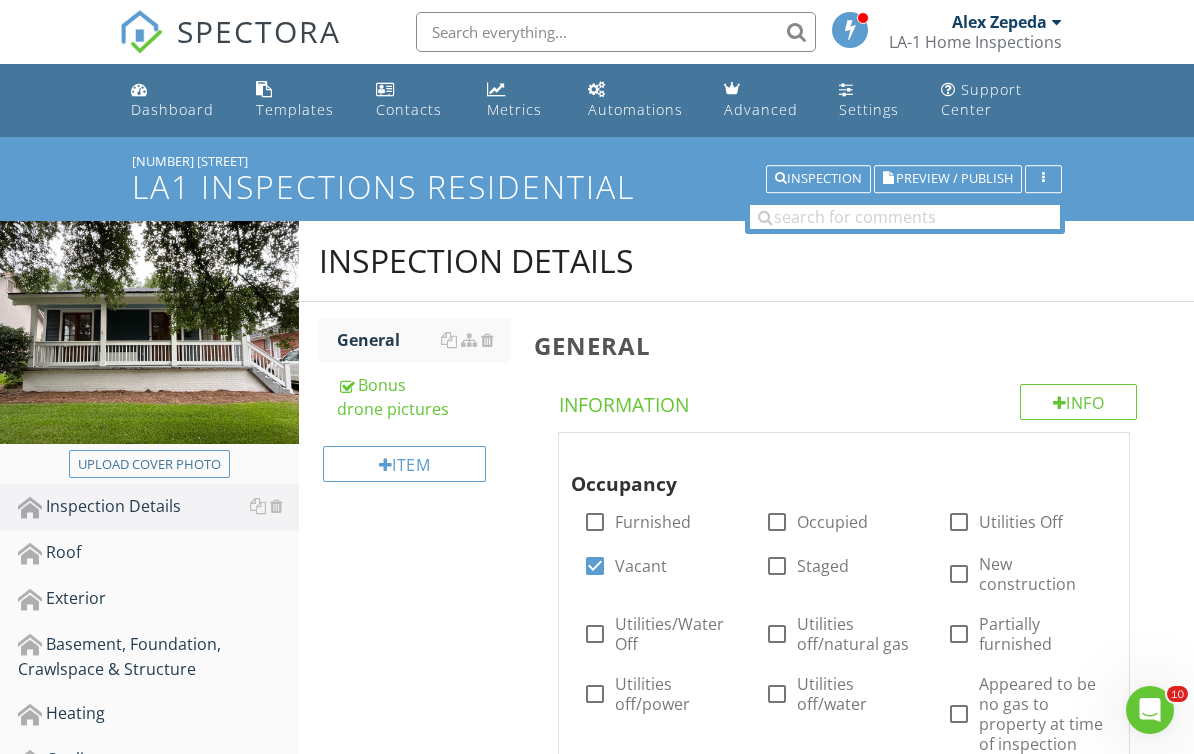 click on "Roof" at bounding box center (158, 553) 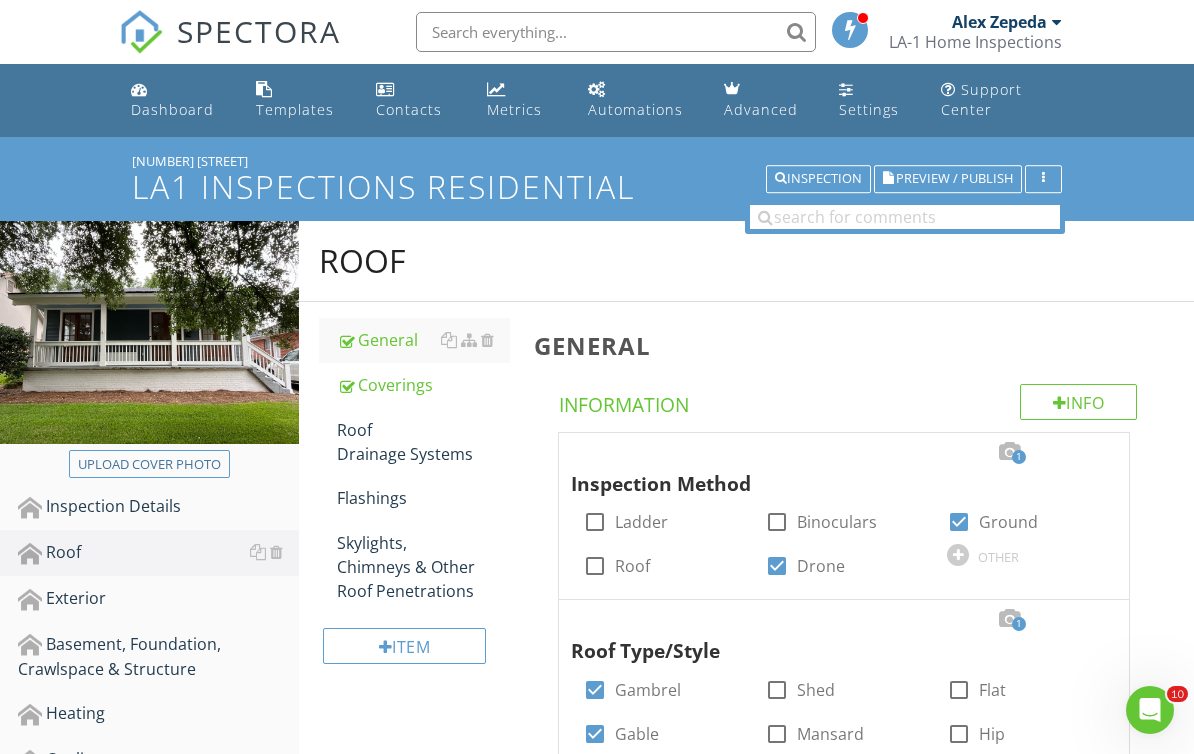 click on "Flashings" at bounding box center [424, 498] 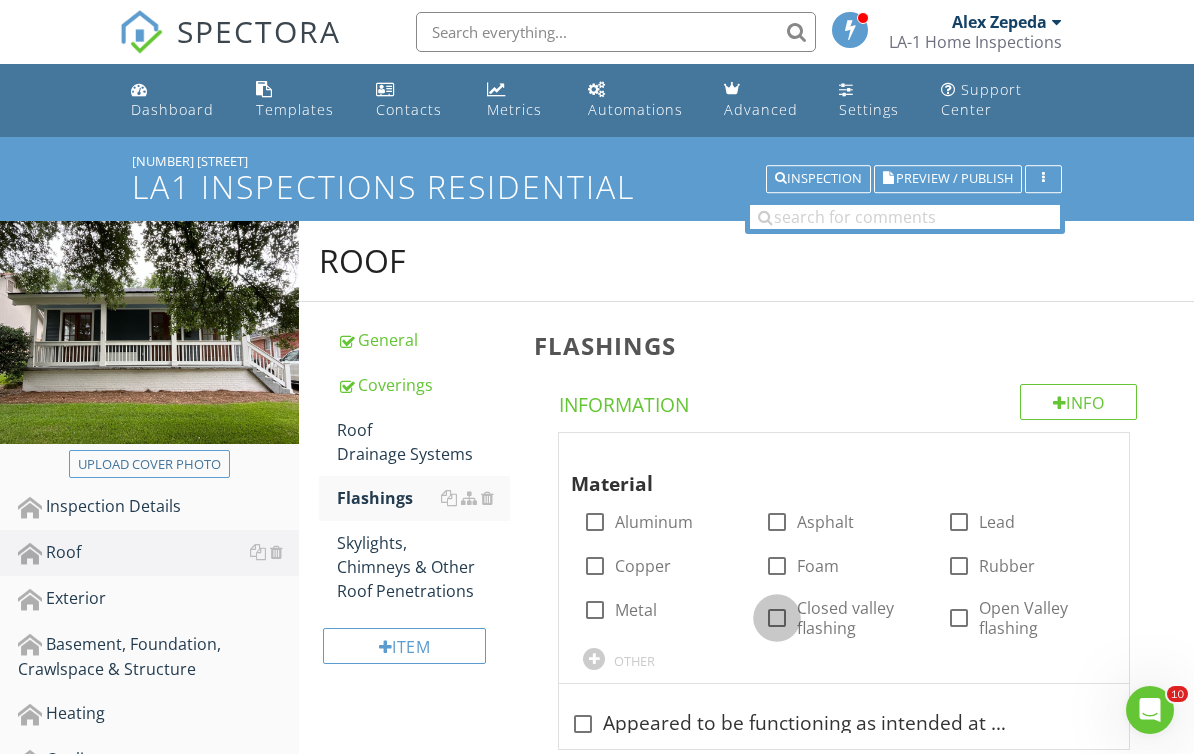 click at bounding box center [777, 618] 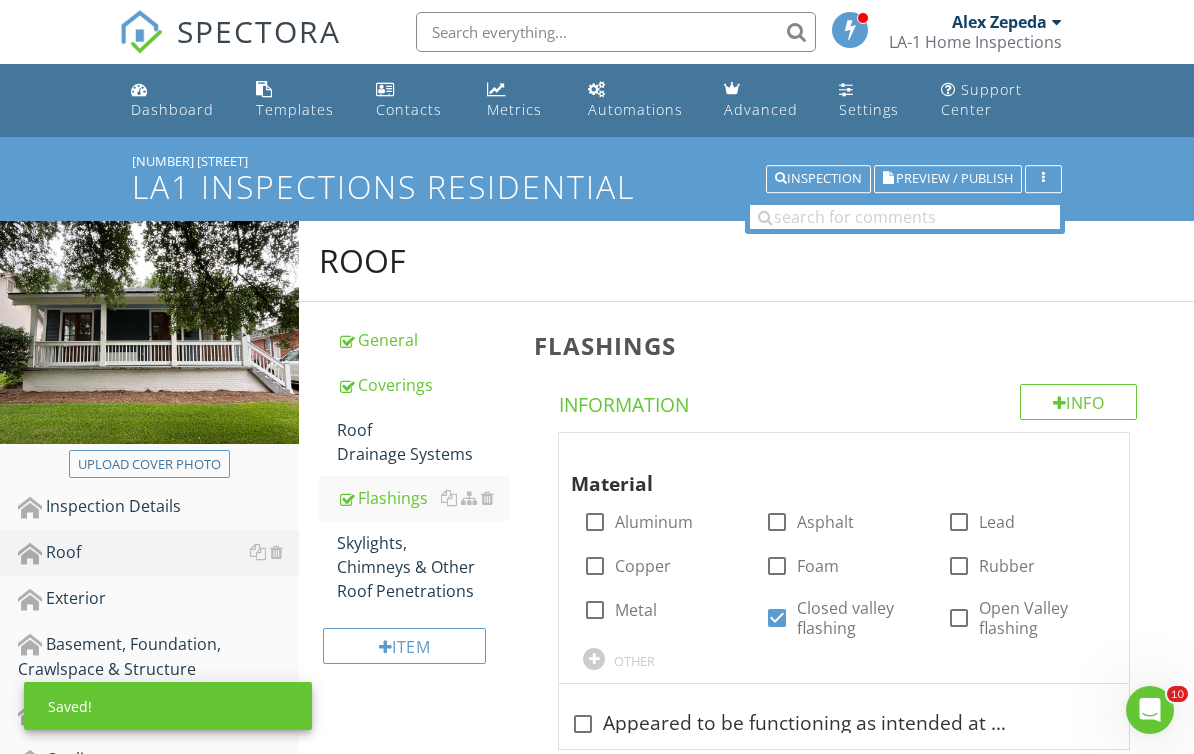 click at bounding box center (1093, 452) 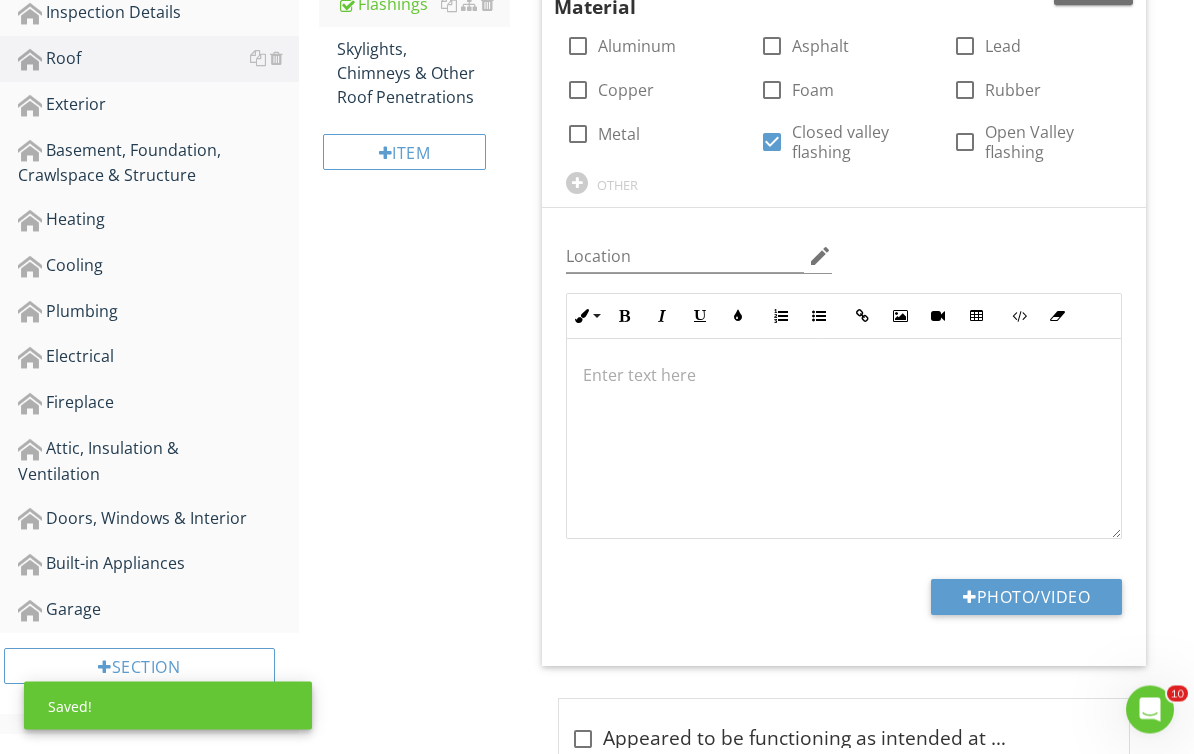 scroll, scrollTop: 543, scrollLeft: 0, axis: vertical 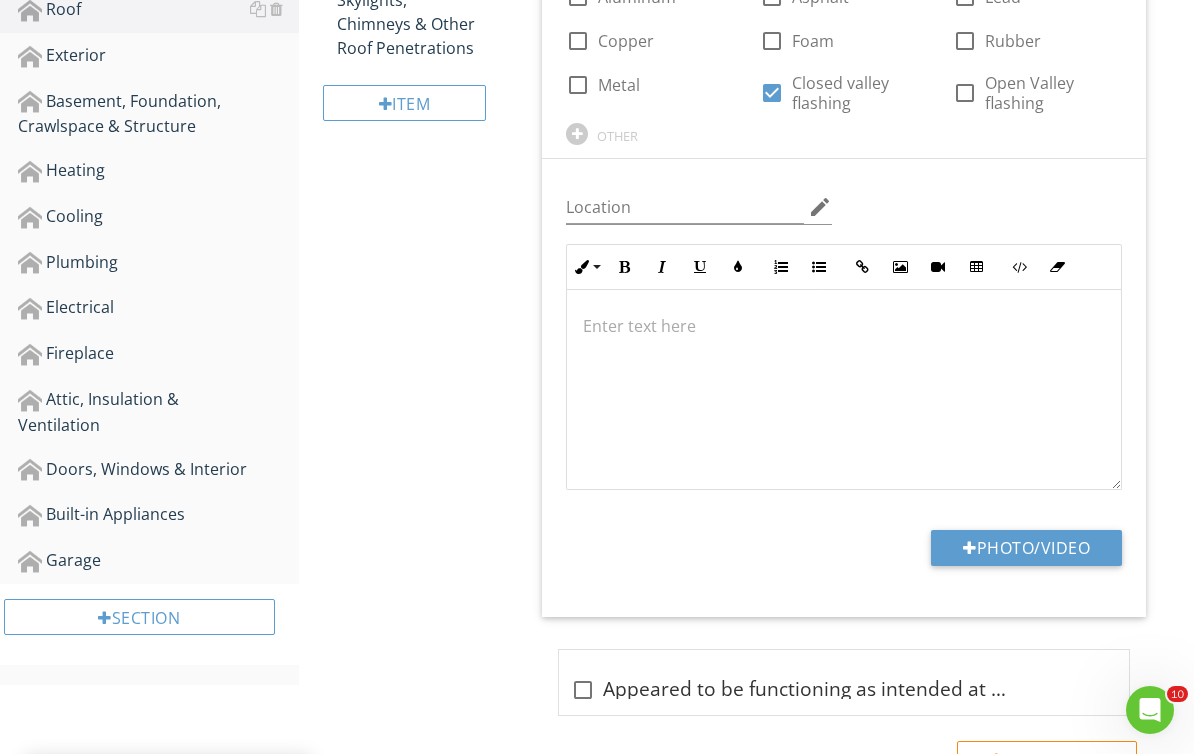 click on "Photo/Video" at bounding box center [1026, 548] 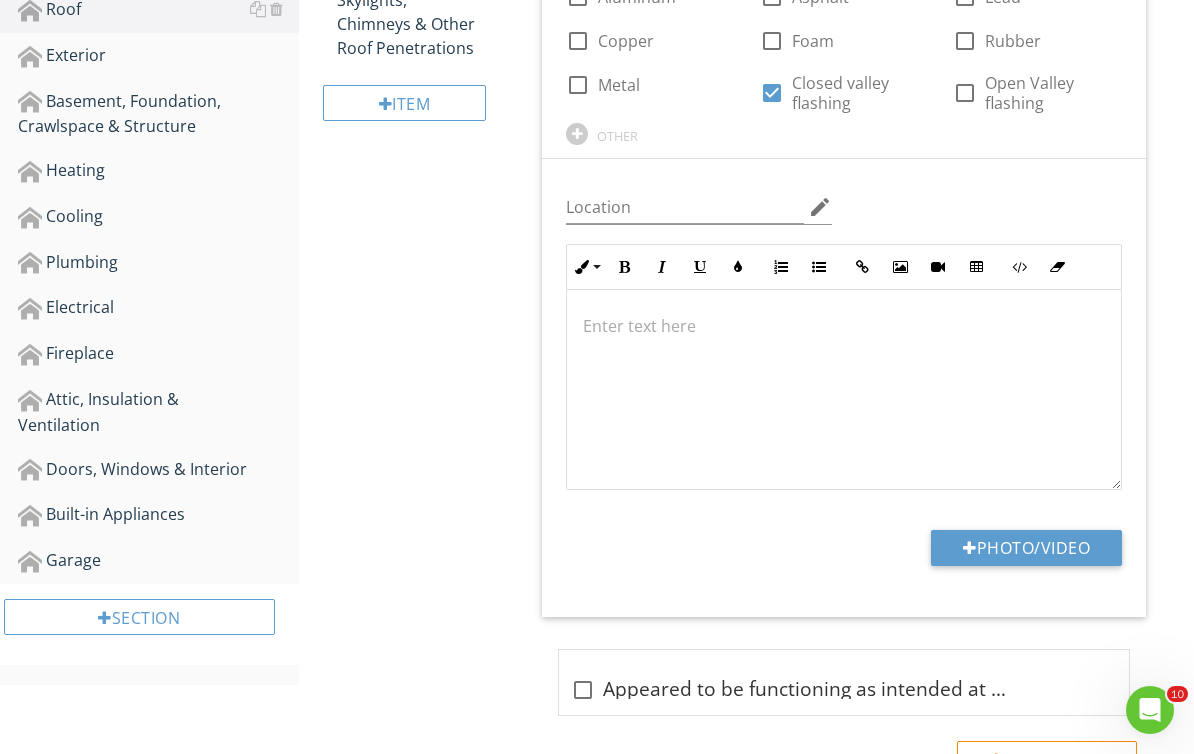 type on "C:\fakepath\2025-08-02-09-43-37-021.png" 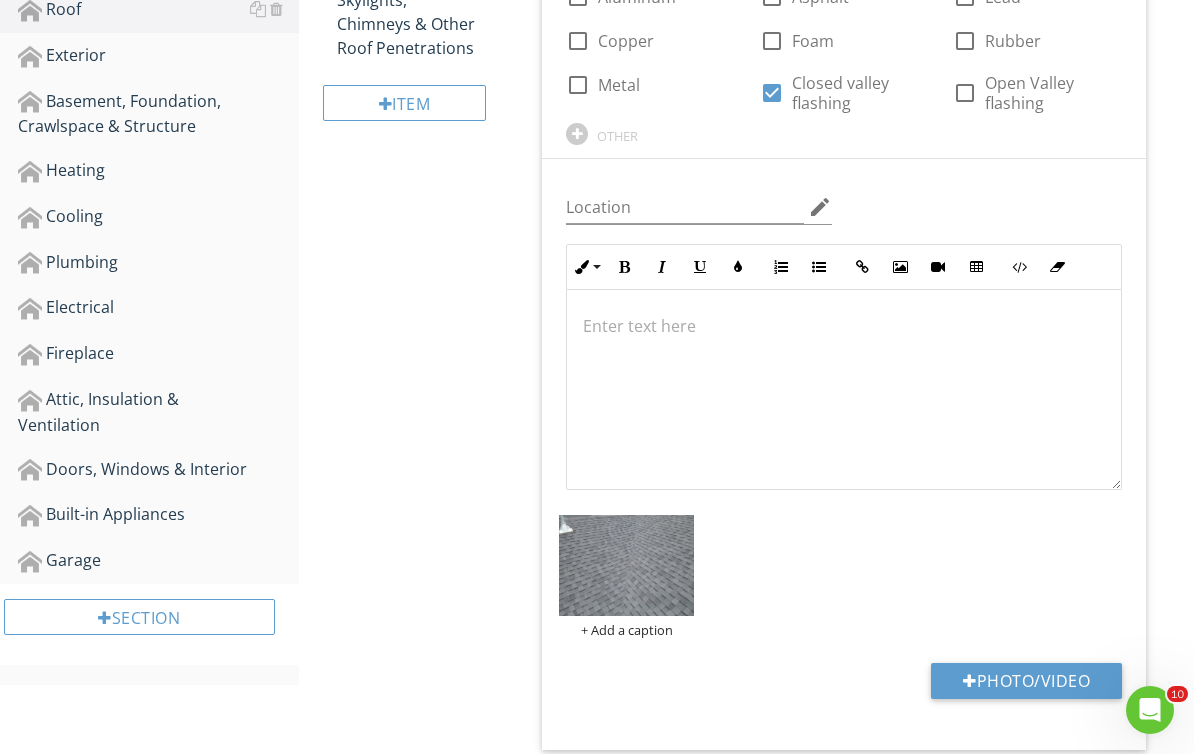 click at bounding box center [626, 565] 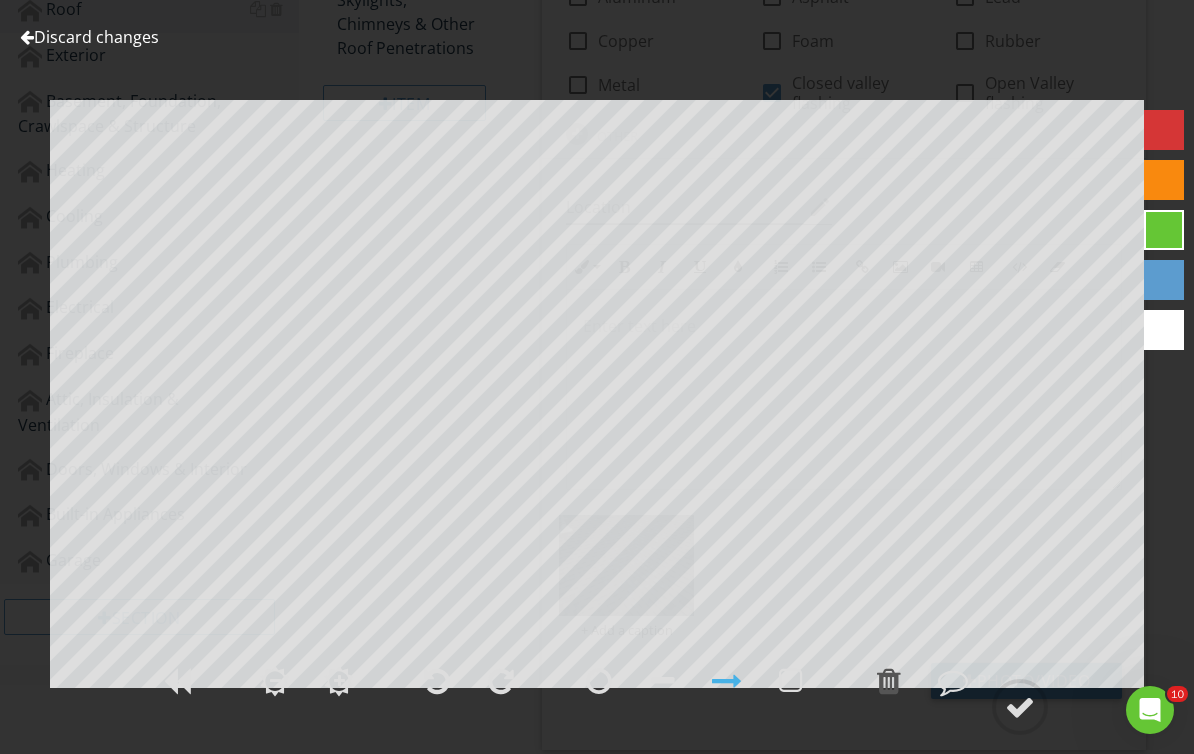 click at bounding box center (1164, 330) 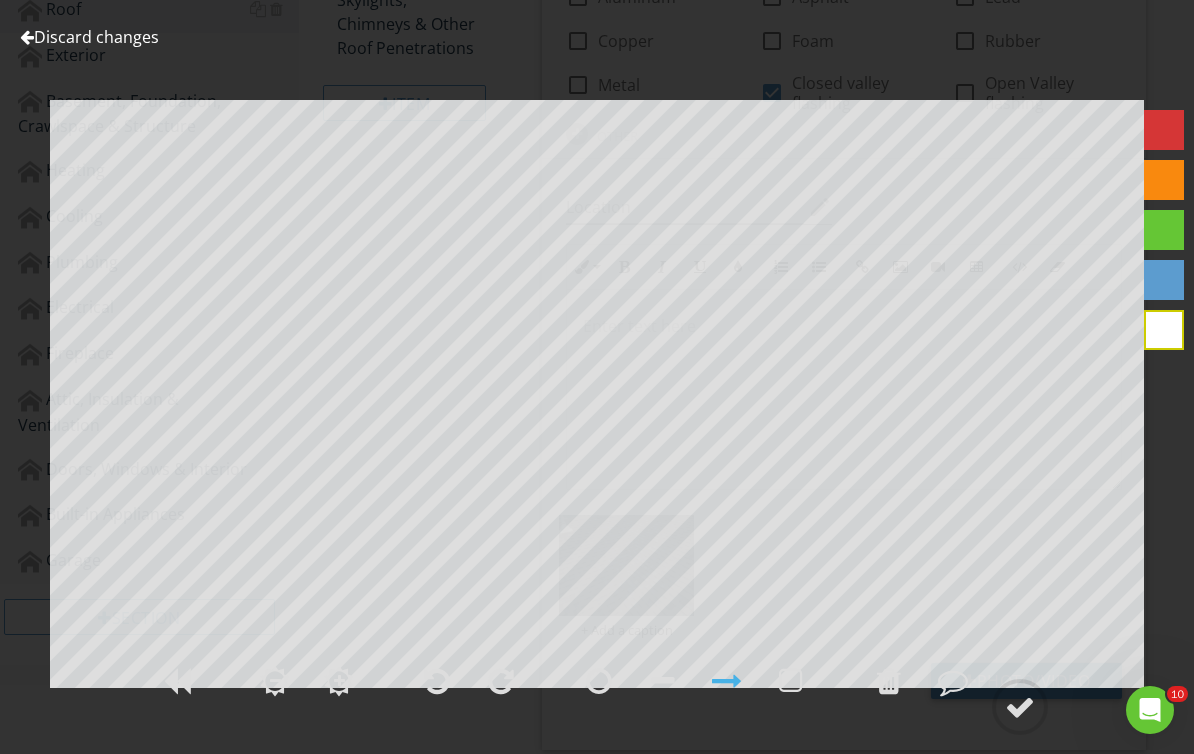 click at bounding box center [1020, 707] 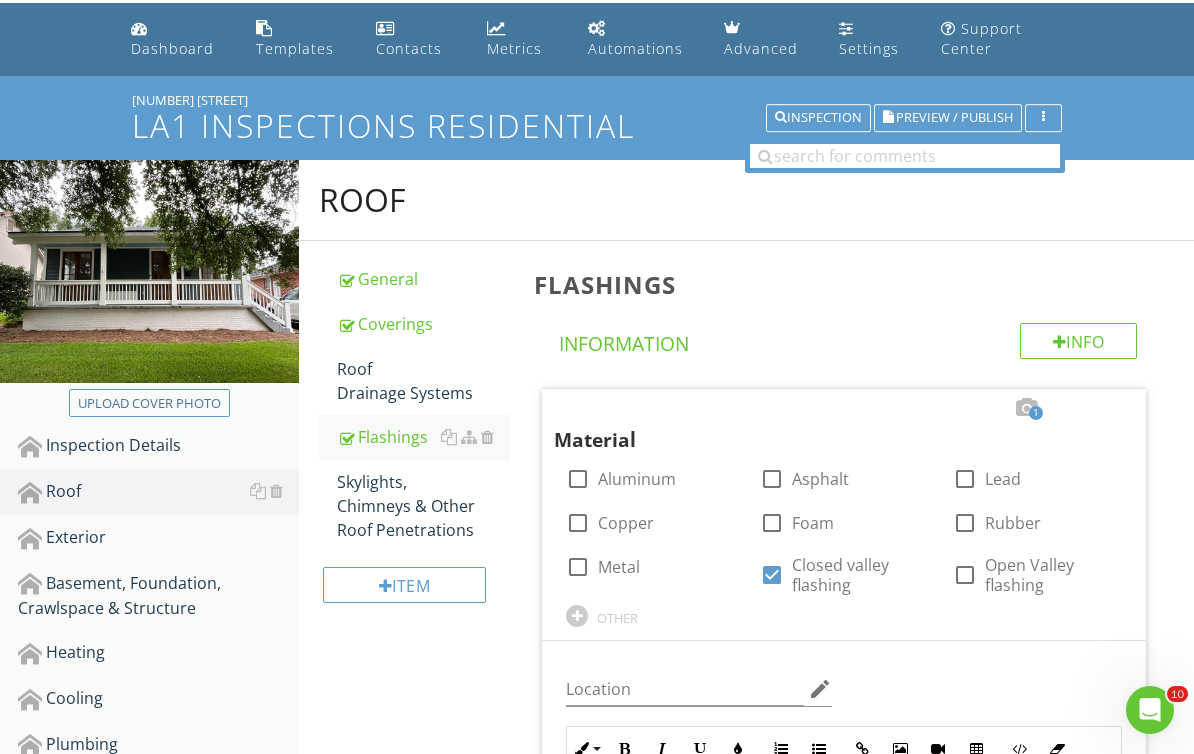 scroll, scrollTop: 0, scrollLeft: 0, axis: both 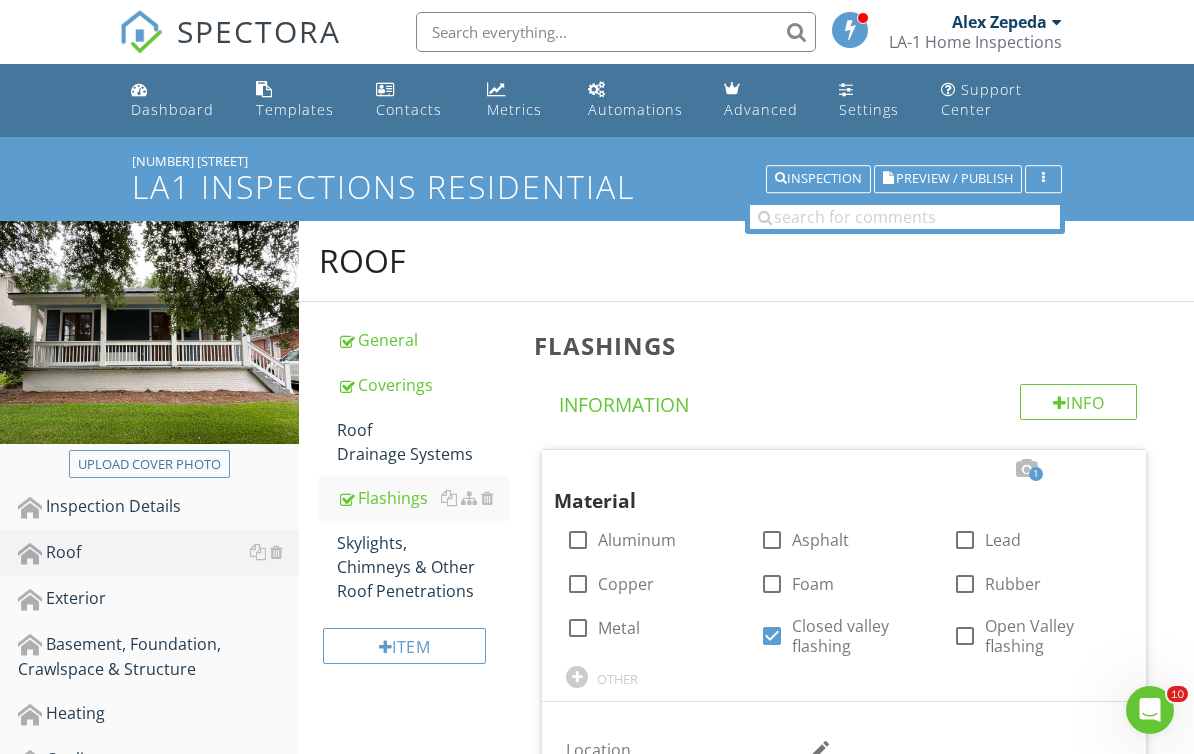 click on "Skylights, Chimneys & Other Roof Penetrations" at bounding box center [424, 567] 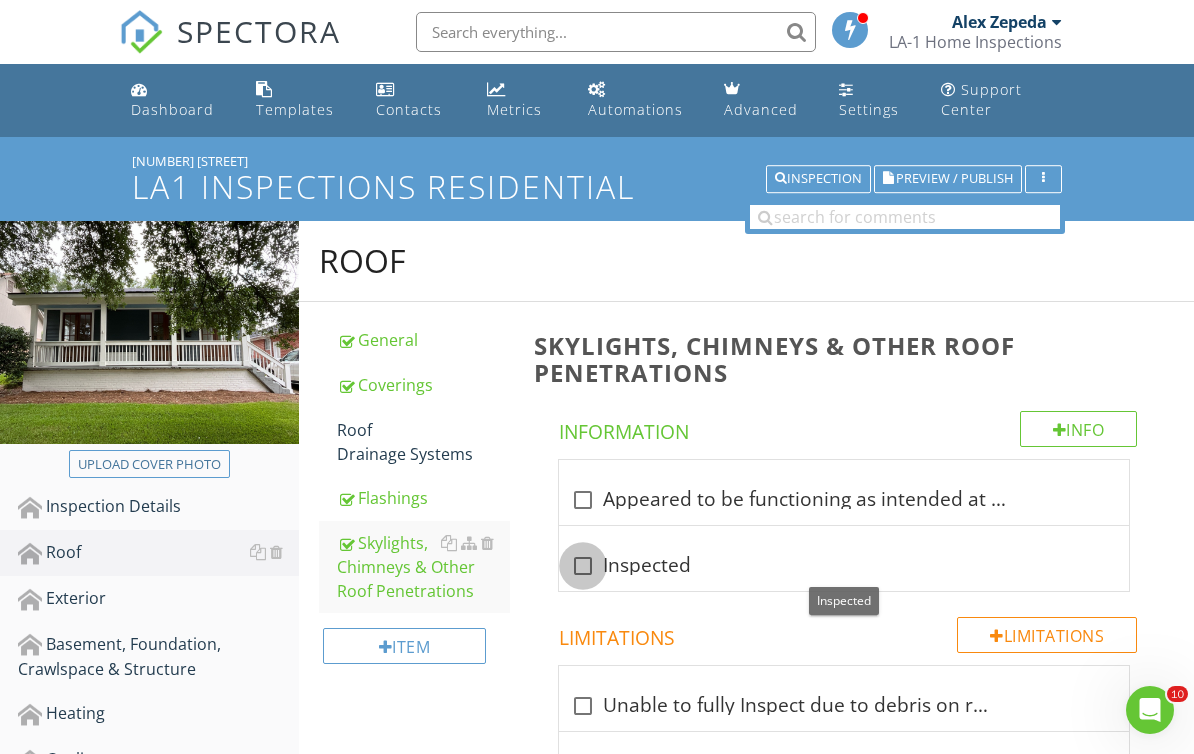 click at bounding box center (583, 566) 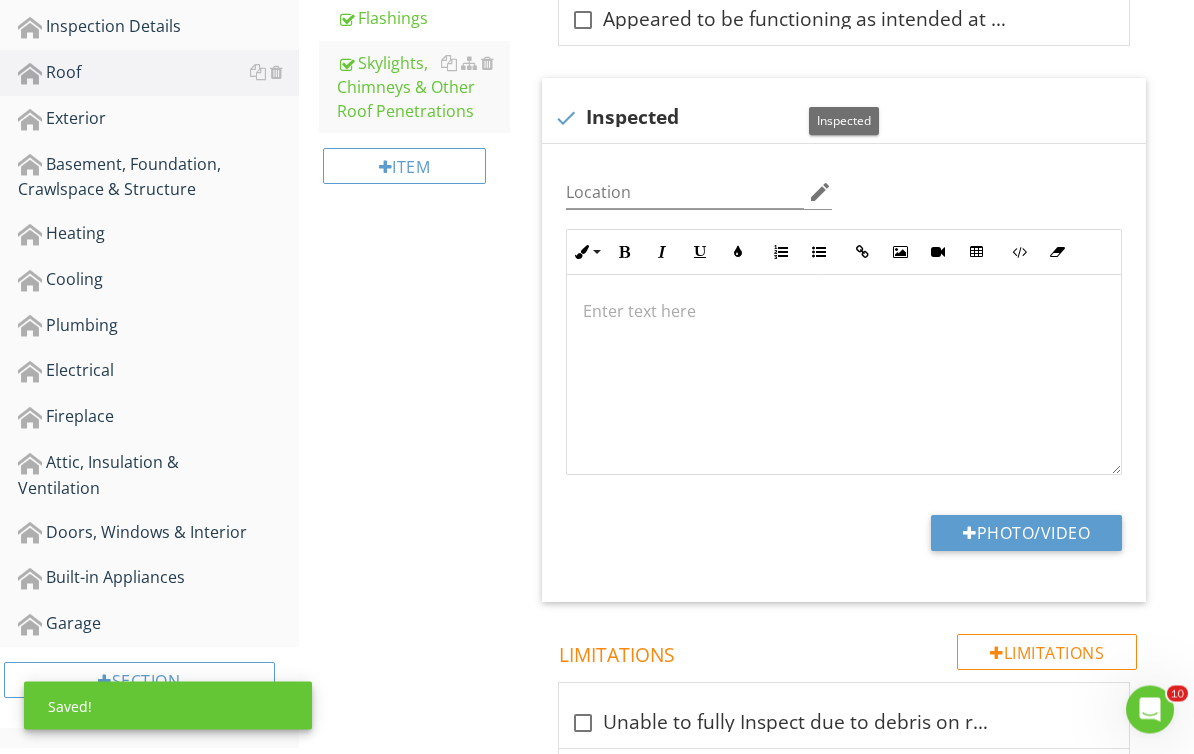 scroll, scrollTop: 534, scrollLeft: 0, axis: vertical 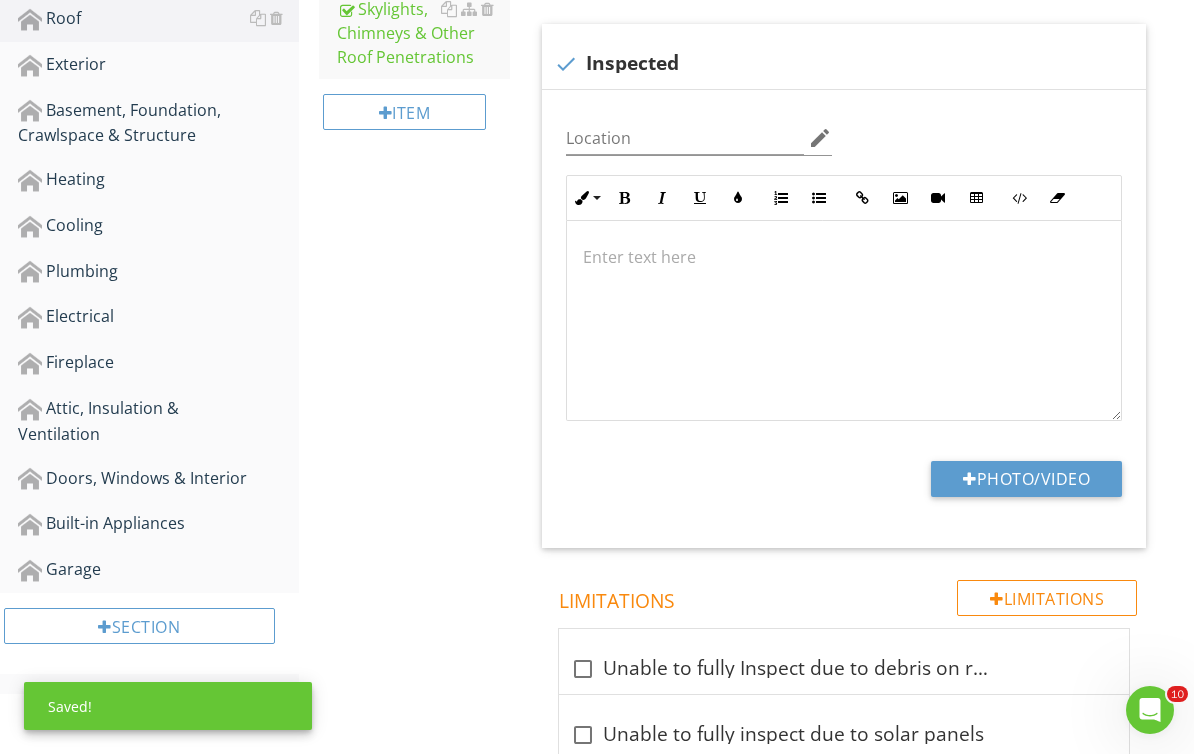click on "Photo/Video" at bounding box center [1026, 479] 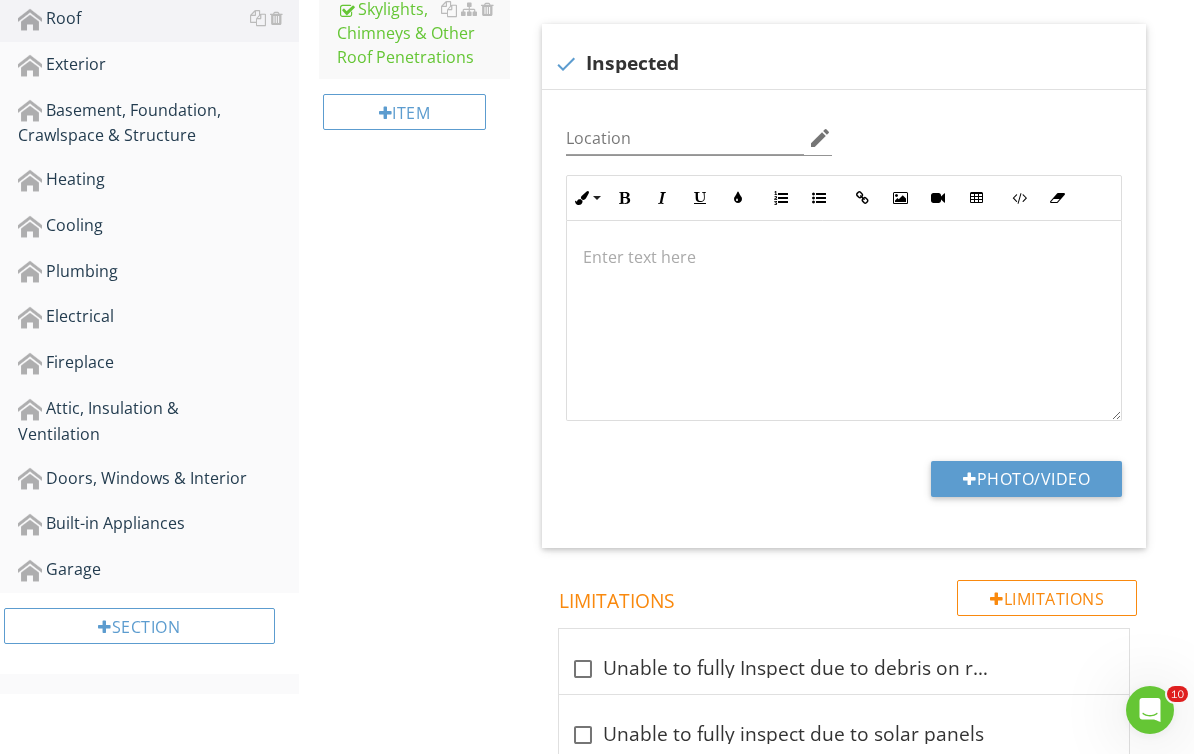 type on "C:\fakepath\[DATE]-[TIME].png" 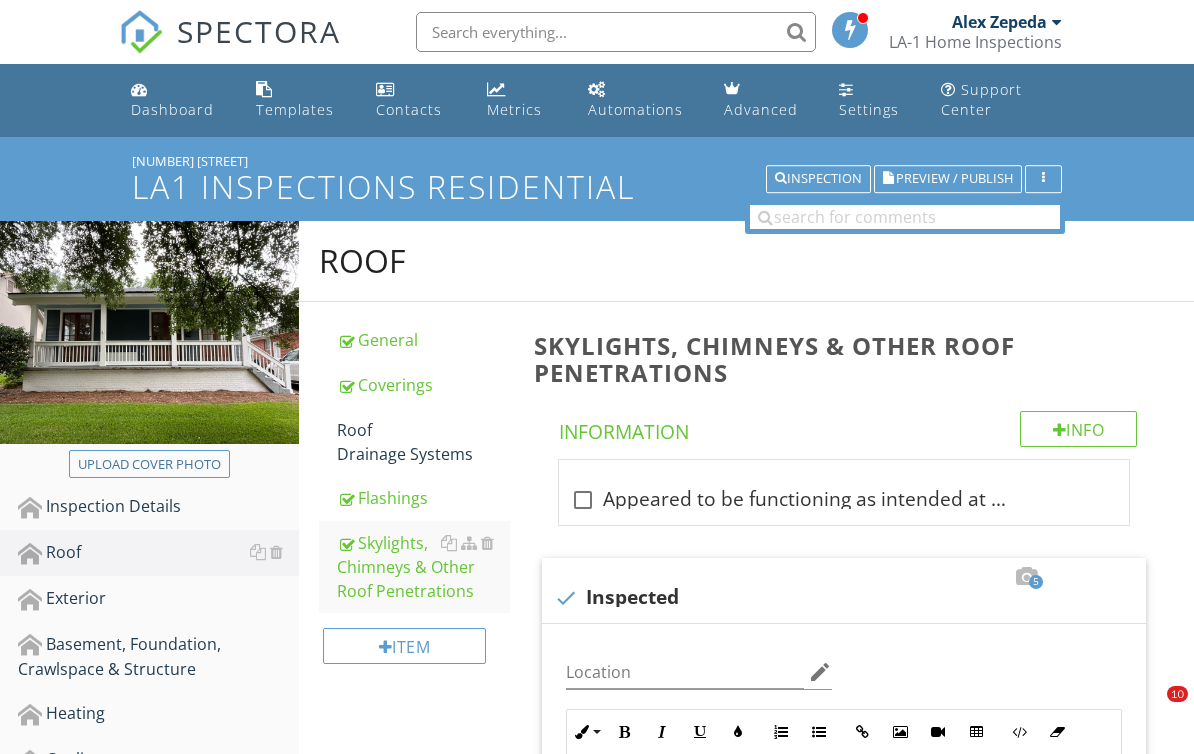 scroll, scrollTop: 534, scrollLeft: 0, axis: vertical 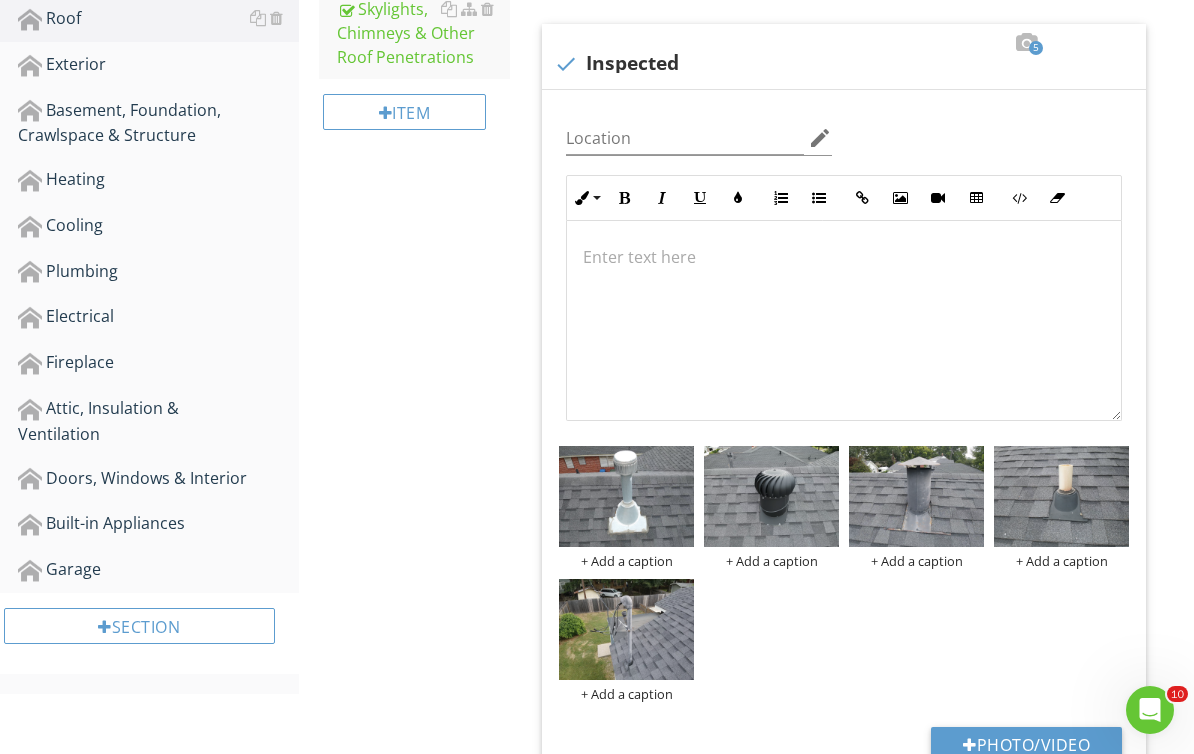 click on "Attic, Insulation & Ventilation" at bounding box center [158, 421] 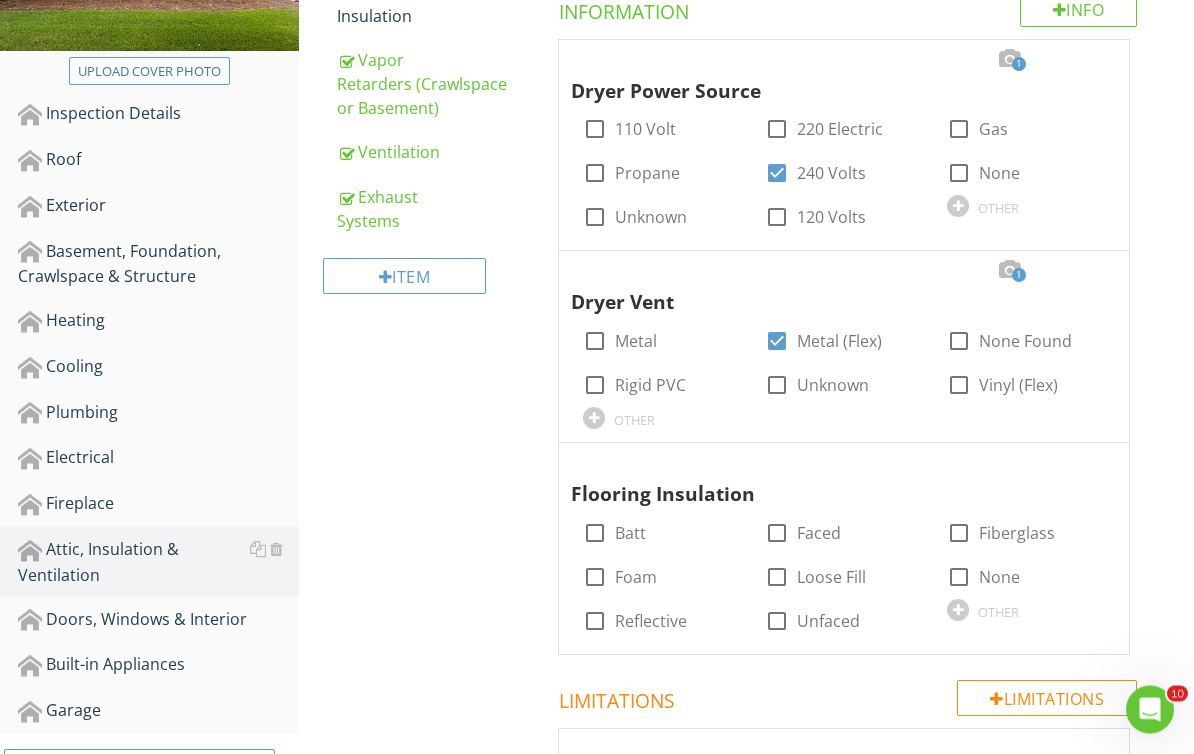 scroll, scrollTop: 393, scrollLeft: 0, axis: vertical 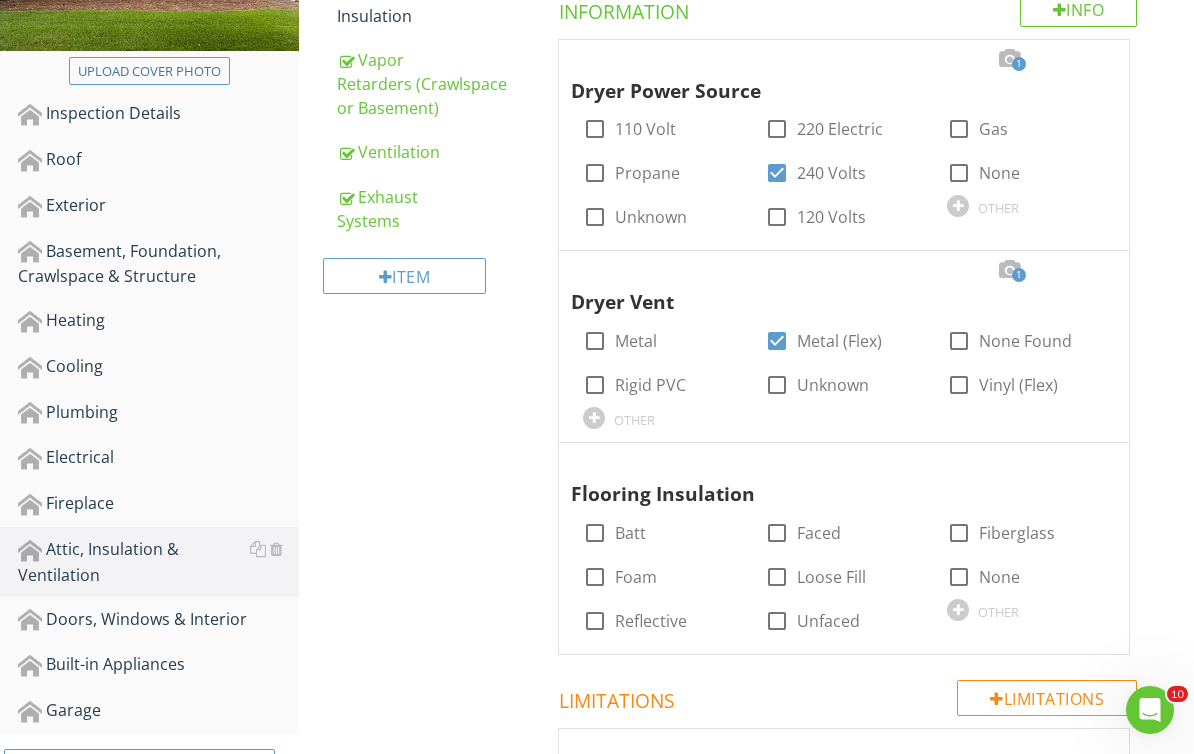 click on "Ventilation" at bounding box center [424, 152] 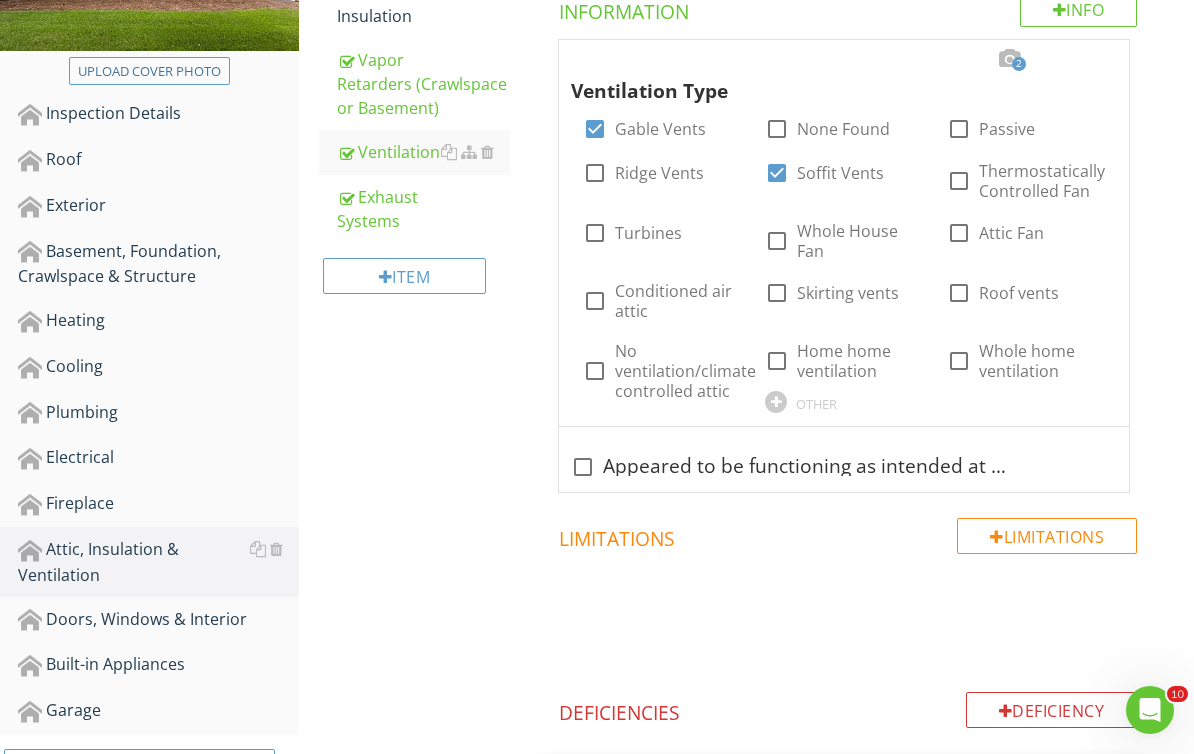click at bounding box center (595, 233) 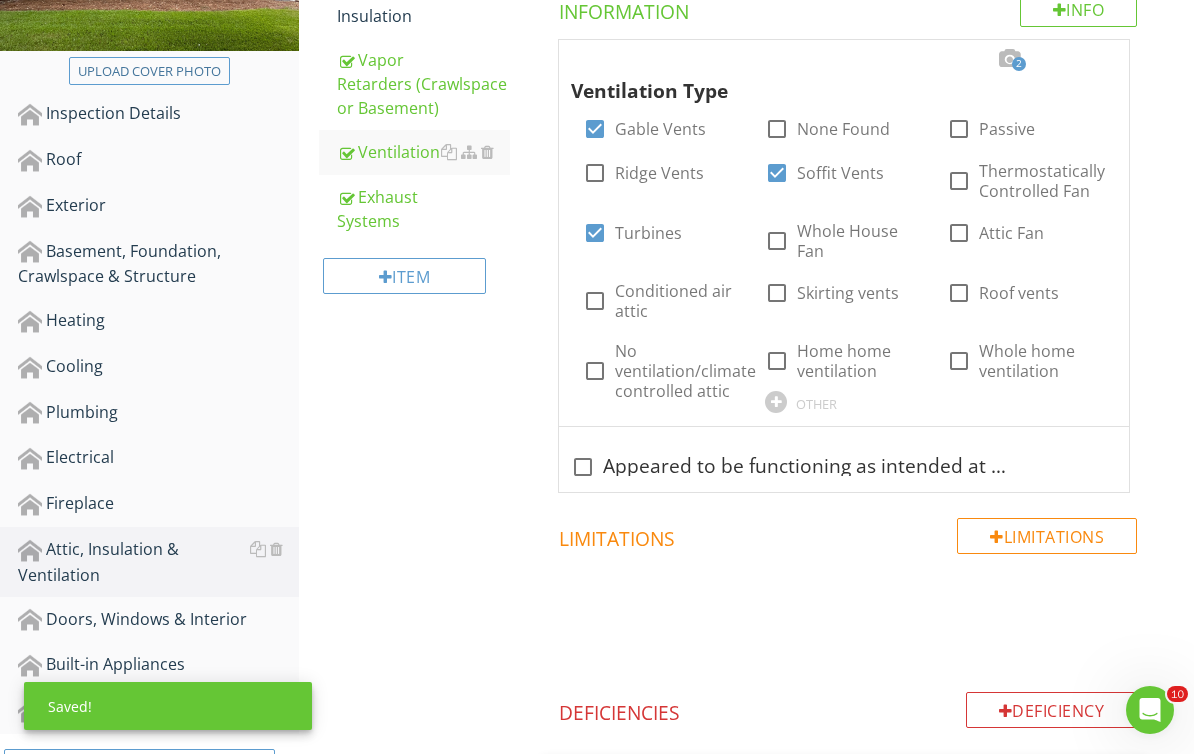 click at bounding box center [1093, 59] 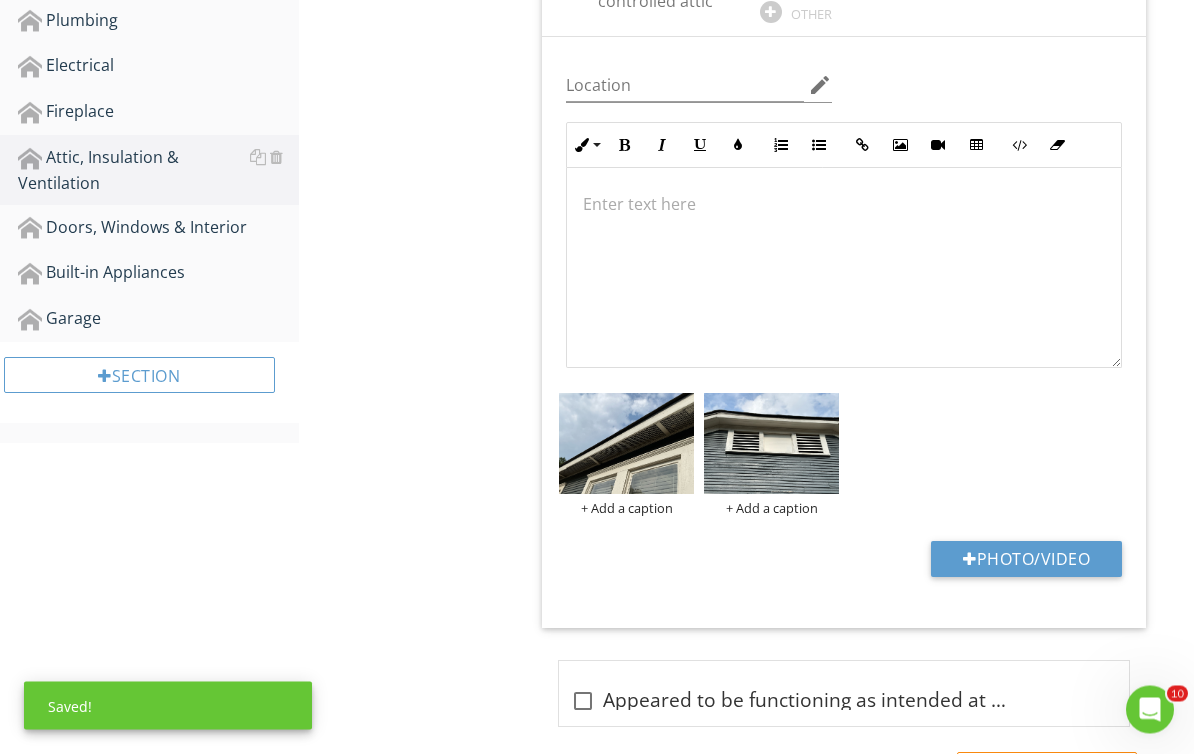 scroll, scrollTop: 935, scrollLeft: 0, axis: vertical 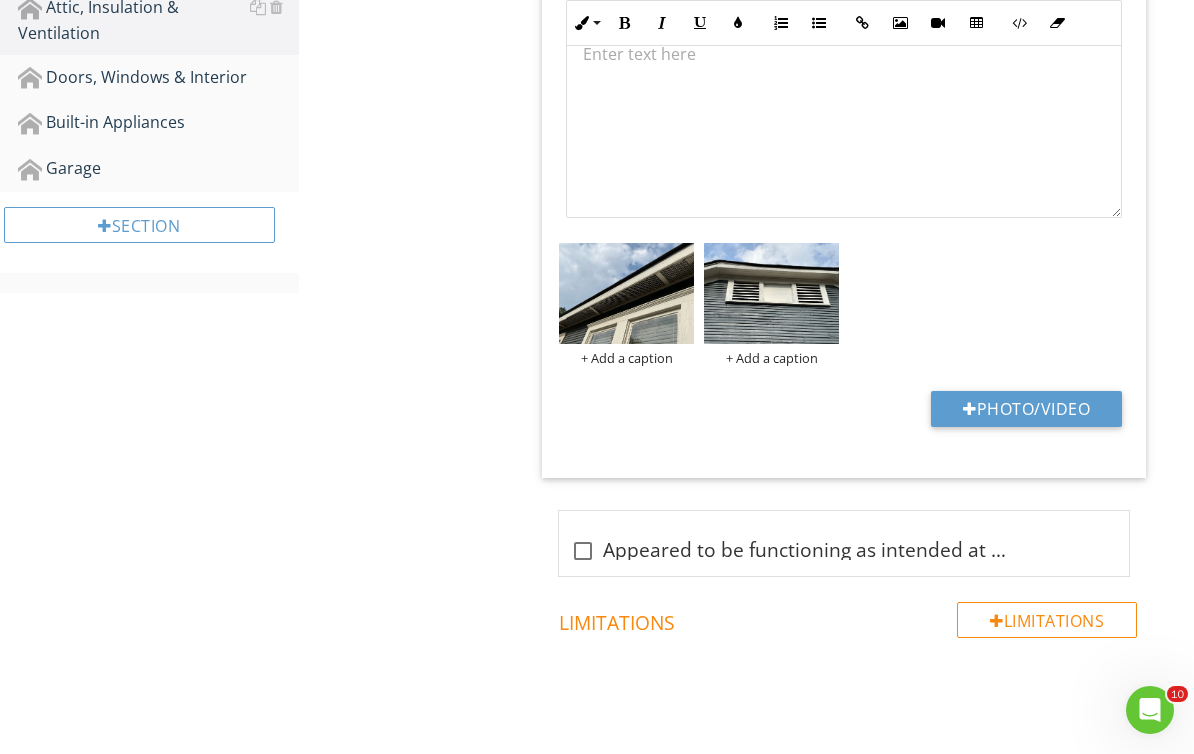 click on "Photo/Video" at bounding box center [1026, 409] 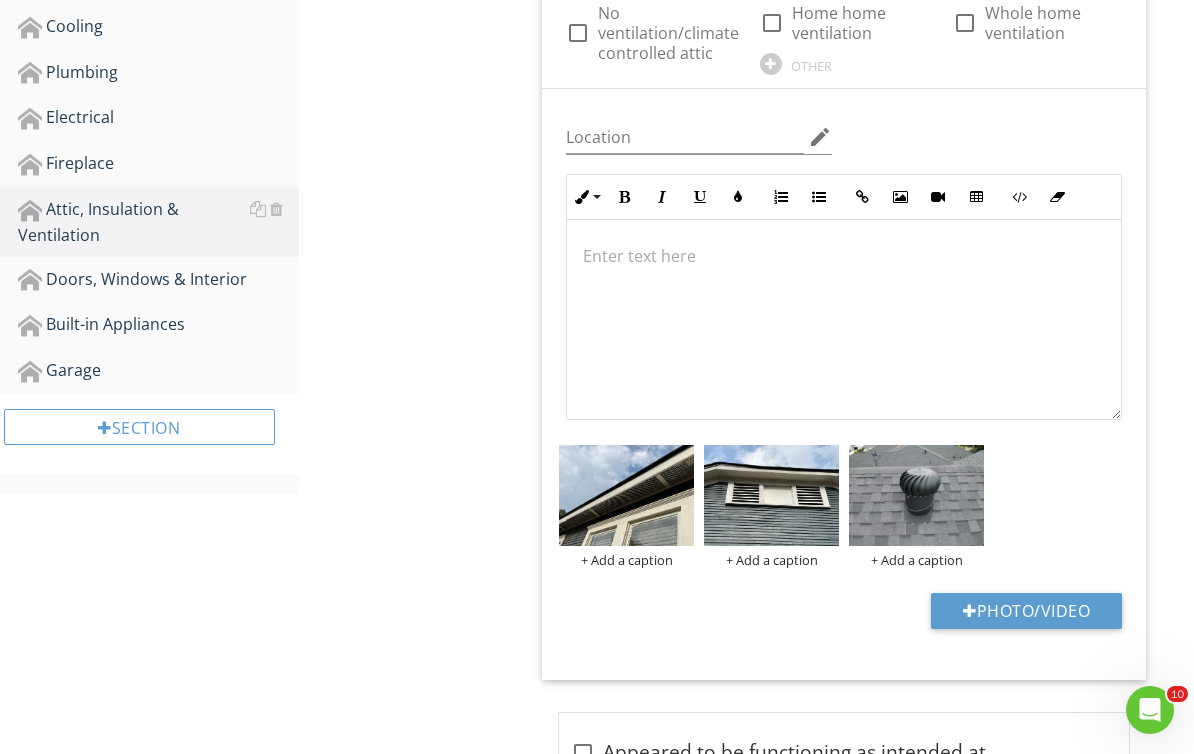scroll, scrollTop: 721, scrollLeft: 0, axis: vertical 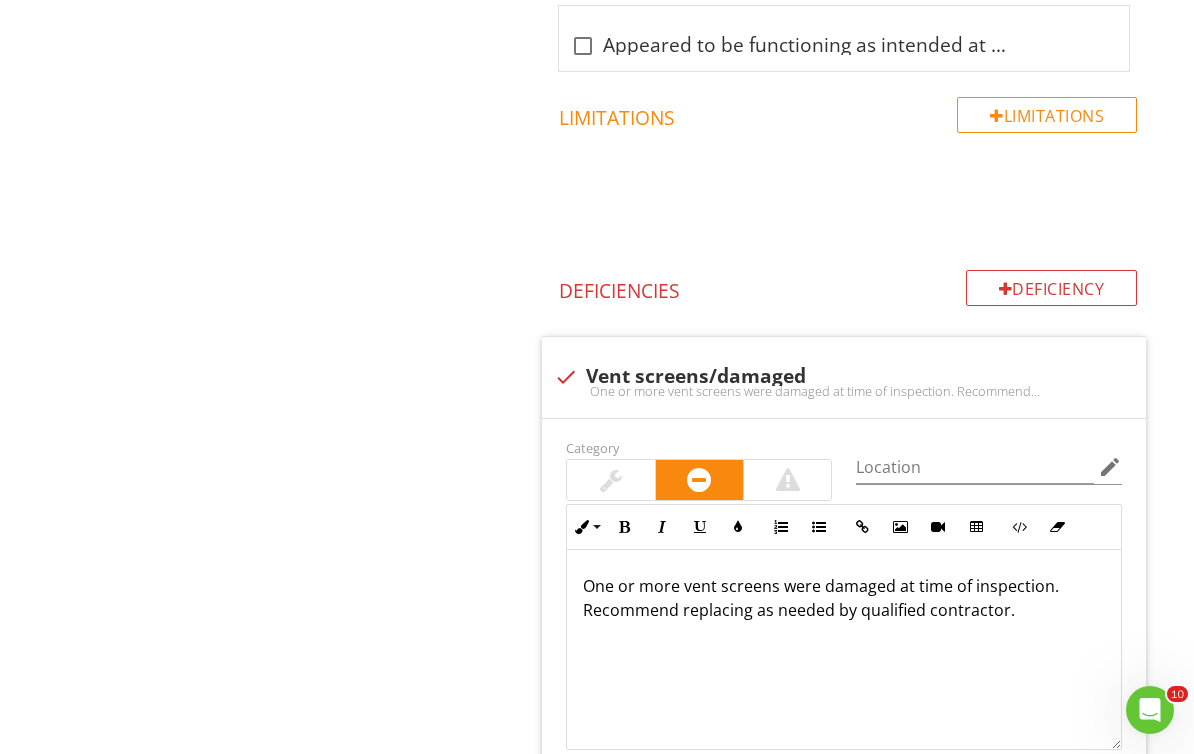click on "Ventilation
Info
Information                 3
Ventilation Type
check_box Gable Vents   check_box_outline_blank None Found   check_box_outline_blank Passive   check_box_outline_blank Ridge Vents   check_box Soffit Vents   check_box_outline_blank Thermostatically Controlled Fan   check_box Turbines   check_box_outline_blank Whole House Fan   check_box_outline_blank Attic Fan   check_box_outline_blank Conditioned air attic   check_box_outline_blank Skirting vents   check_box_outline_blank Roof vents   check_box_outline_blank No ventilation/climate controlled attic   check_box_outline_blank Home home ventilation   check_box_outline_blank Whole home ventilation         OTHER                   Location edit       Inline Style XLarge Large Normal Small Light Small/Light Bold Italic Underline Colors Ordered List Unordered List Insert Link Insert Image Insert Video Insert Table" at bounding box center (858, 339) 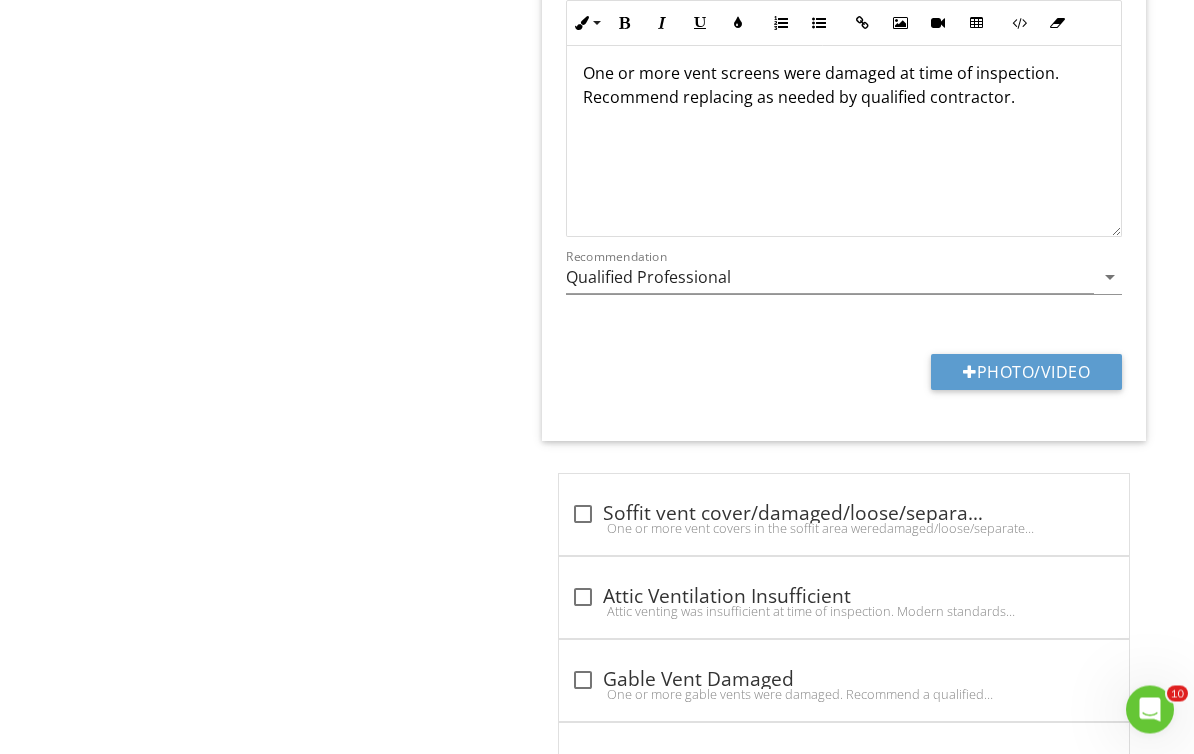 scroll, scrollTop: 1953, scrollLeft: 0, axis: vertical 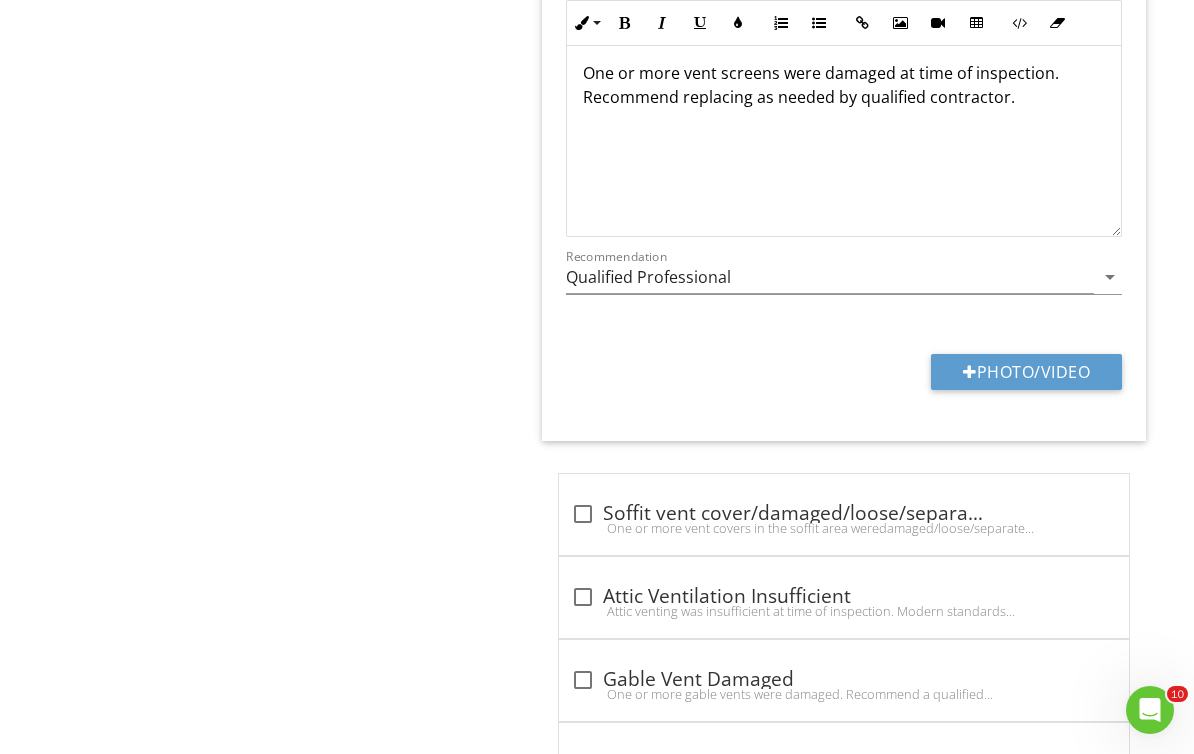 click on "Photo/Video" at bounding box center [1026, 372] 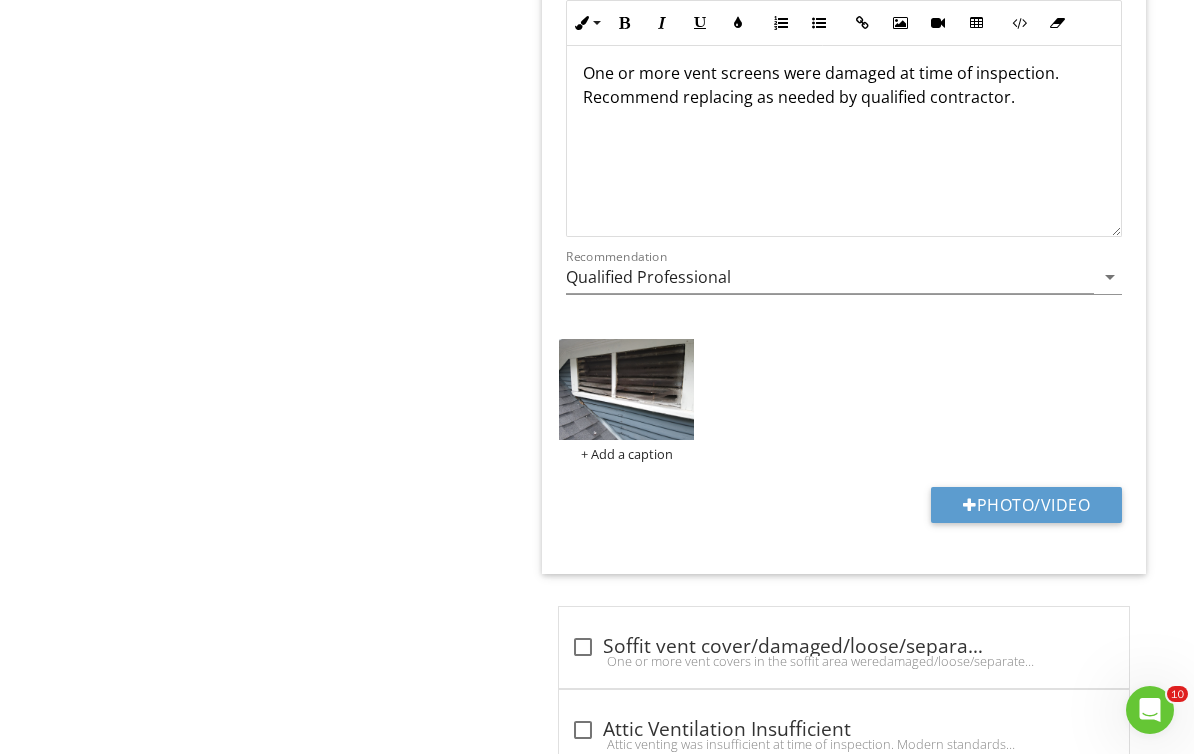 click at bounding box center [626, 389] 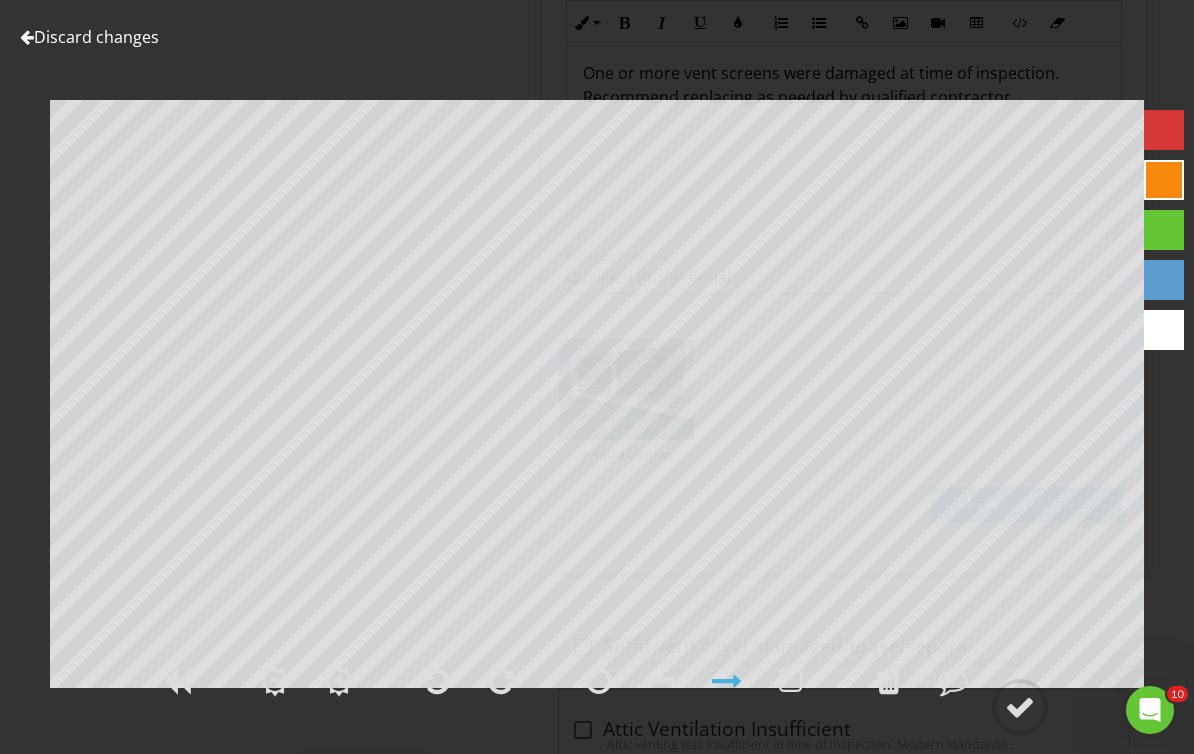 click at bounding box center (1020, 707) 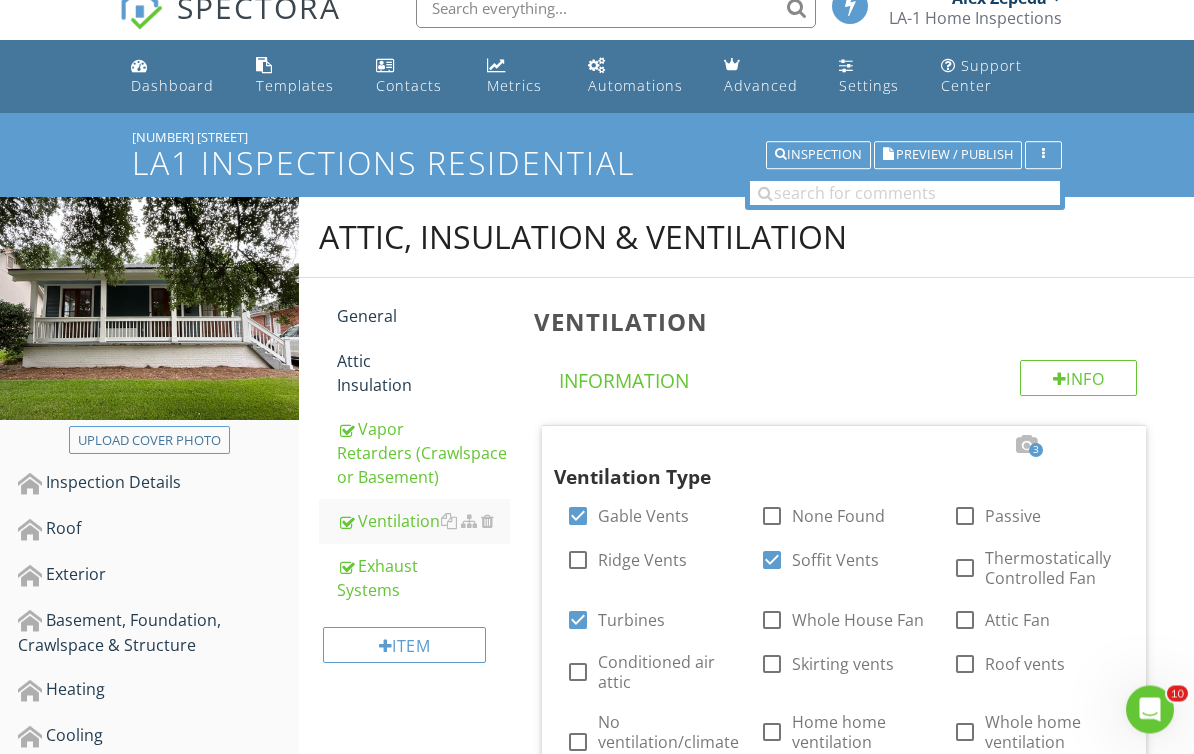 scroll, scrollTop: 0, scrollLeft: 0, axis: both 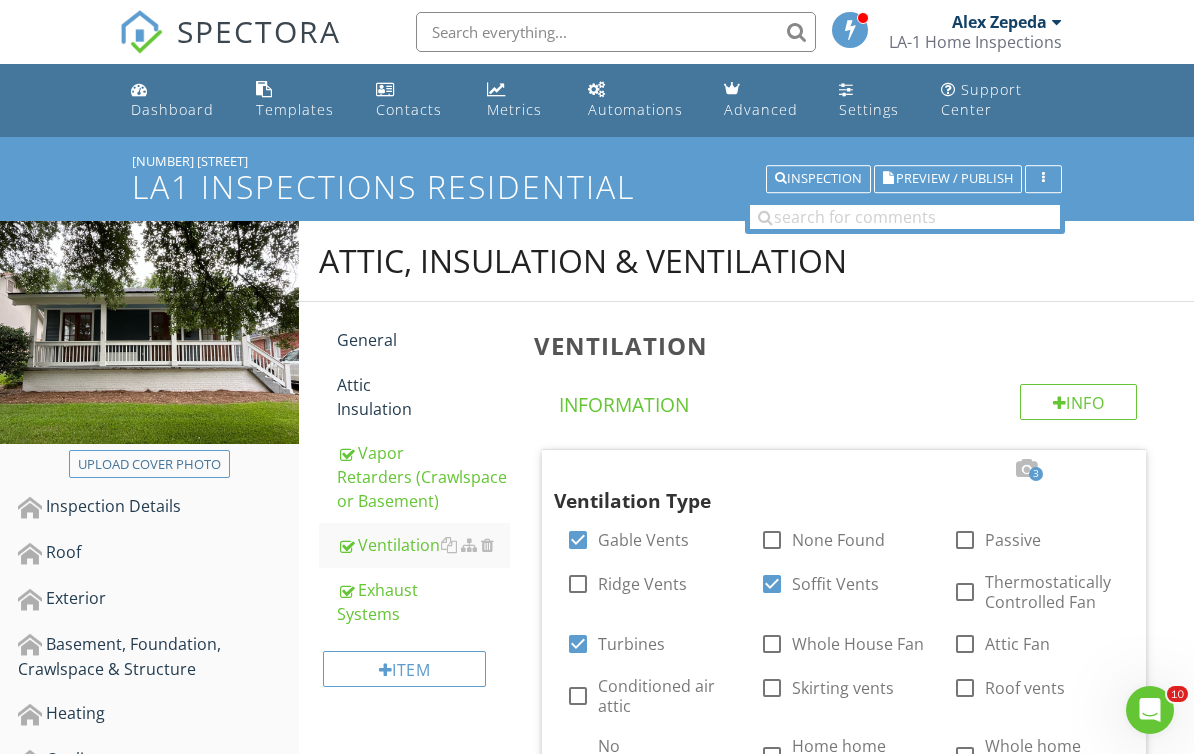 click on "Preview / Publish" at bounding box center (954, 179) 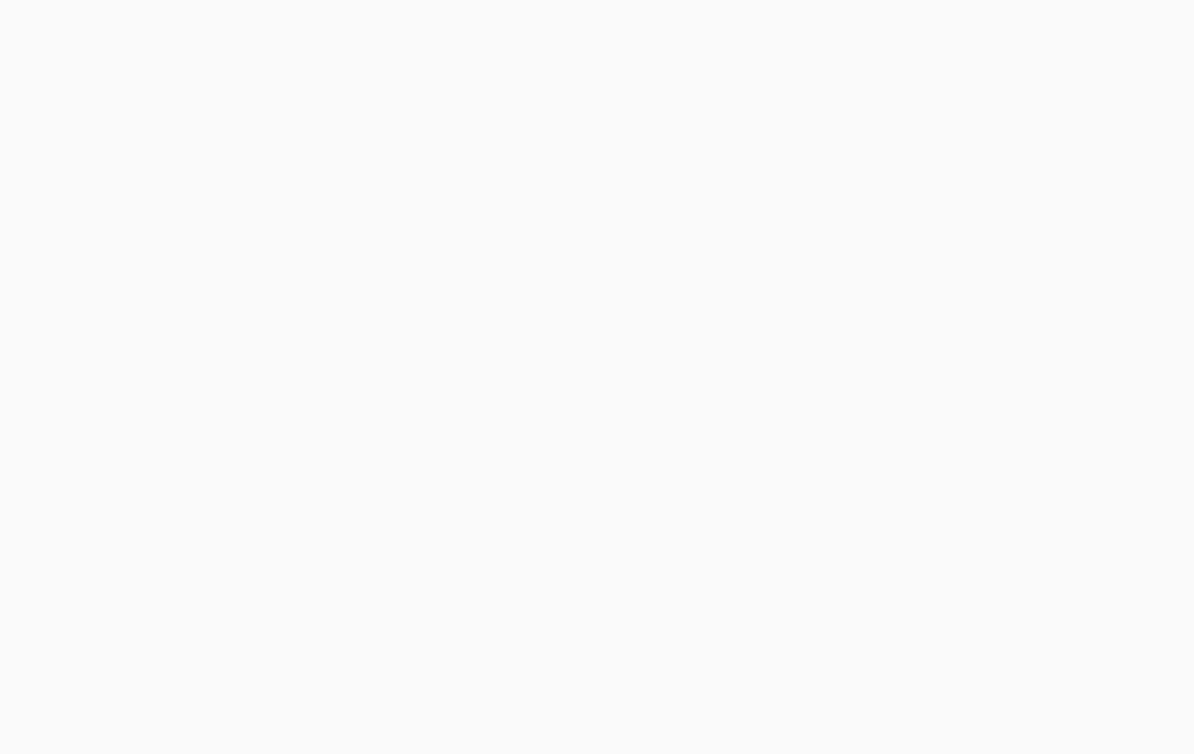 scroll, scrollTop: 0, scrollLeft: 0, axis: both 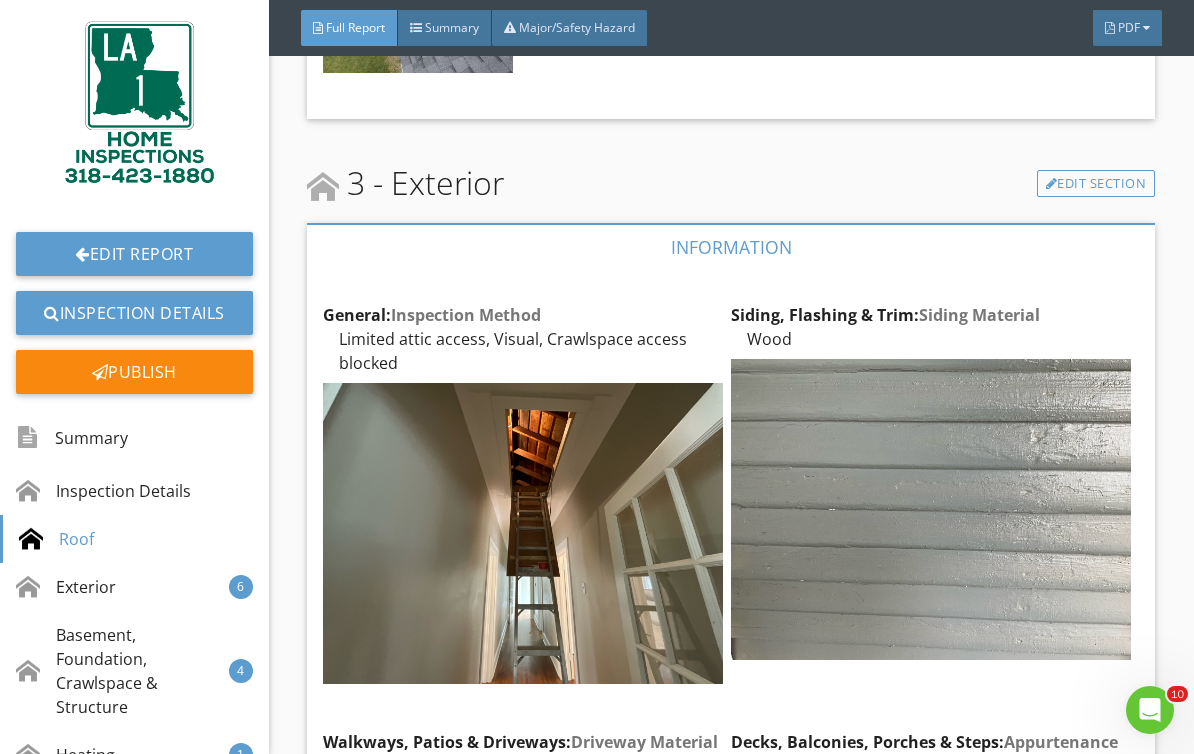 click on "Edit" at bounding box center [0, 0] 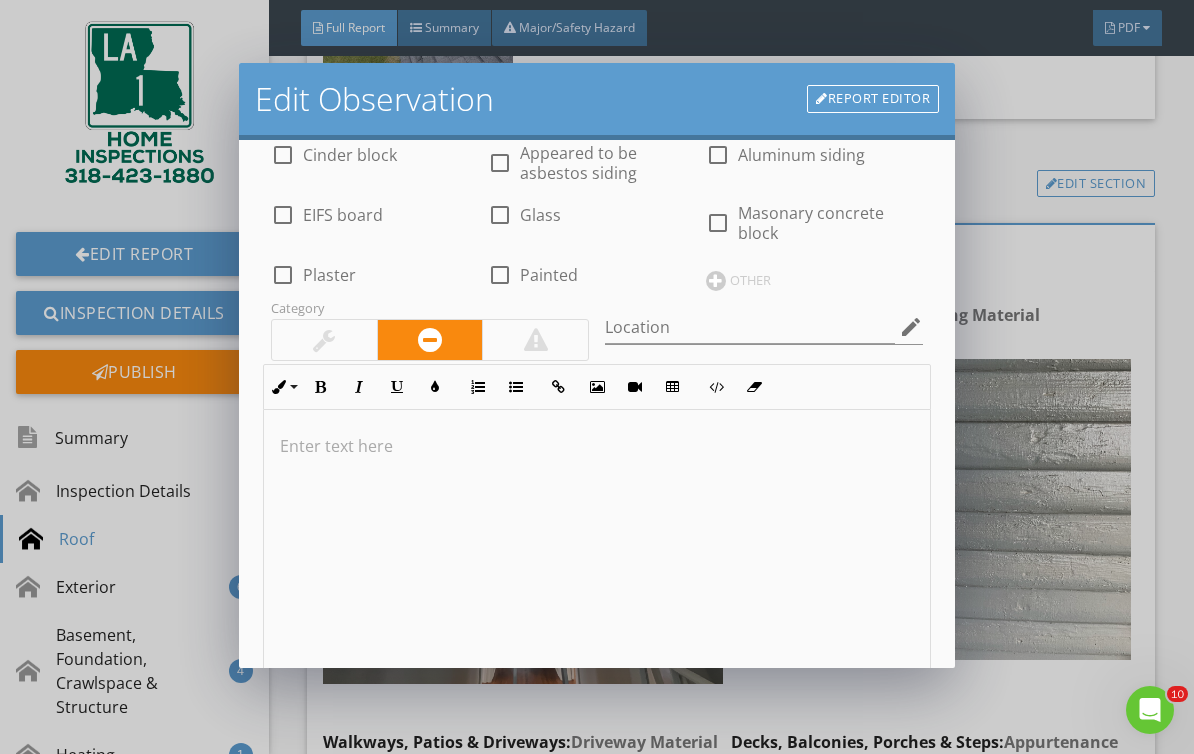 scroll, scrollTop: 412, scrollLeft: 0, axis: vertical 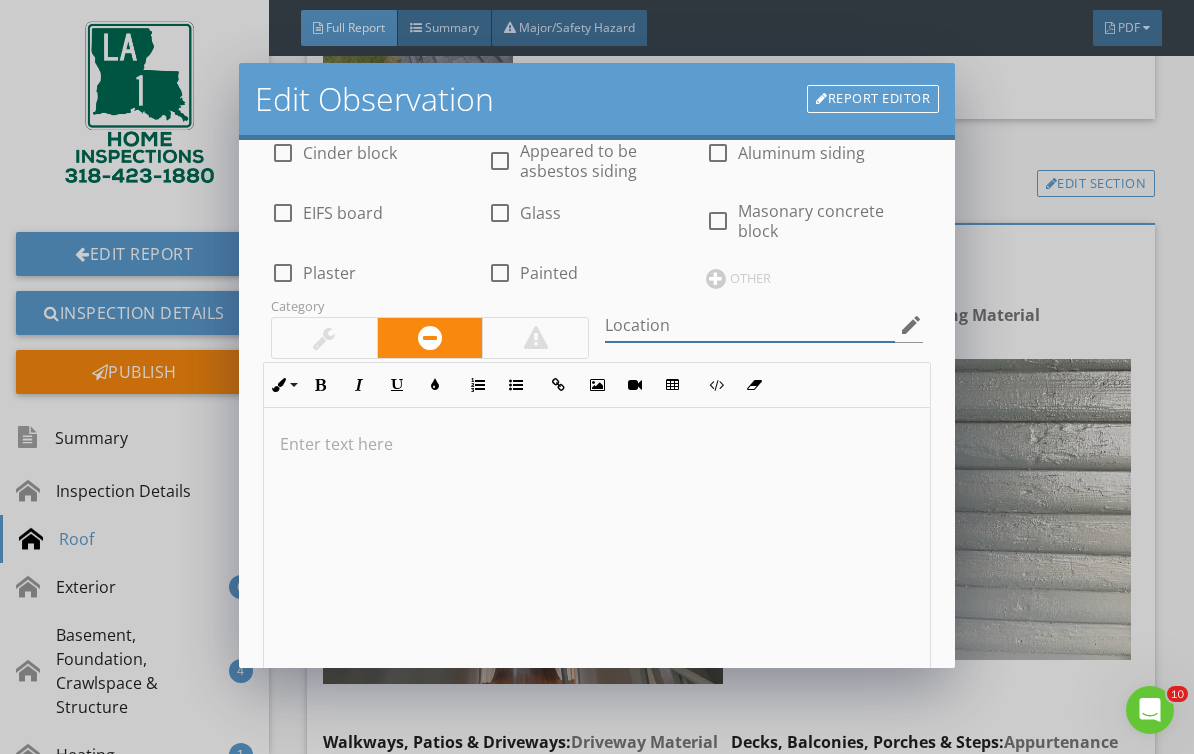 click at bounding box center [750, 325] 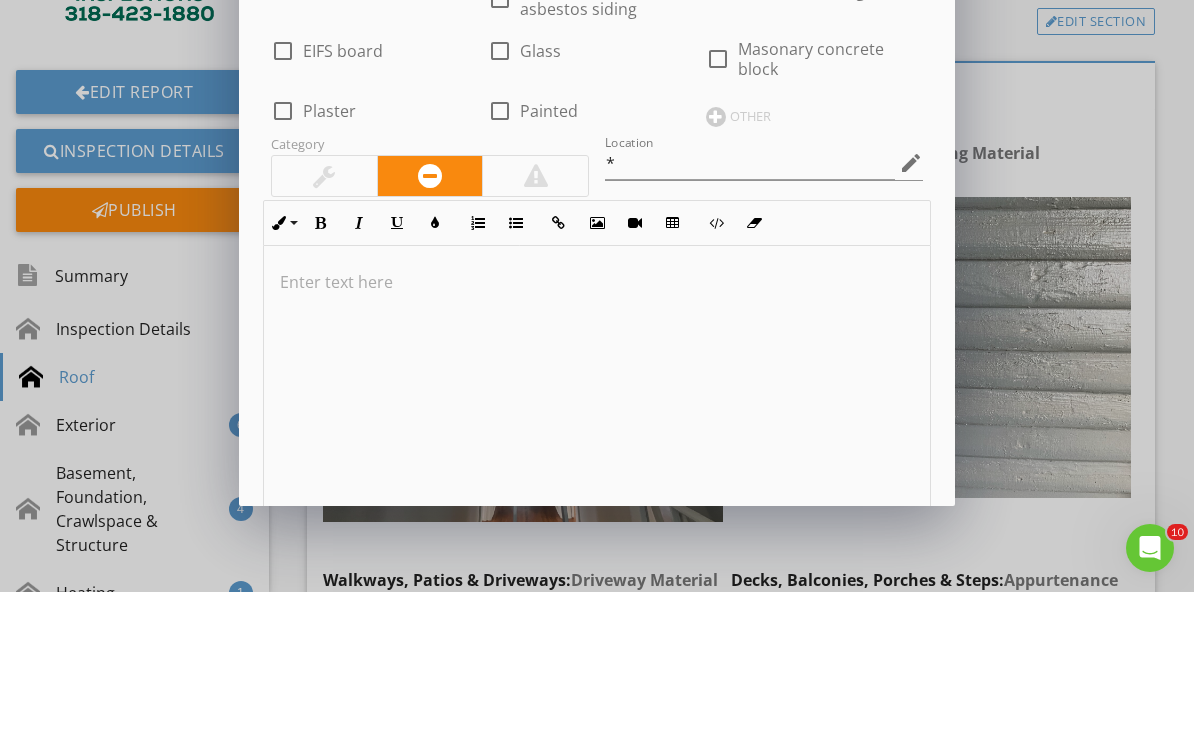 scroll, scrollTop: 34, scrollLeft: 0, axis: vertical 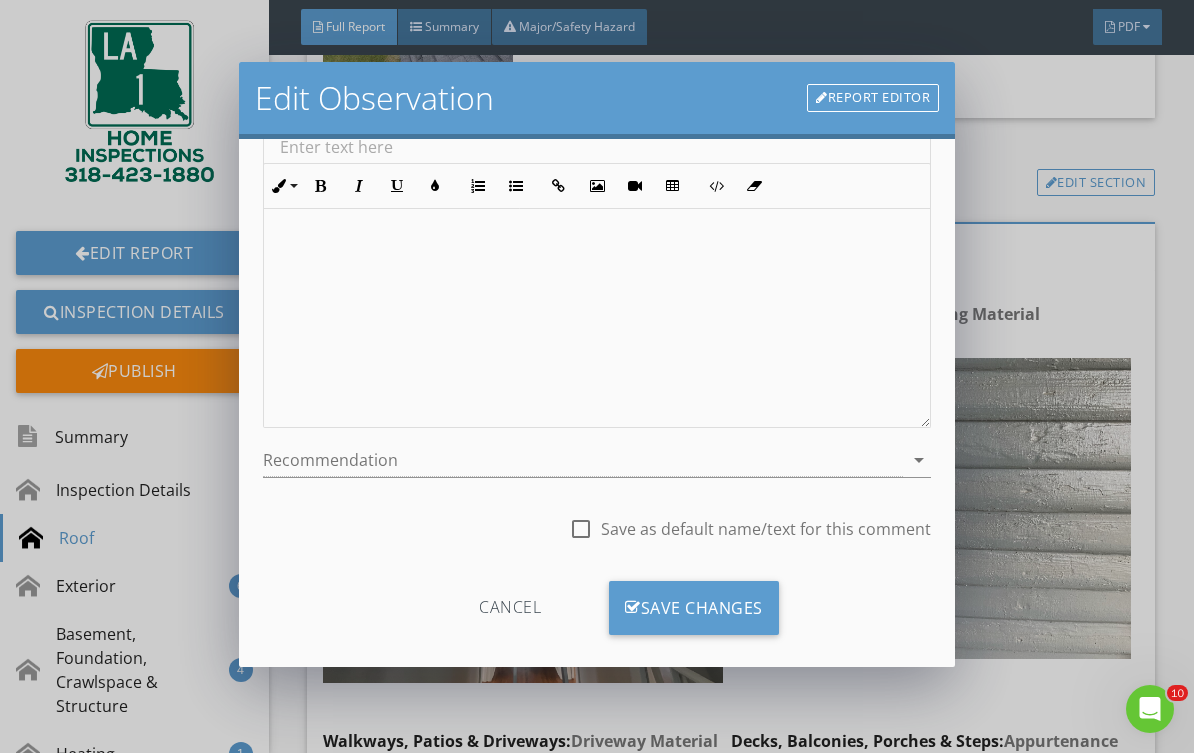 type on "*" 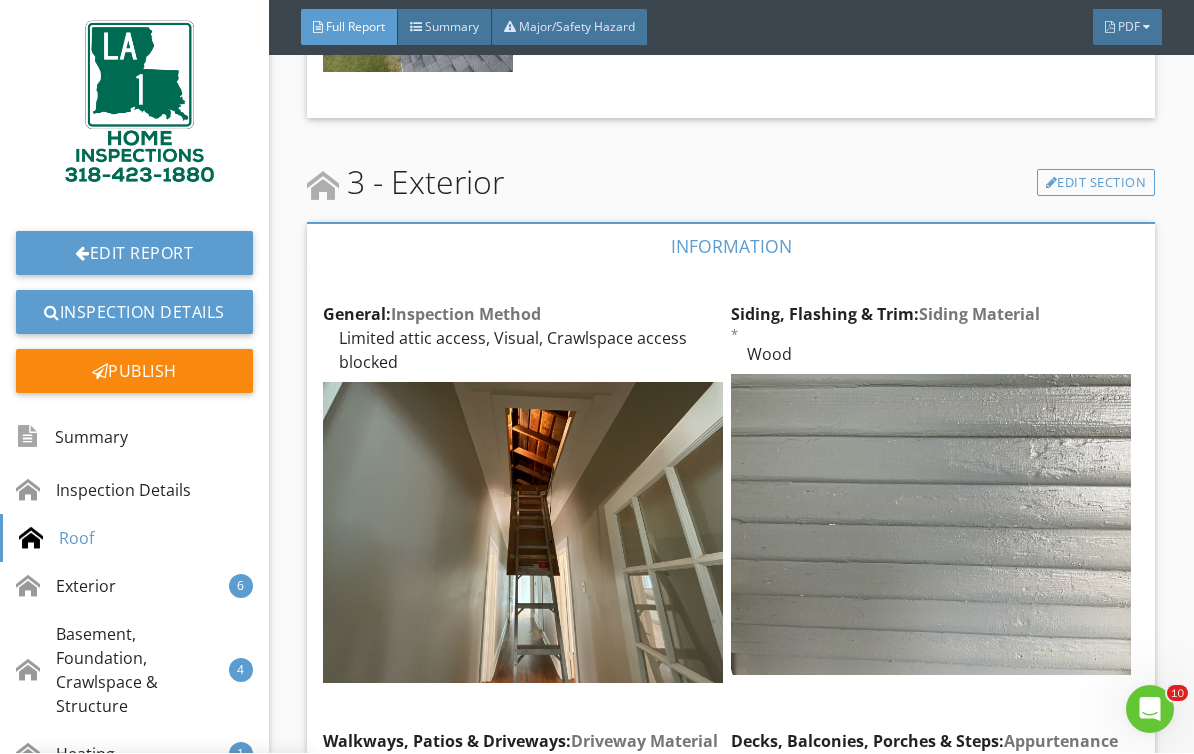 scroll, scrollTop: 471, scrollLeft: 0, axis: vertical 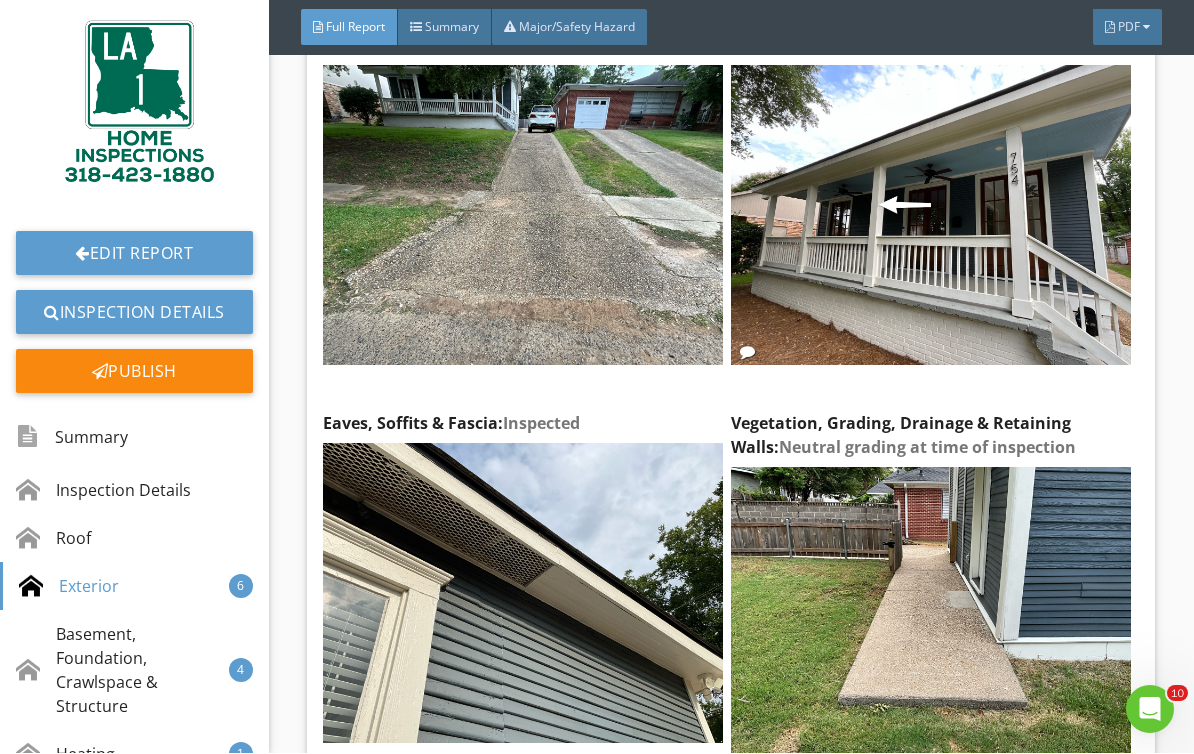 click on "Edit" at bounding box center [0, 0] 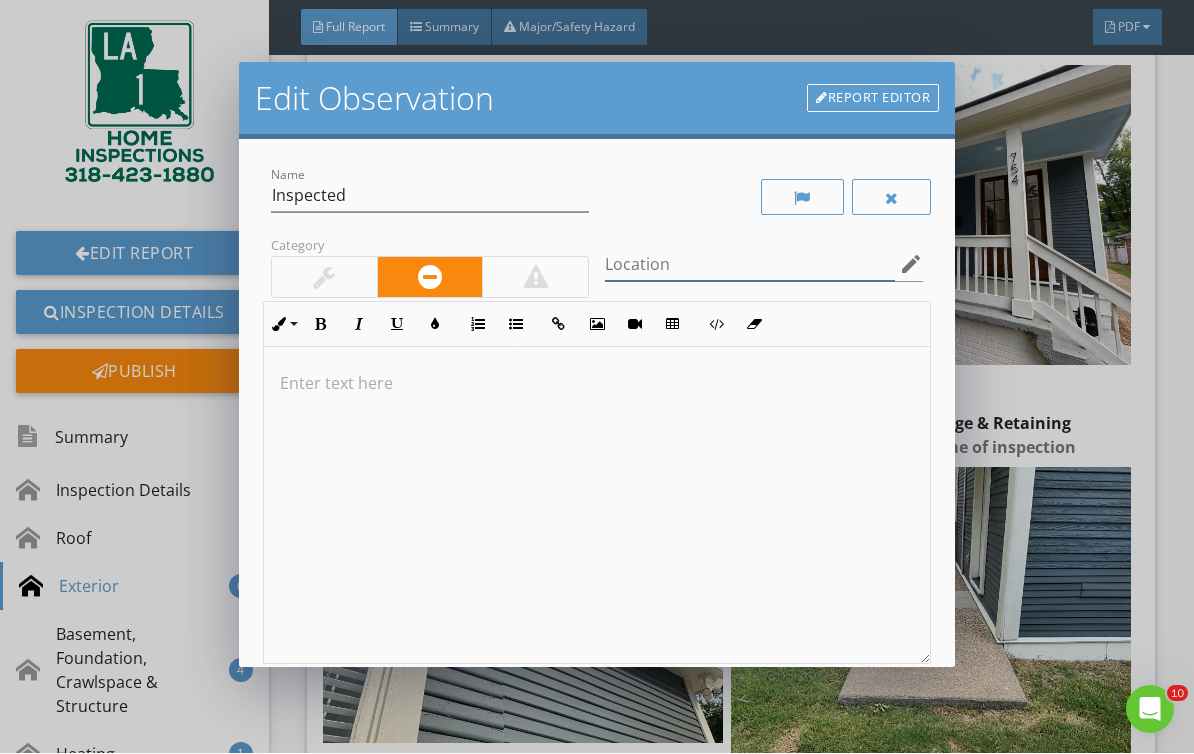 click at bounding box center (750, 265) 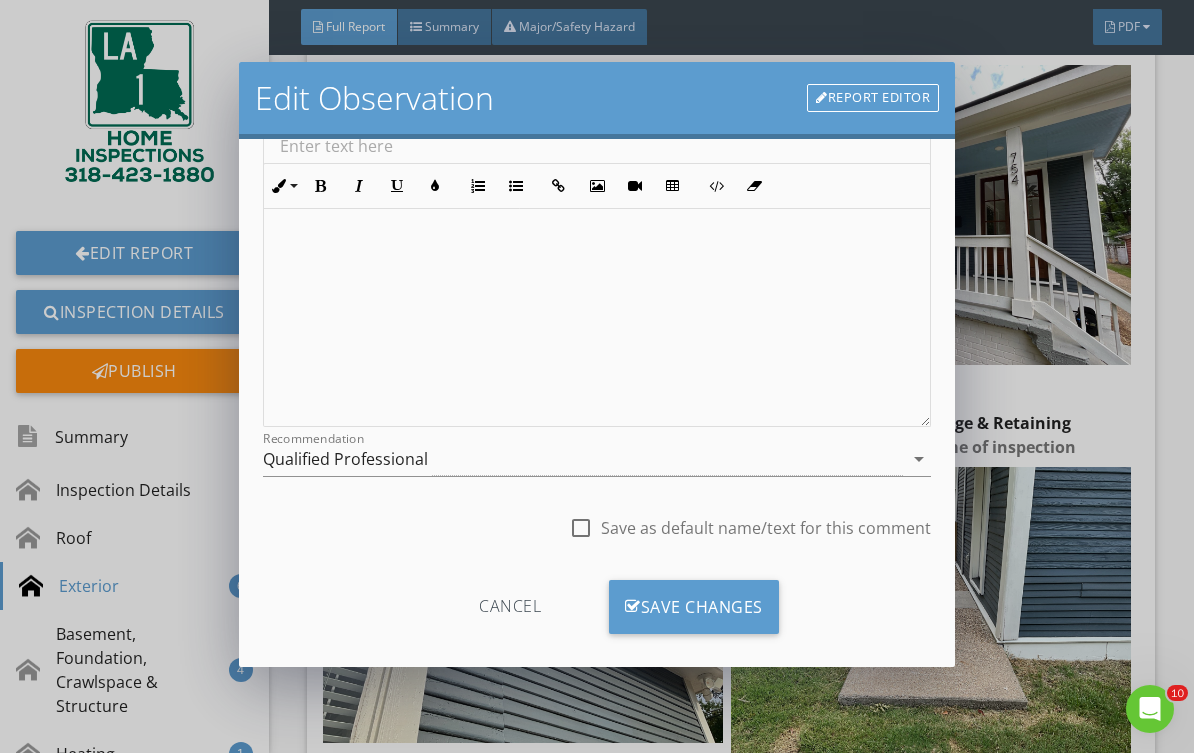 scroll, scrollTop: 236, scrollLeft: 0, axis: vertical 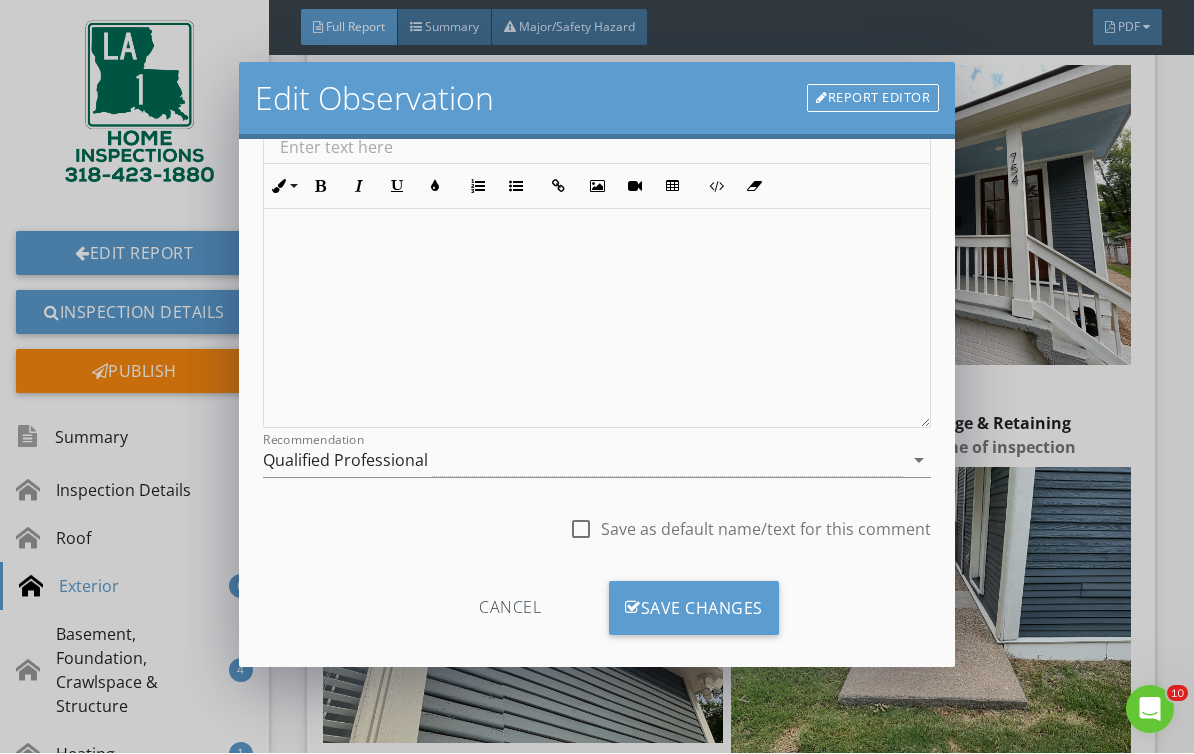 type on "*" 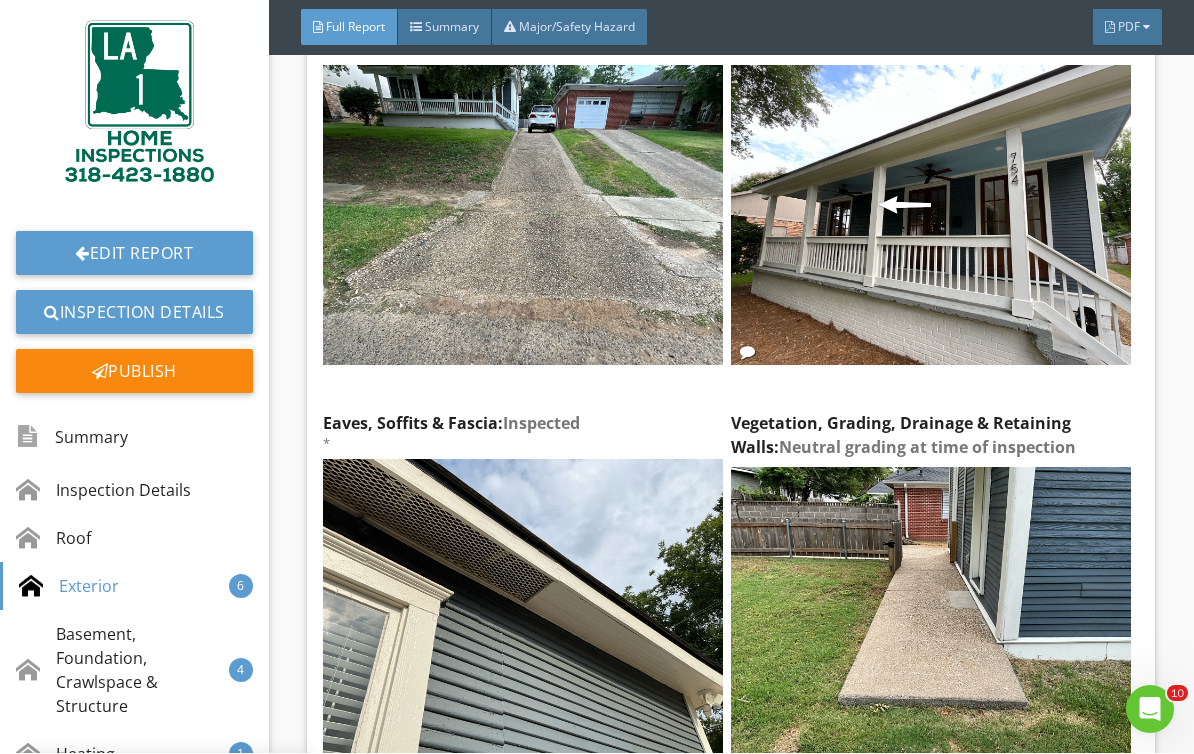 scroll, scrollTop: 0, scrollLeft: 0, axis: both 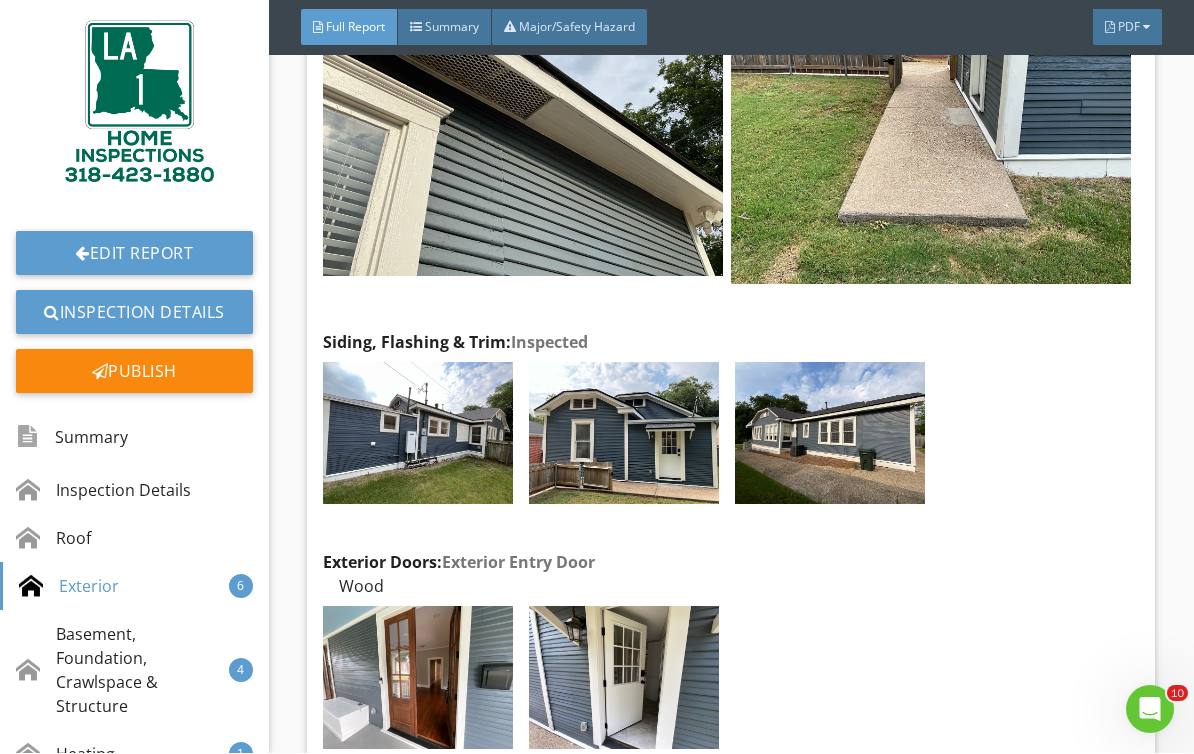 click on "Edit Report" at bounding box center (134, 254) 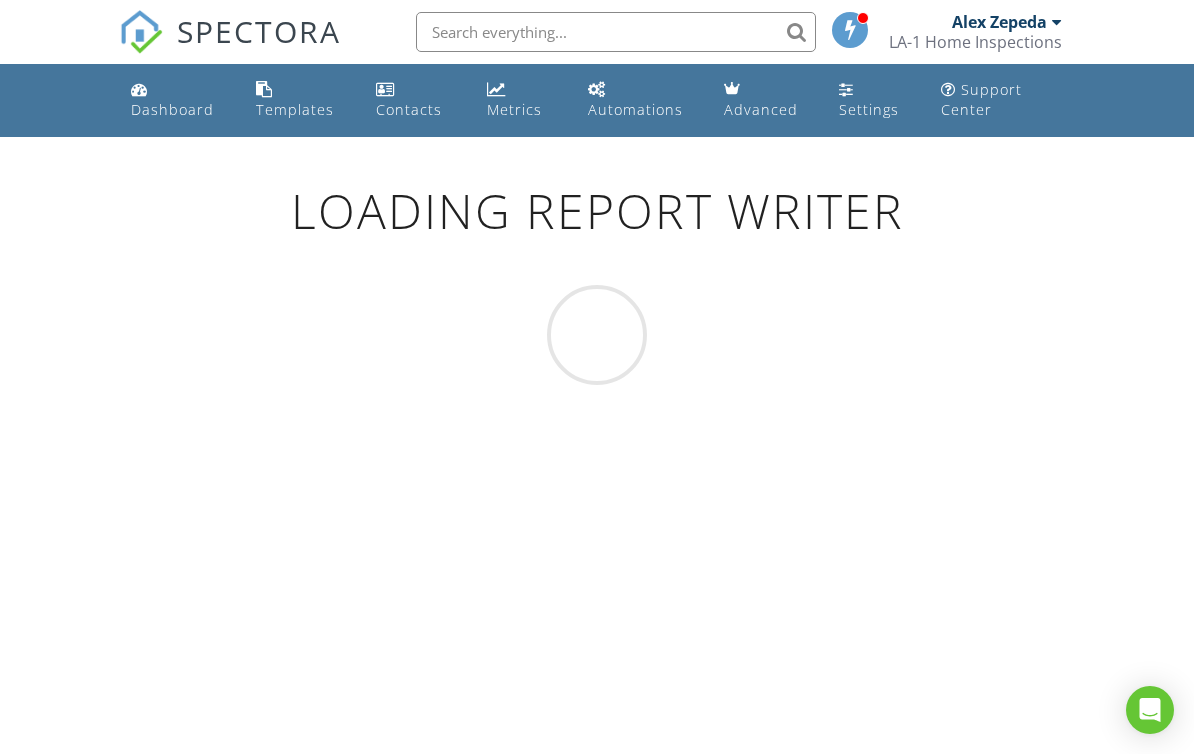 scroll, scrollTop: 0, scrollLeft: 0, axis: both 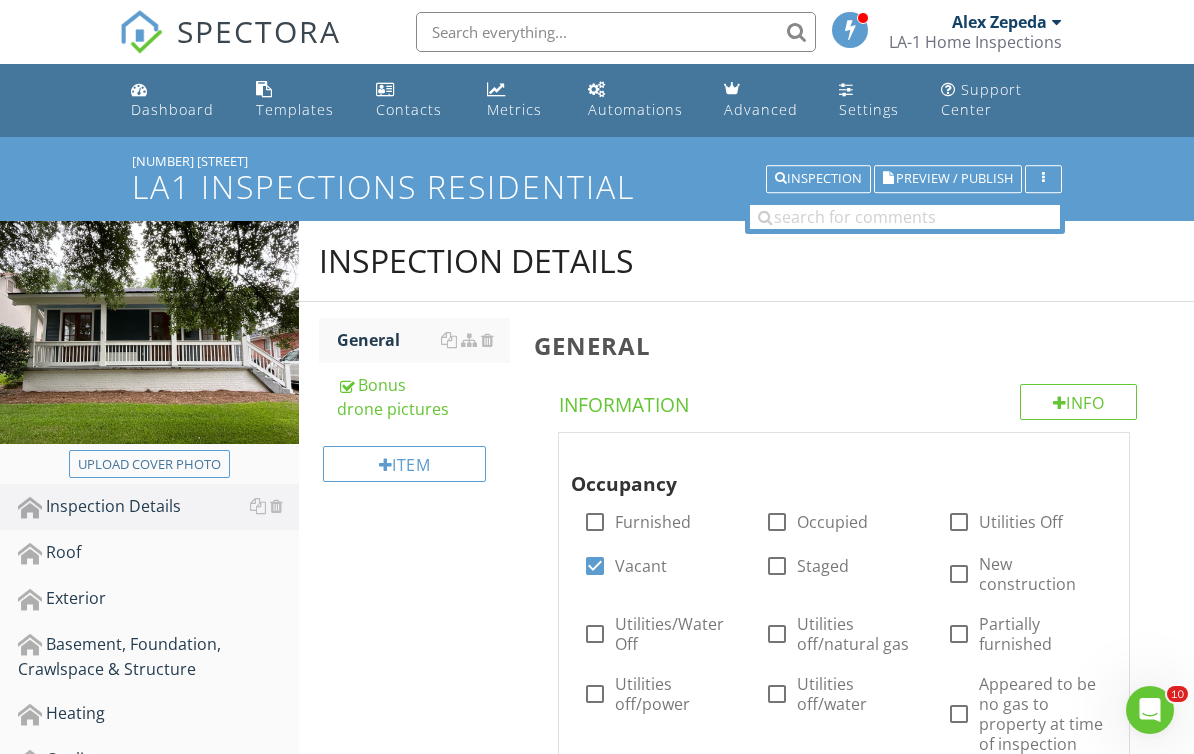 click on "Exterior" at bounding box center [158, 599] 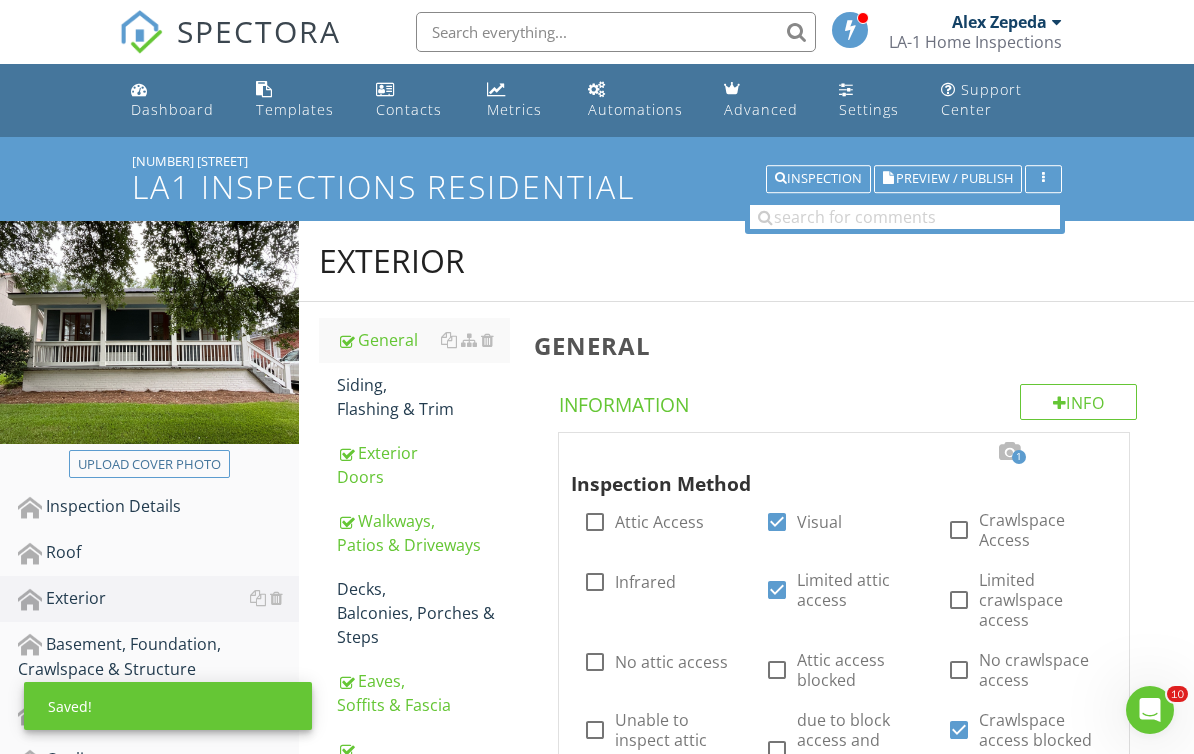 click on "Siding, Flashing & Trim" at bounding box center [424, 397] 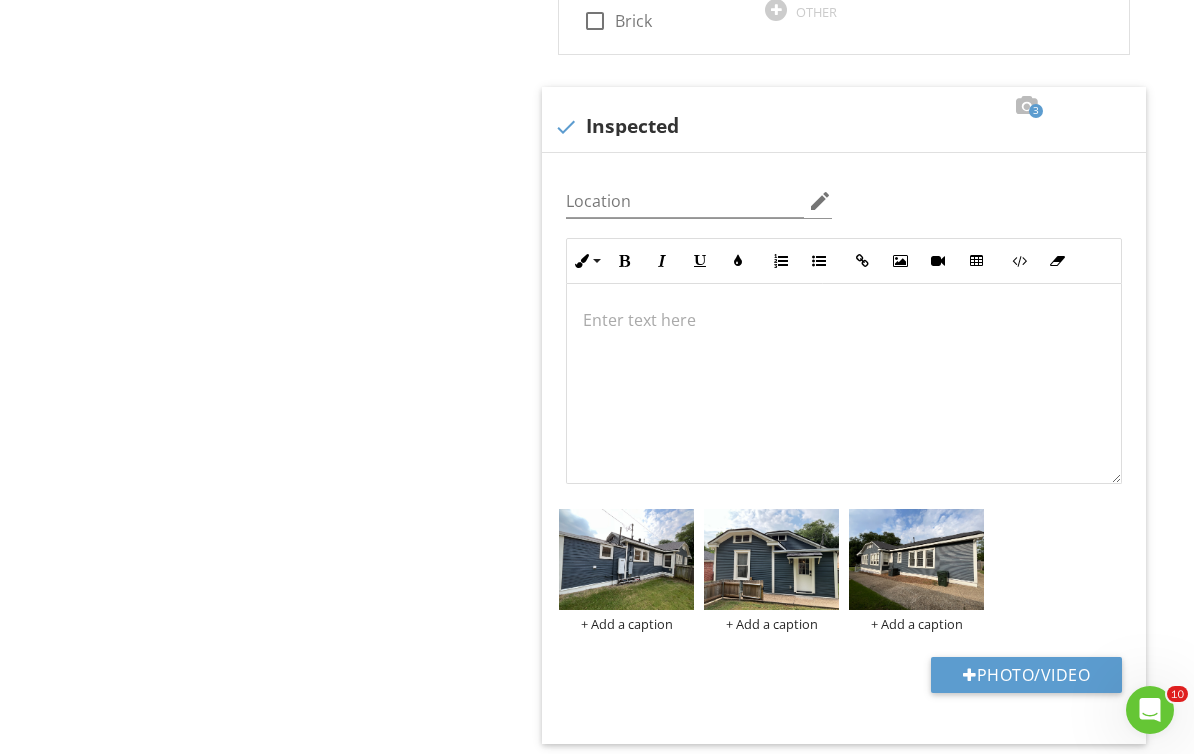 scroll, scrollTop: 1304, scrollLeft: 0, axis: vertical 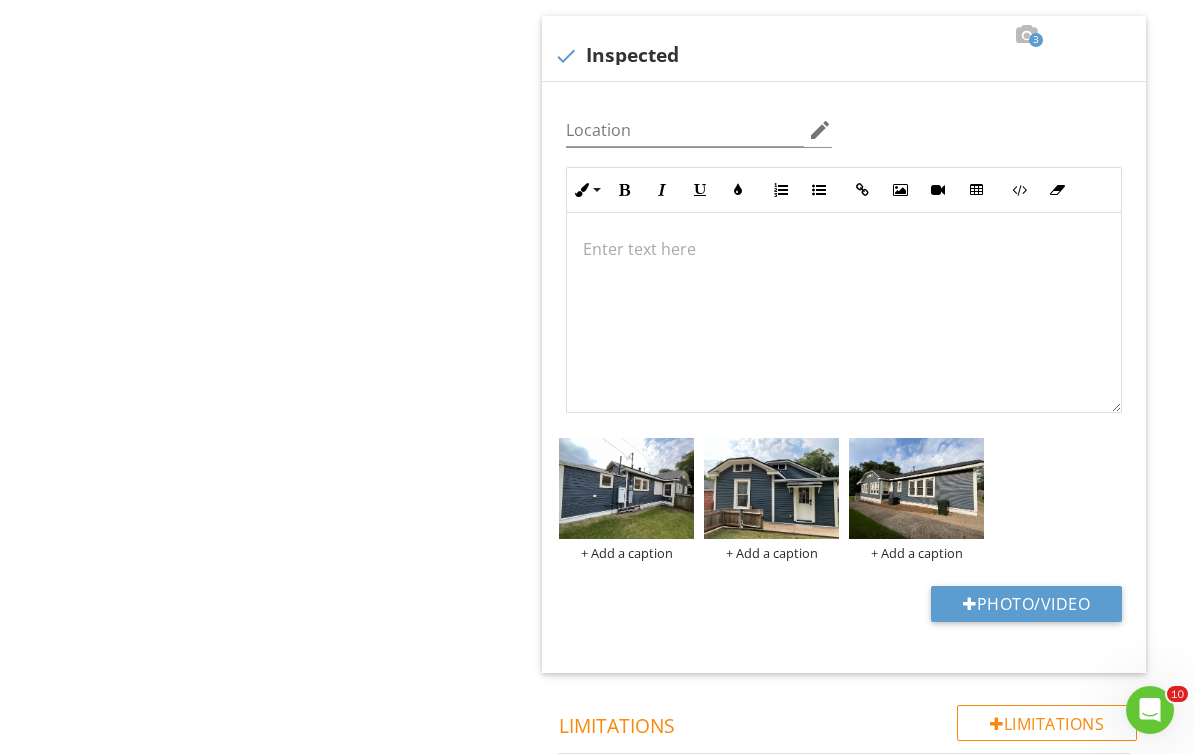 click on "Photo/Video" at bounding box center [1026, 604] 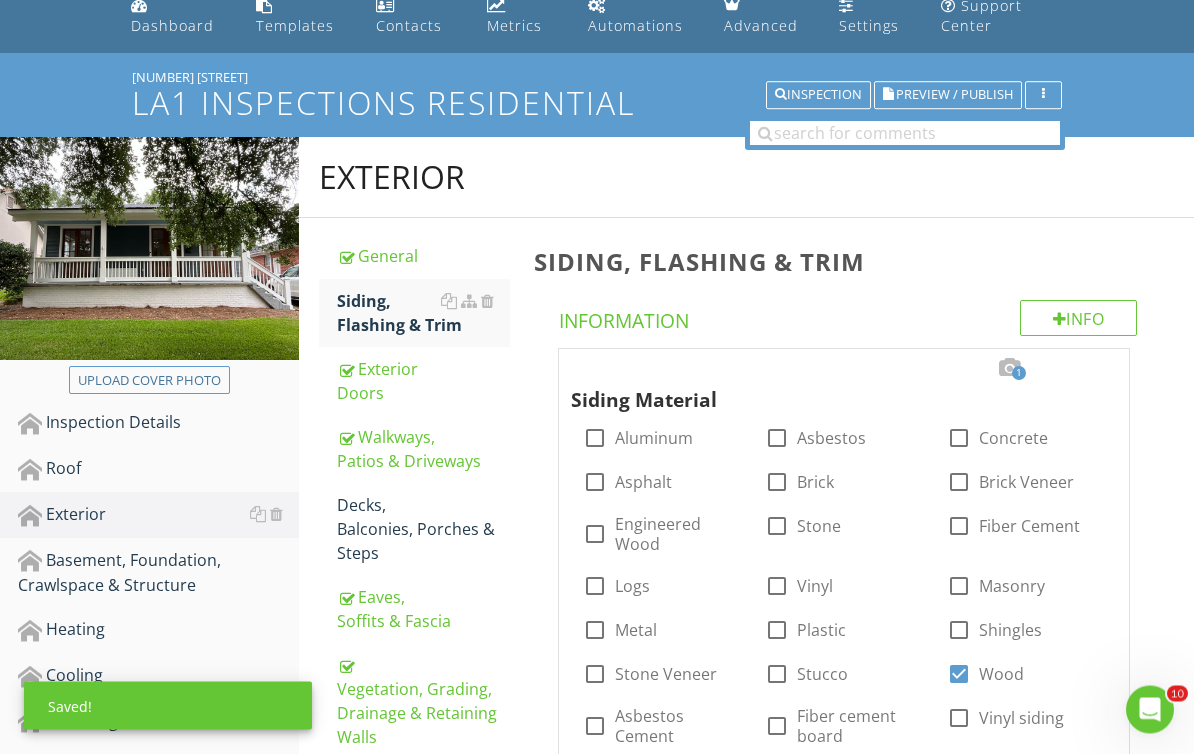scroll, scrollTop: 0, scrollLeft: 0, axis: both 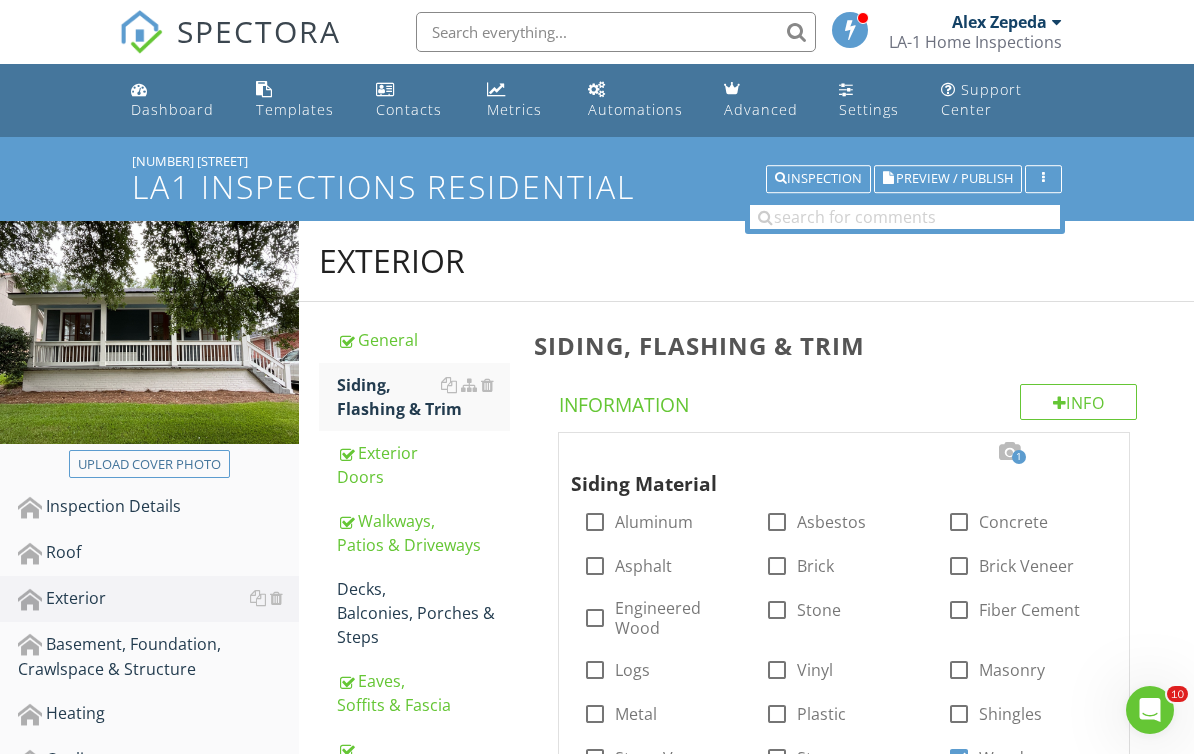 click on "Preview / Publish" at bounding box center [954, 179] 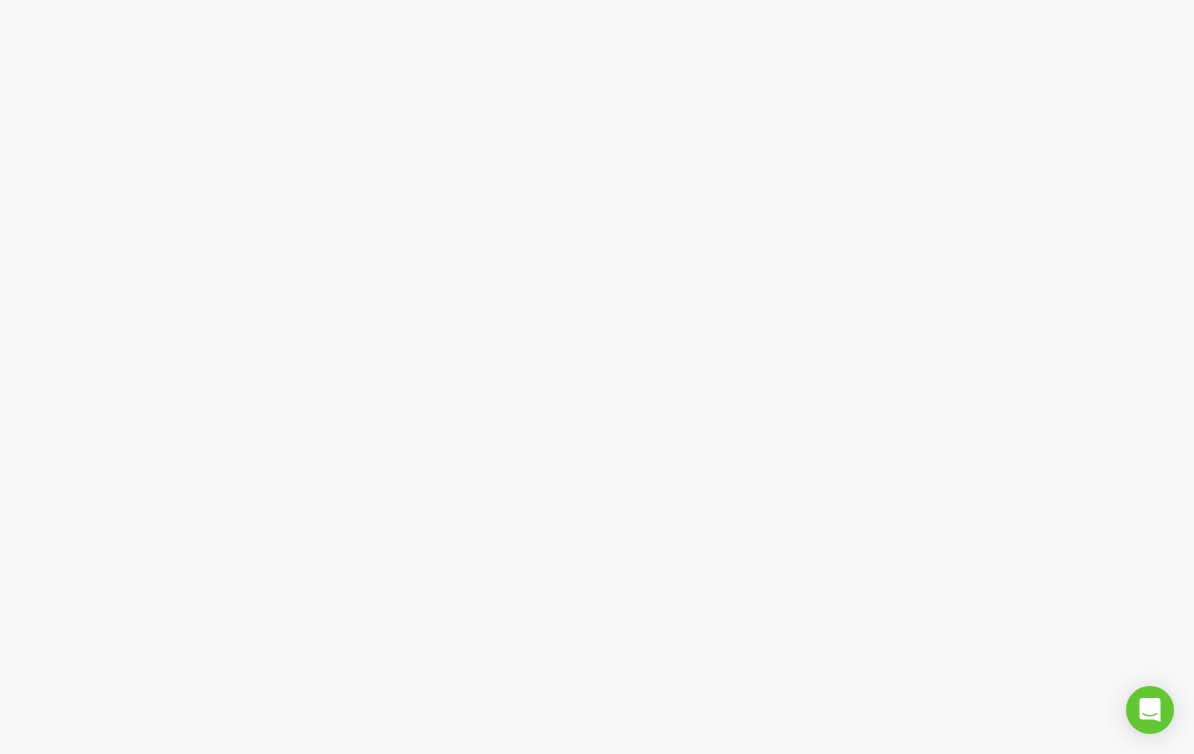 scroll, scrollTop: 0, scrollLeft: 0, axis: both 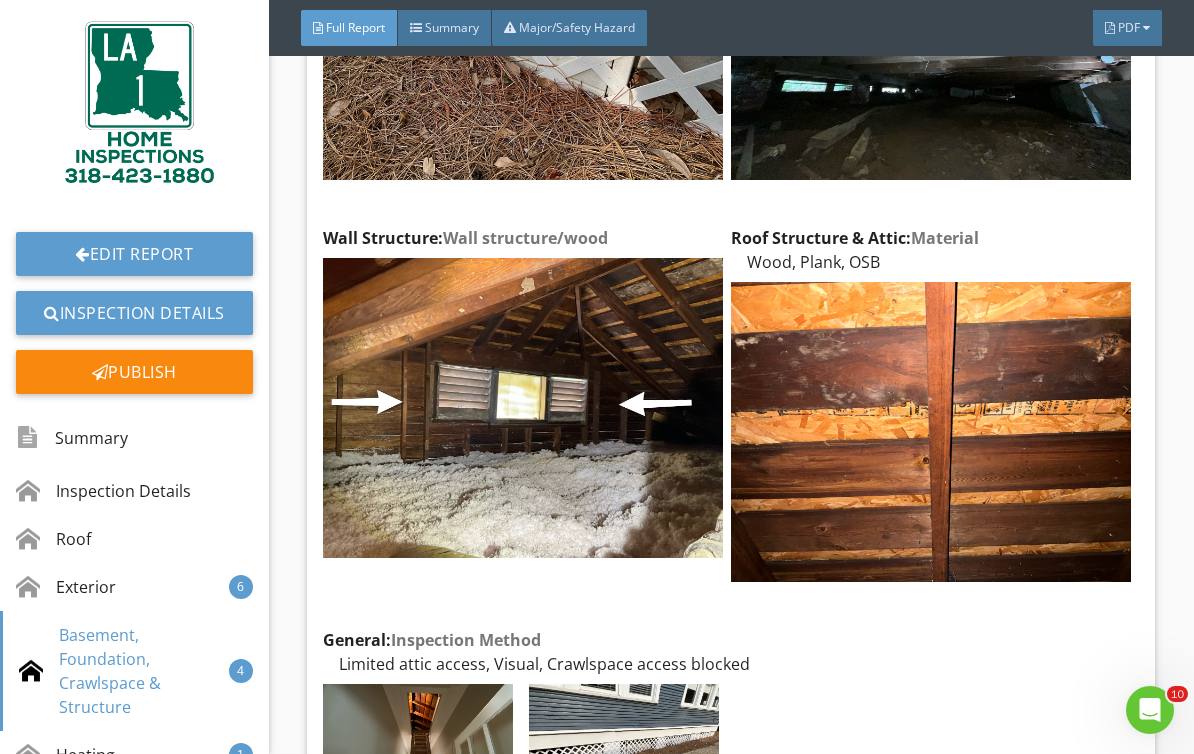 click on "Edit" at bounding box center [0, 0] 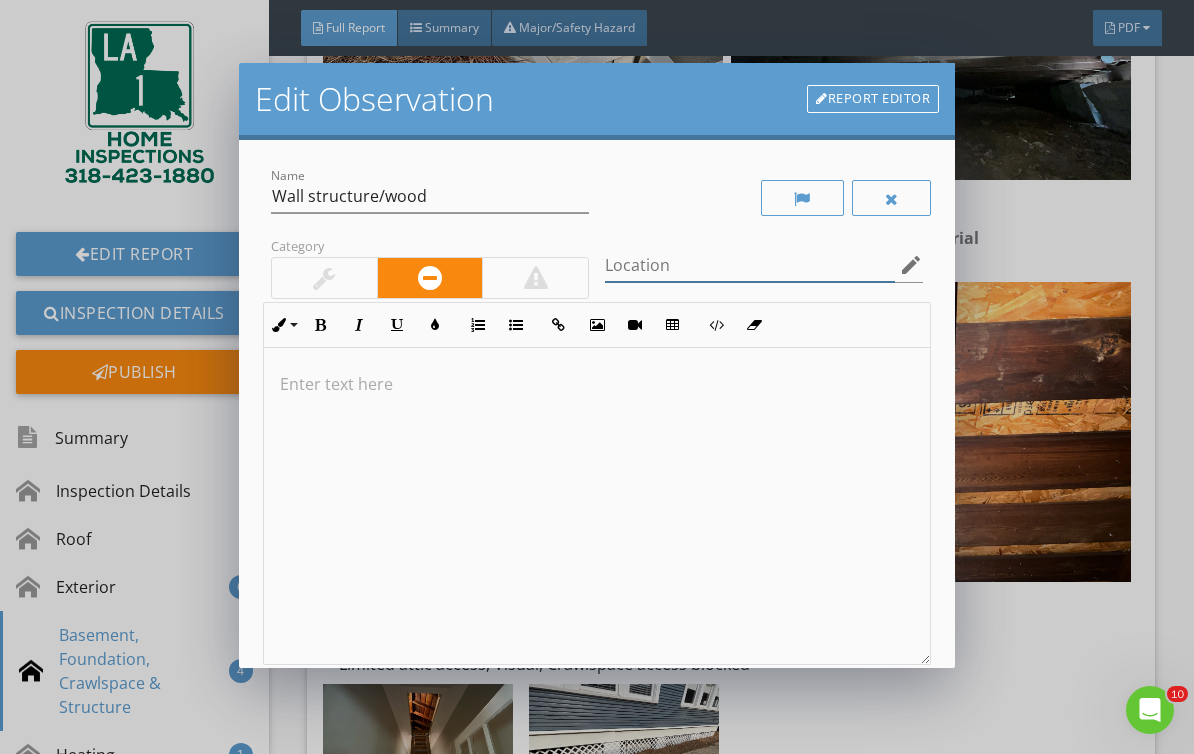 click at bounding box center [750, 265] 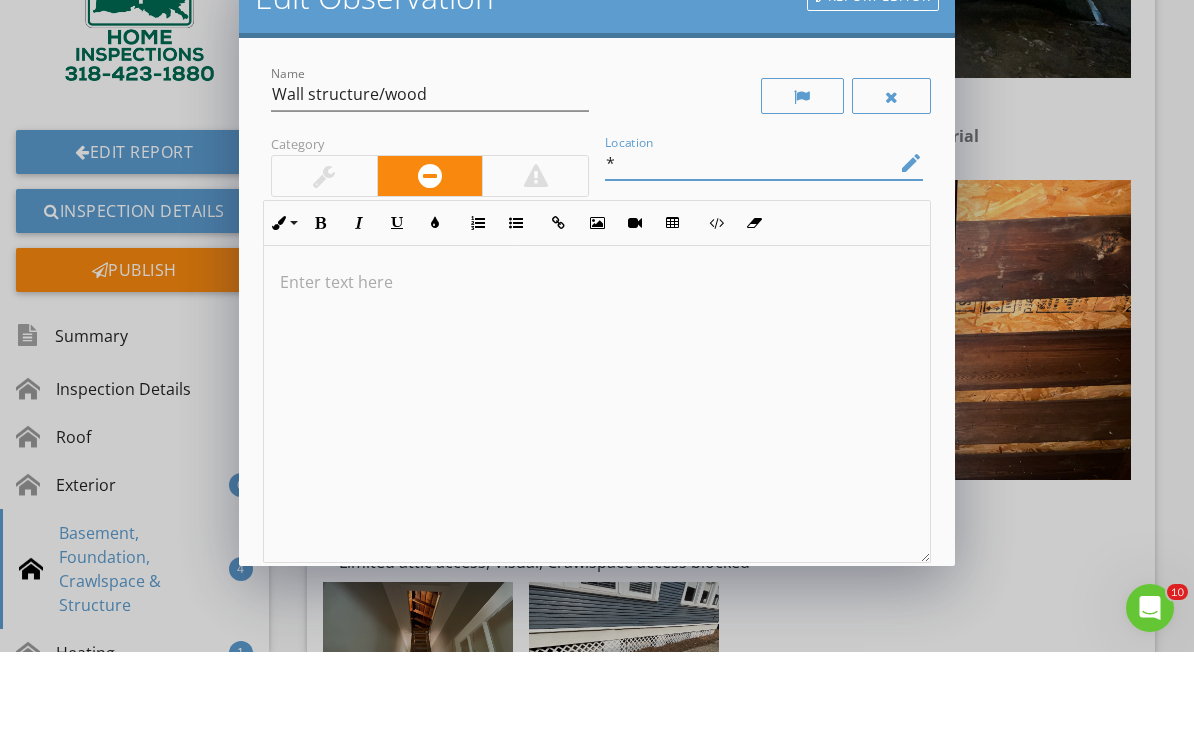 scroll, scrollTop: 34, scrollLeft: 0, axis: vertical 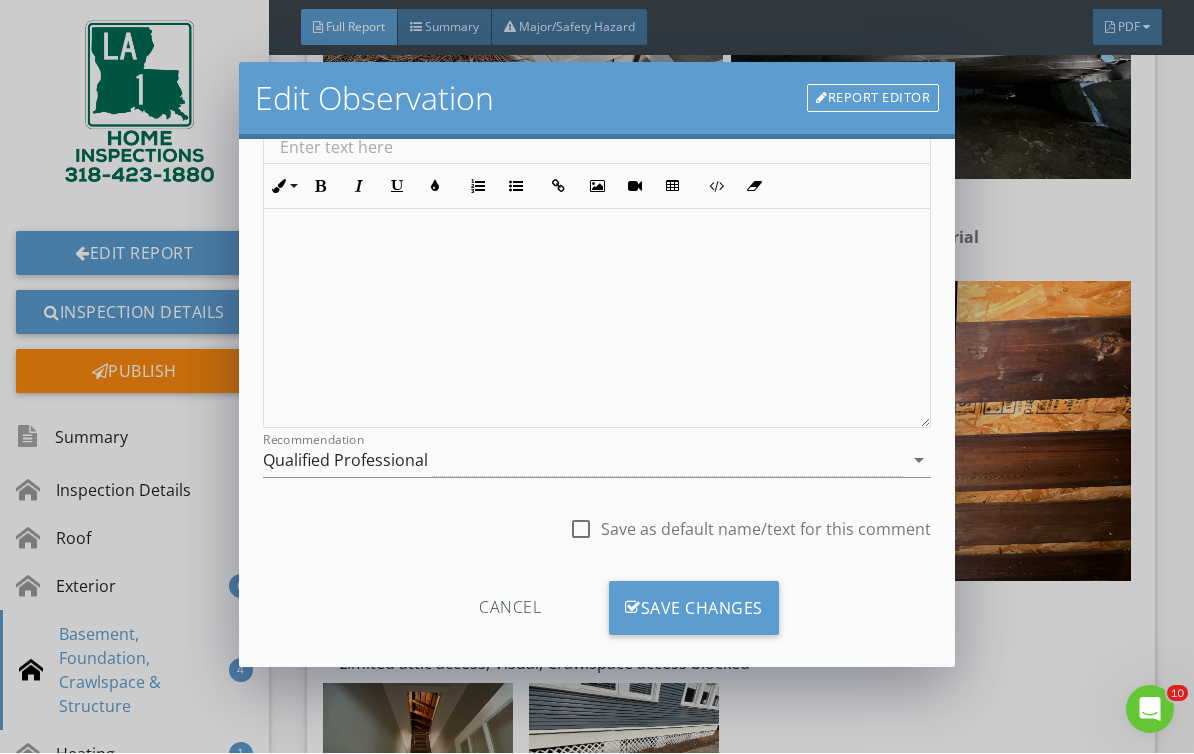 type on "*" 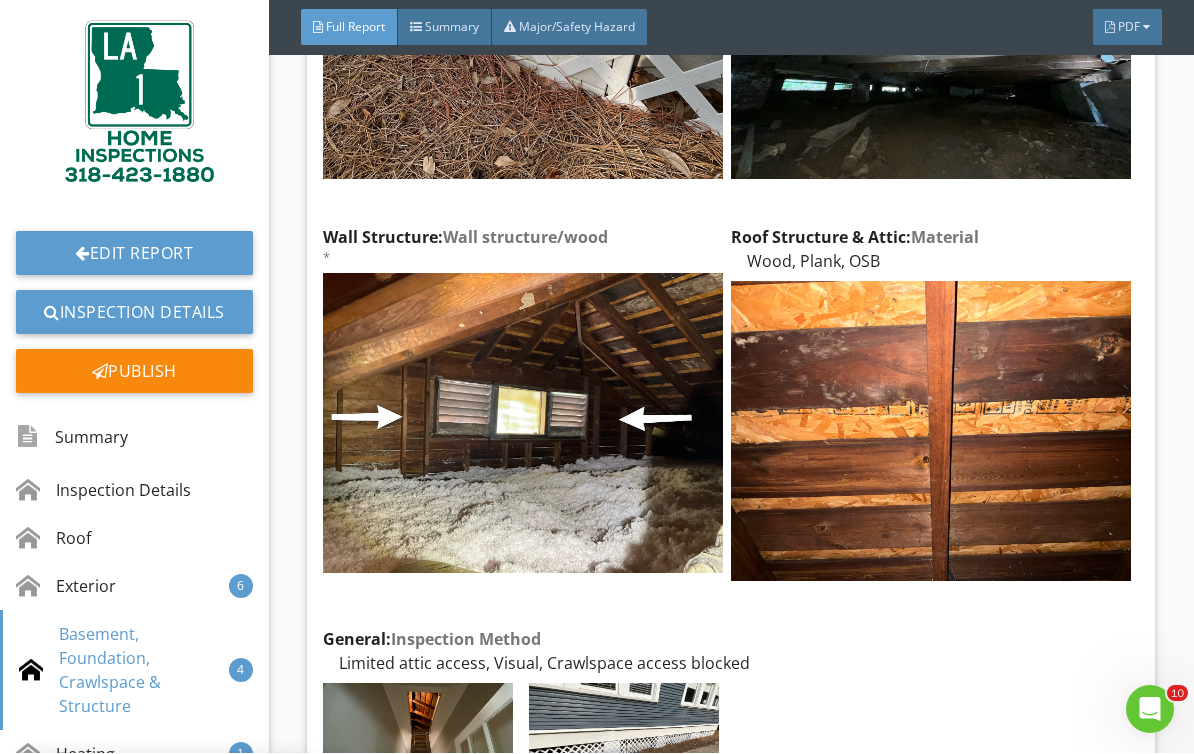 scroll, scrollTop: 0, scrollLeft: 0, axis: both 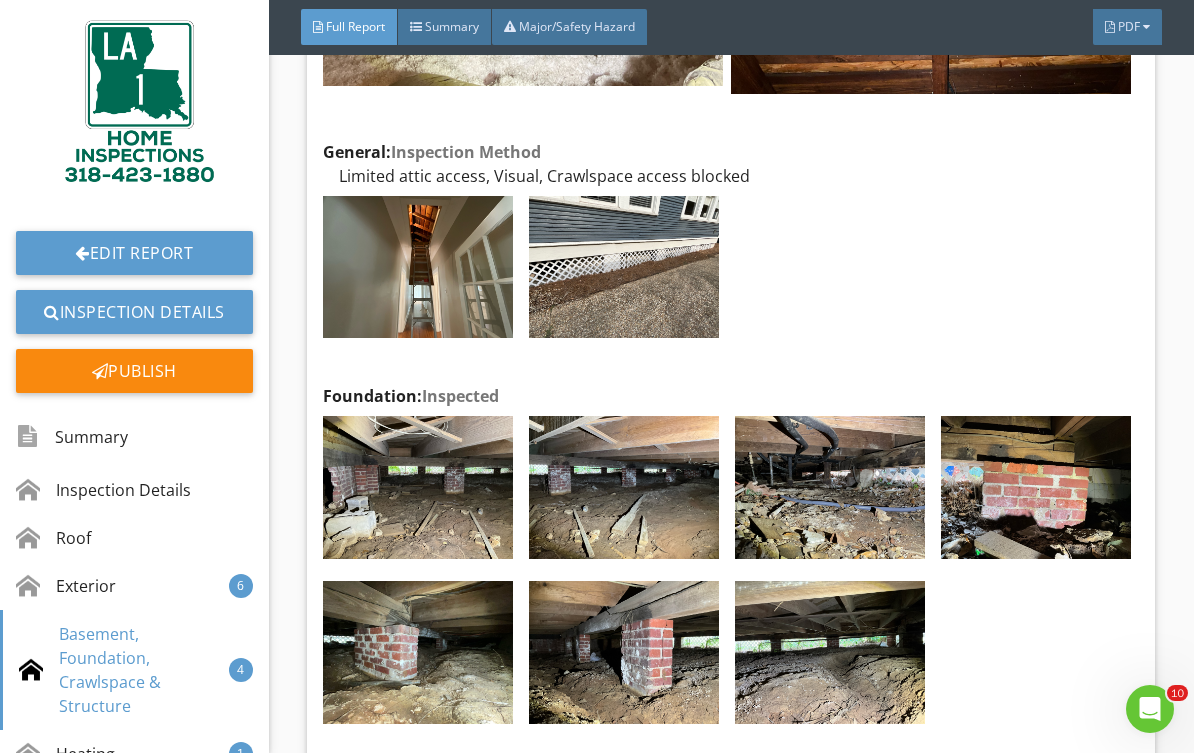 click on "Edit" at bounding box center [0, 0] 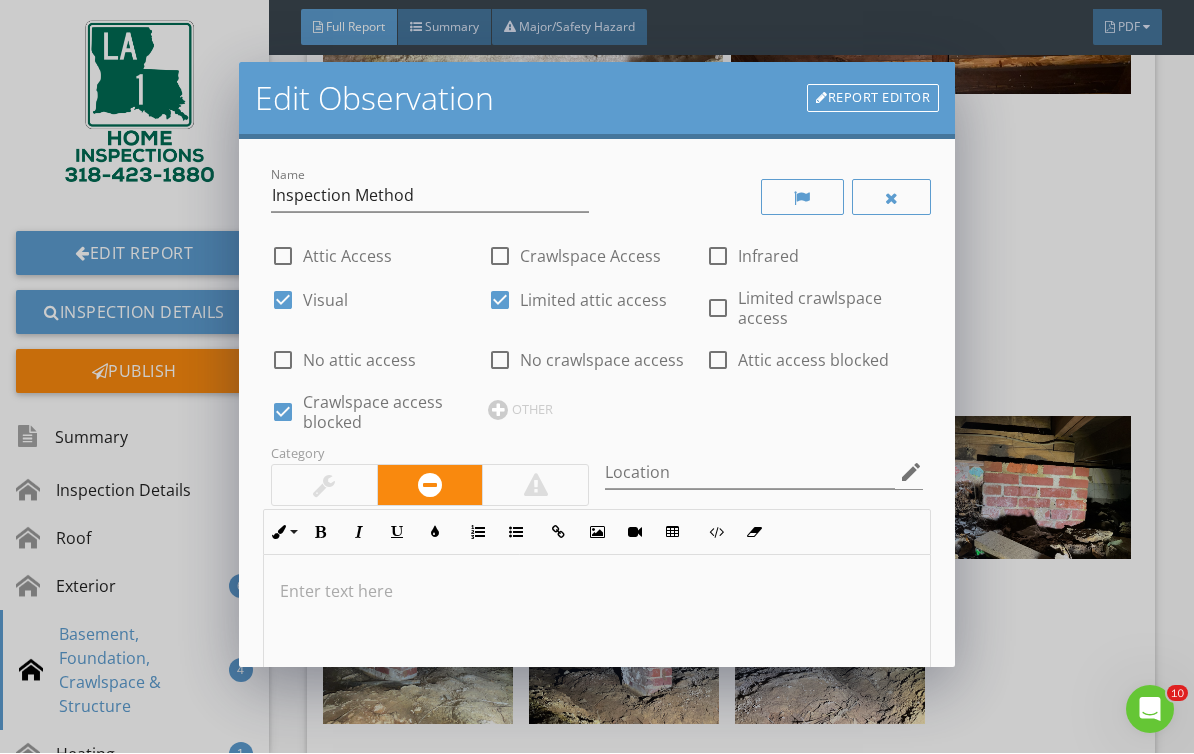 click at bounding box center (283, 413) 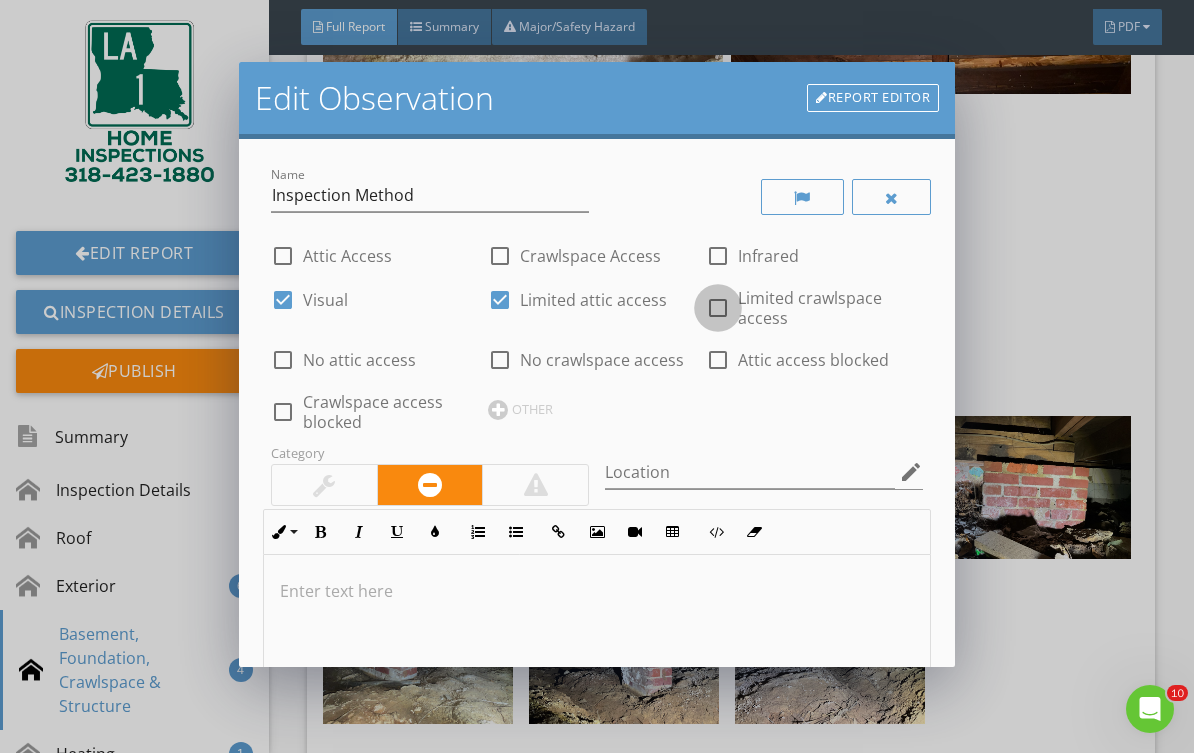 click at bounding box center [718, 309] 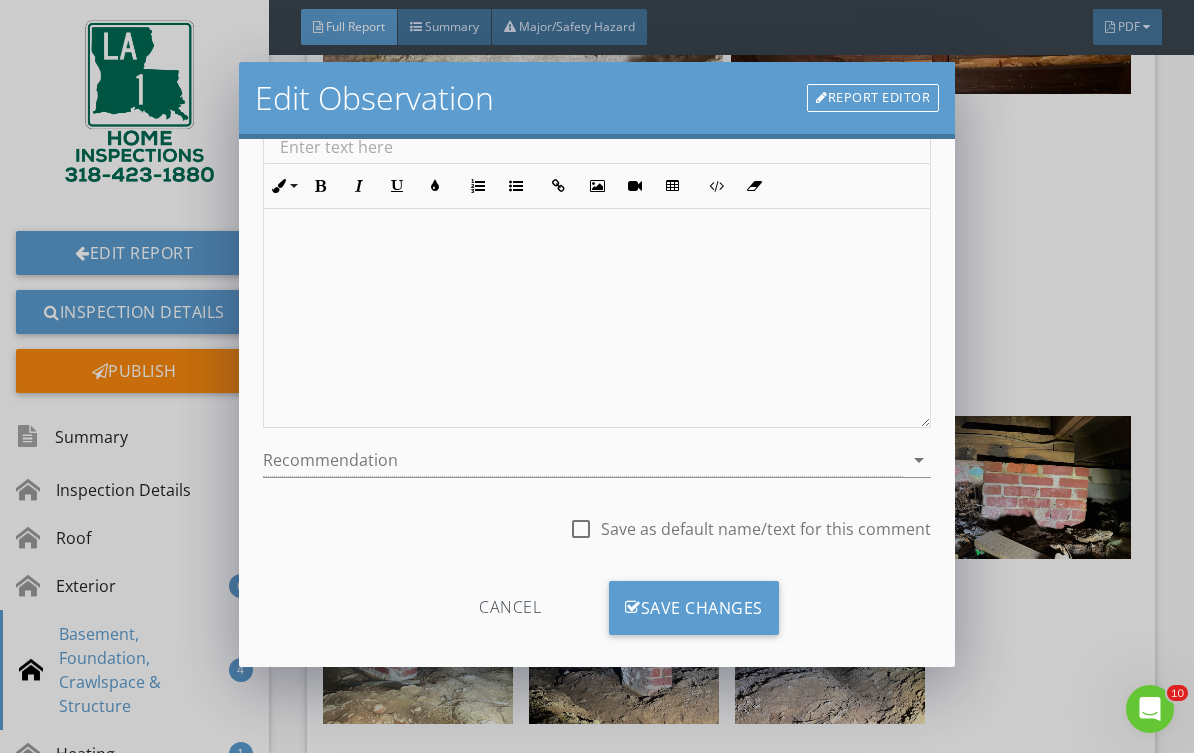 click on "Save Changes" at bounding box center (694, 609) 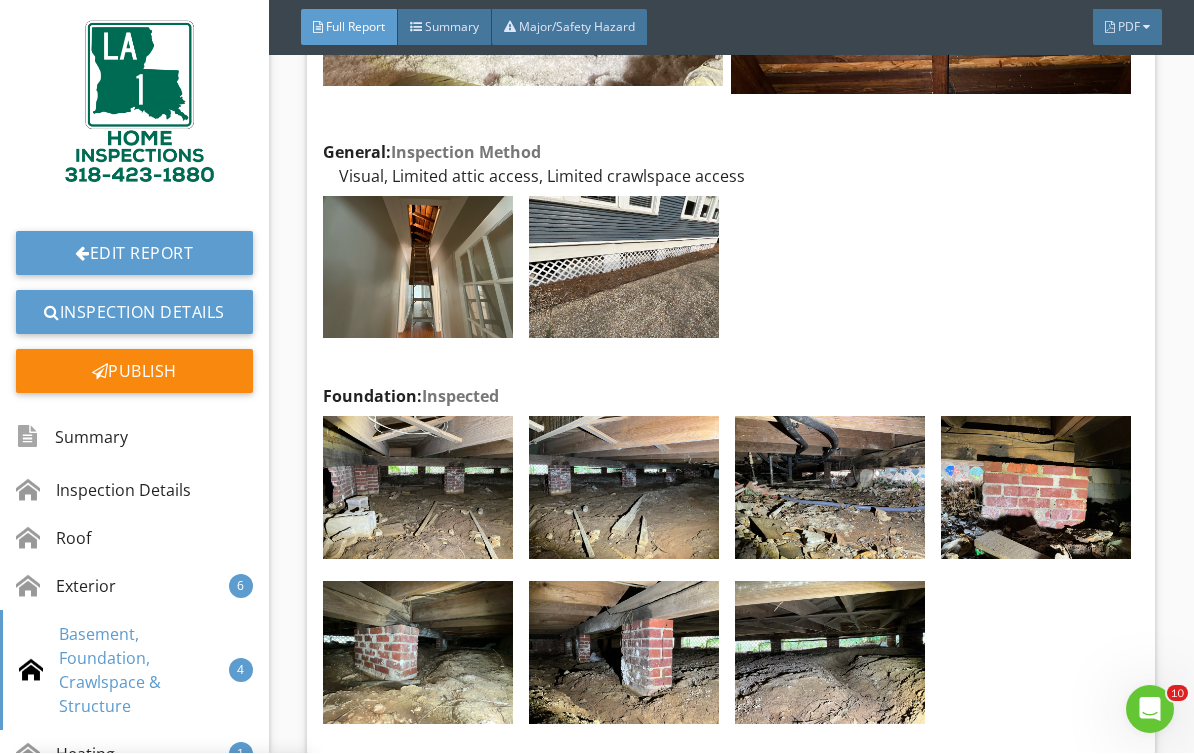 scroll, scrollTop: 207, scrollLeft: 0, axis: vertical 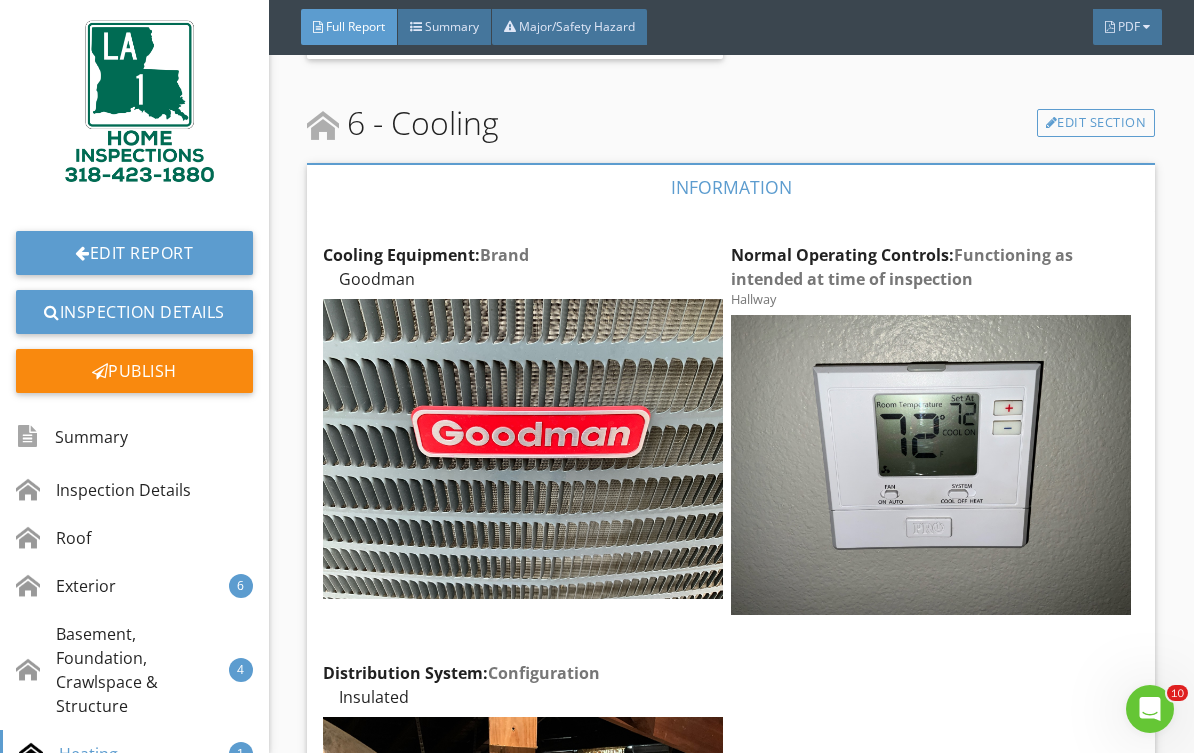 click on "Edit" at bounding box center [0, 0] 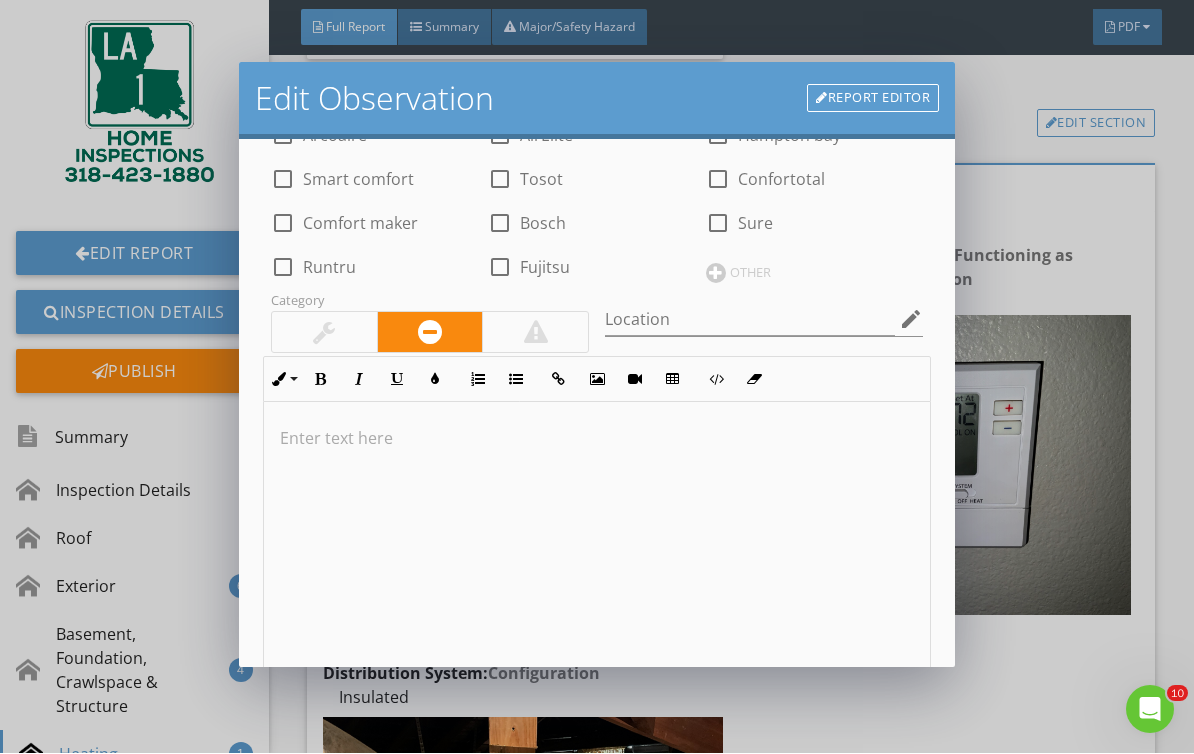 scroll, scrollTop: 957, scrollLeft: 0, axis: vertical 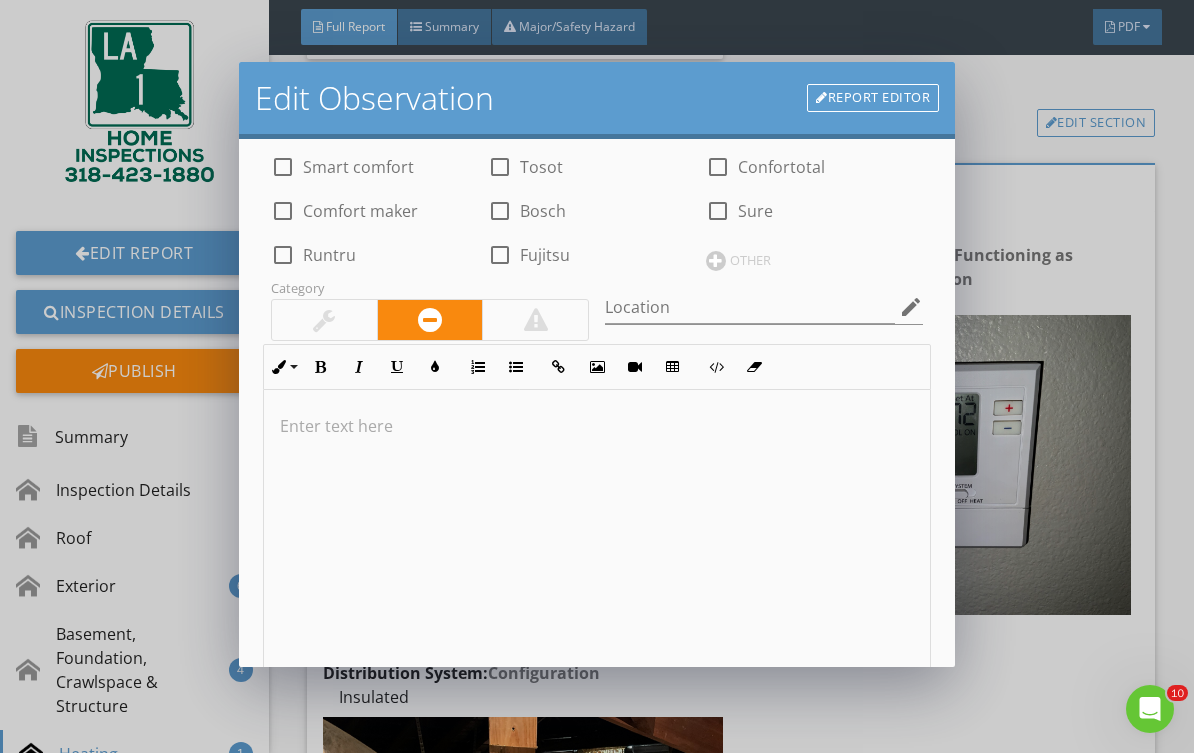 click at bounding box center [597, 549] 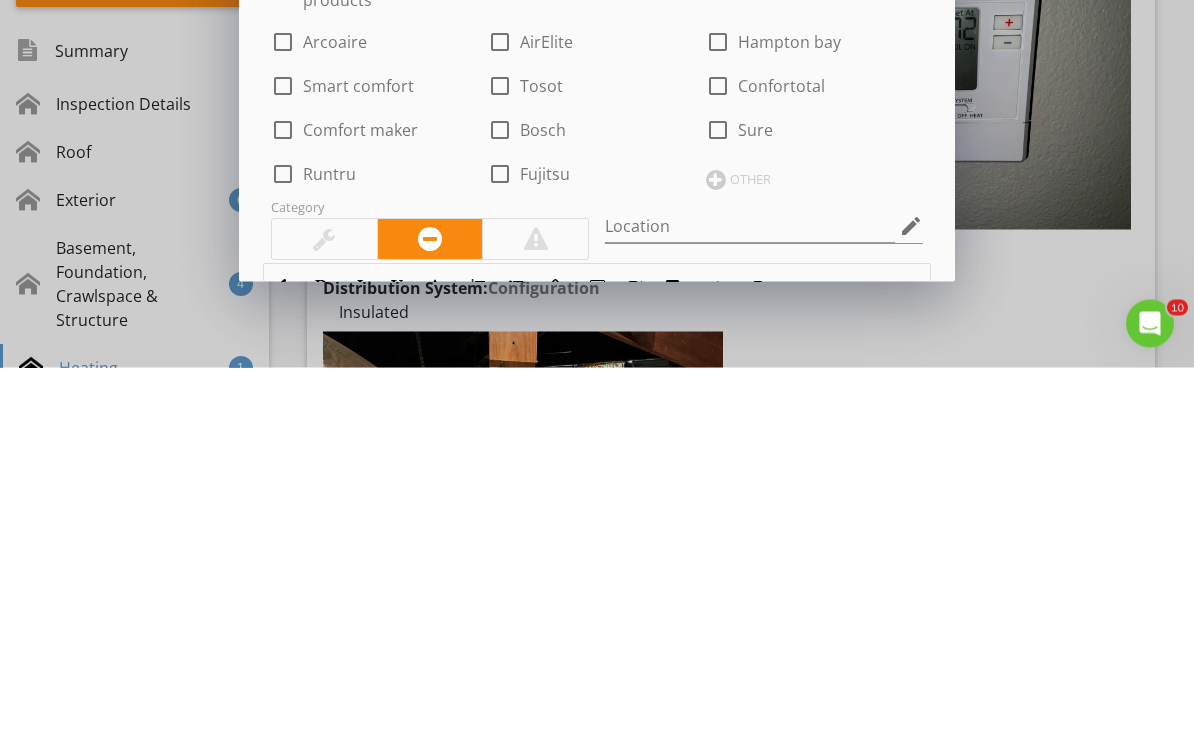 scroll, scrollTop: 647, scrollLeft: 0, axis: vertical 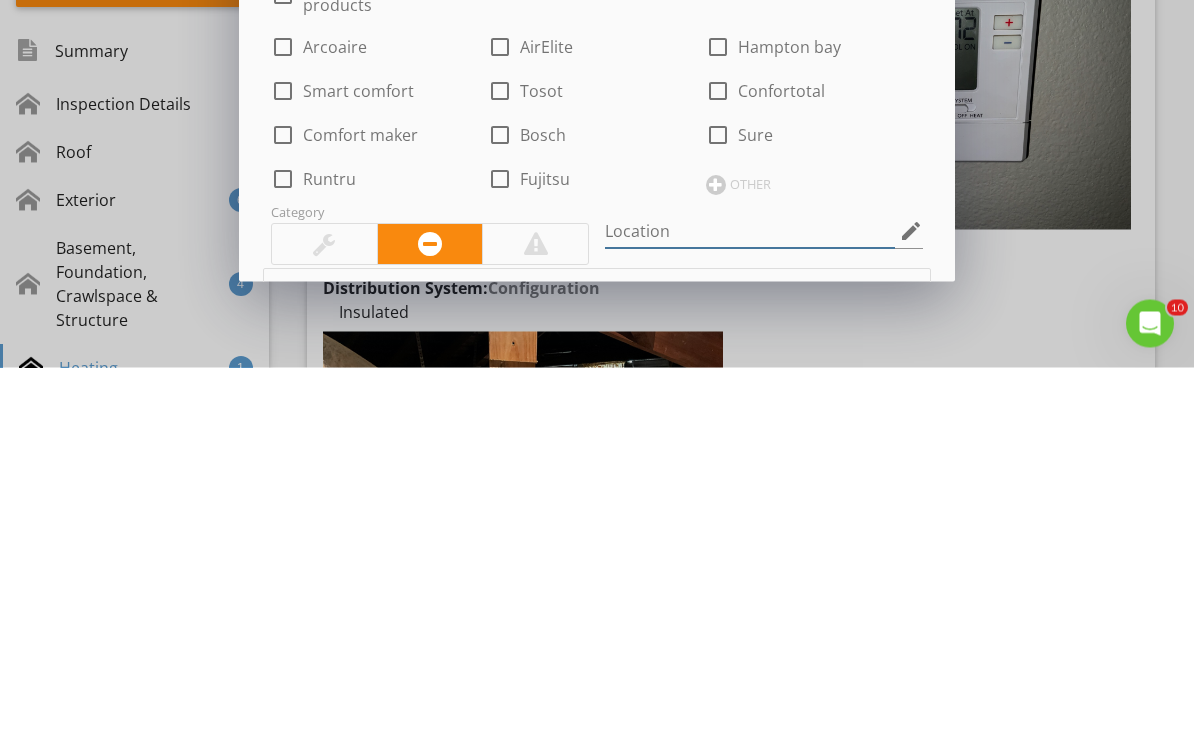 click at bounding box center (750, 618) 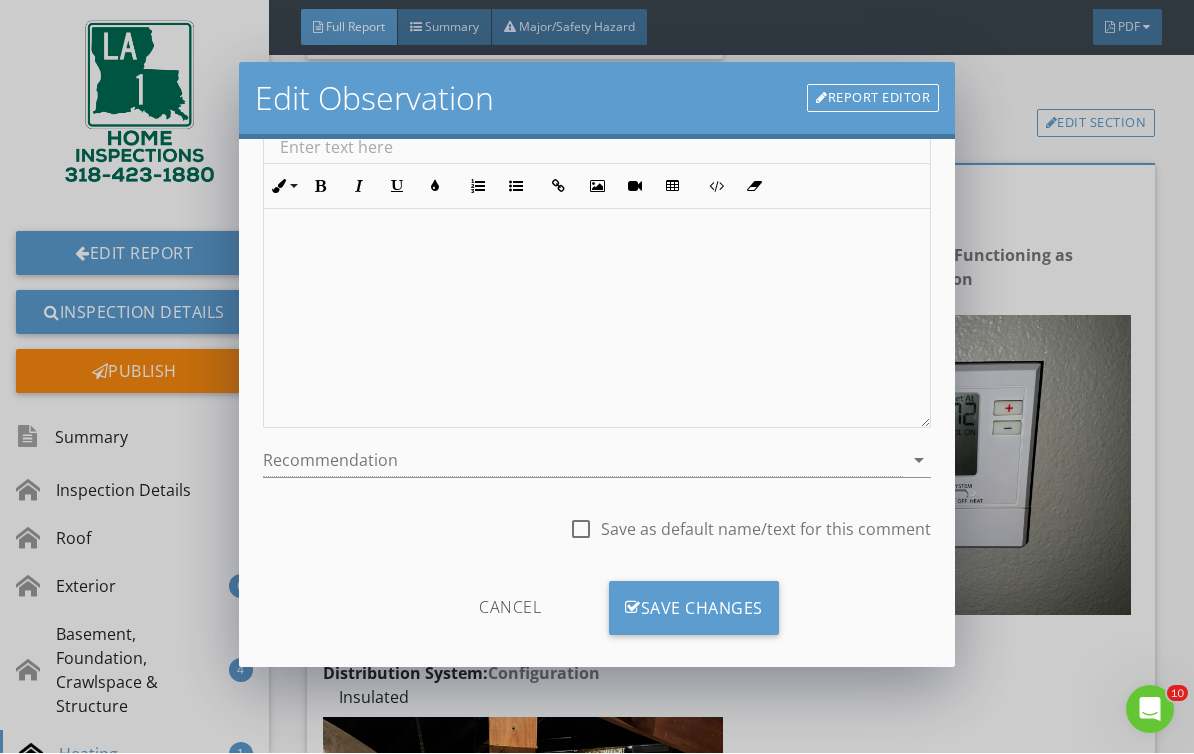 type on "*" 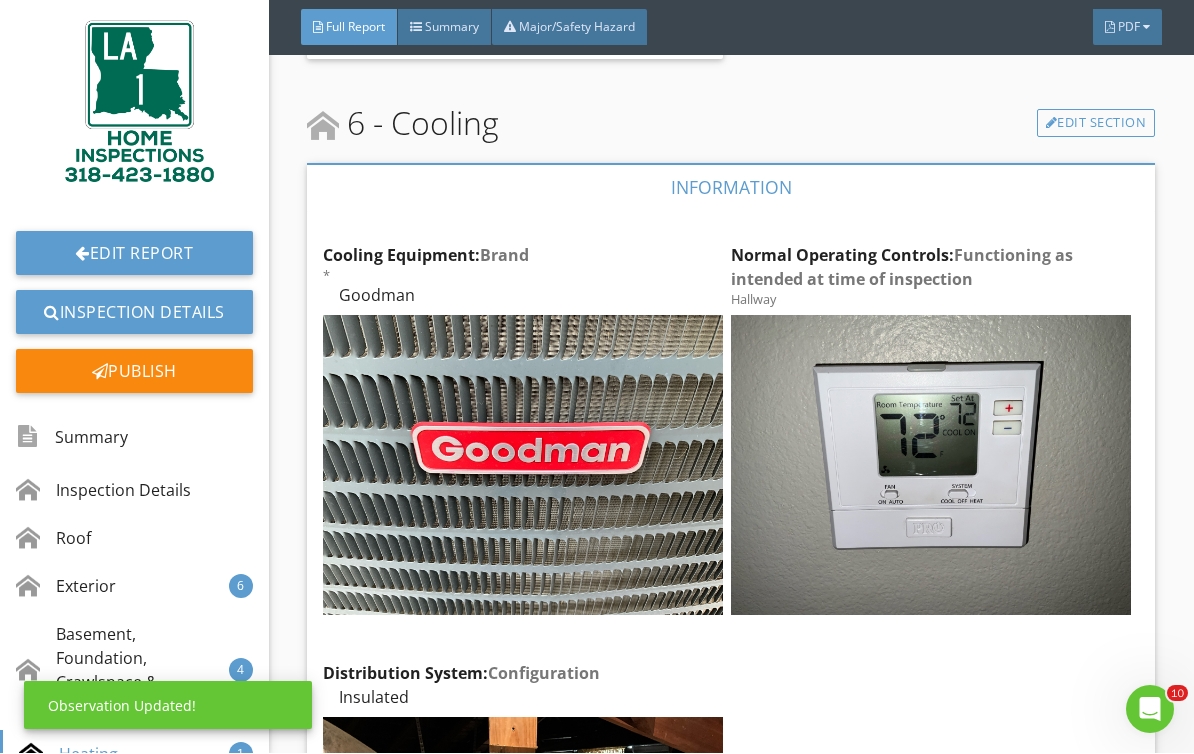 scroll, scrollTop: 999, scrollLeft: 0, axis: vertical 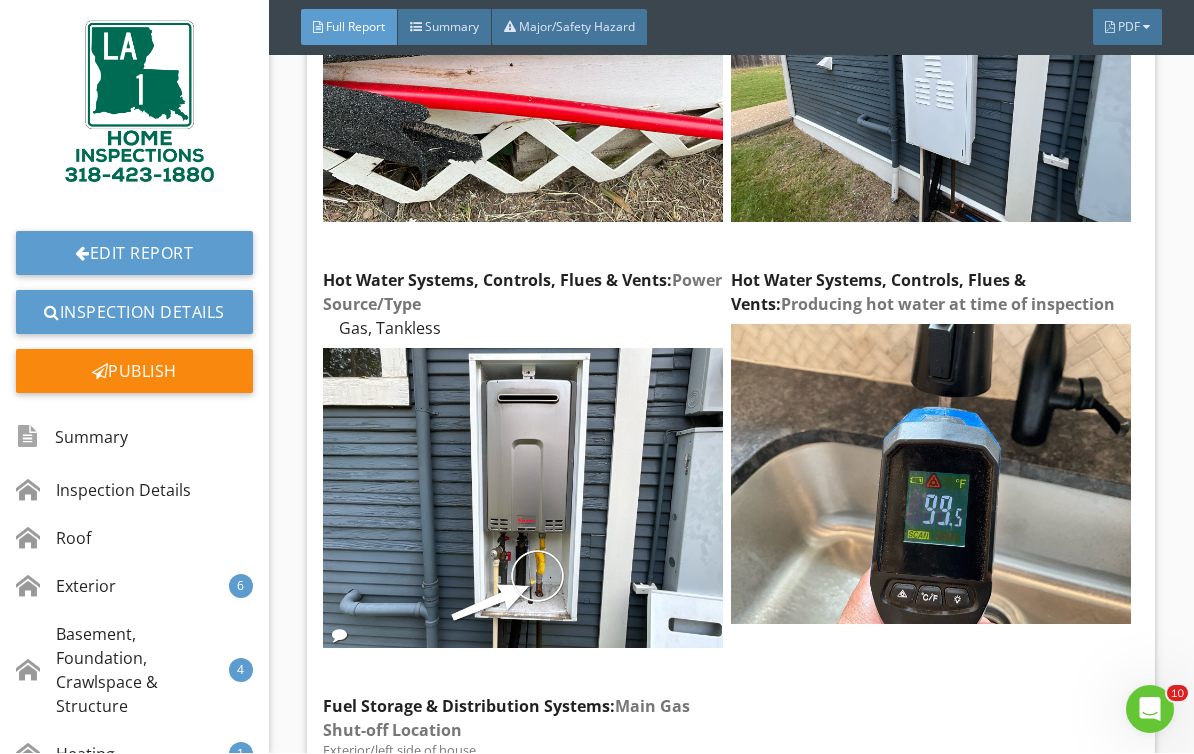 click on "Edit" at bounding box center [0, 0] 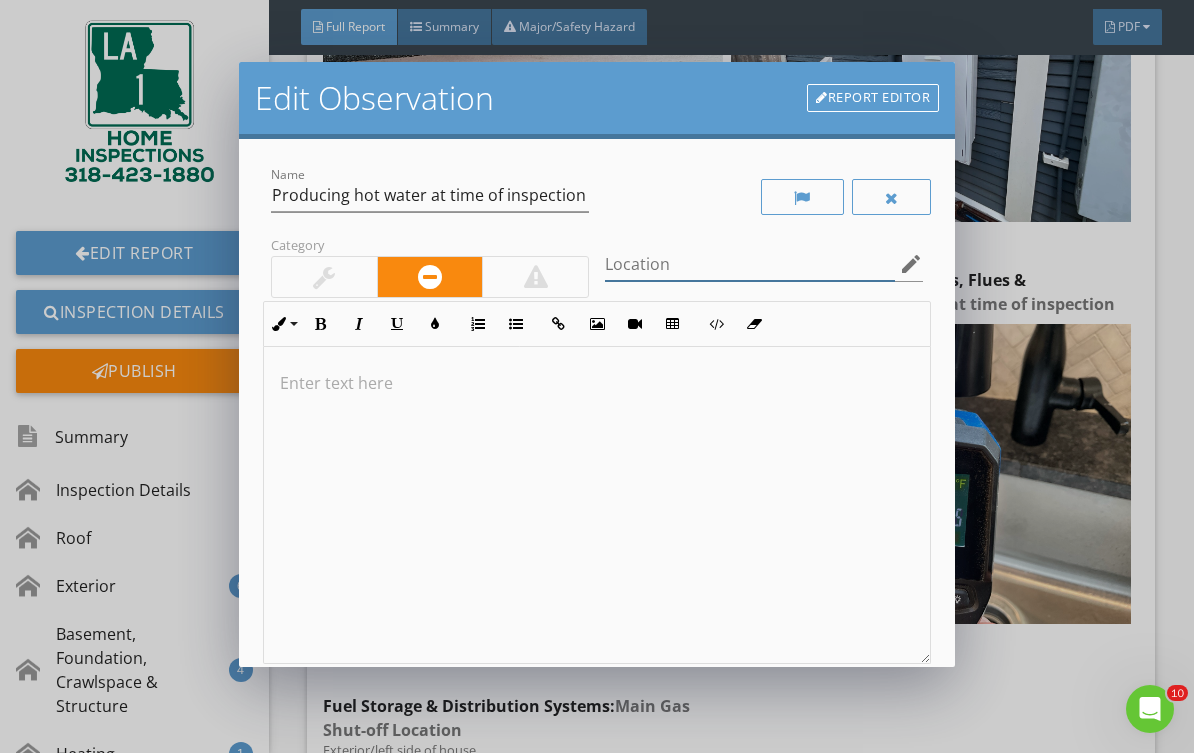 click at bounding box center (750, 265) 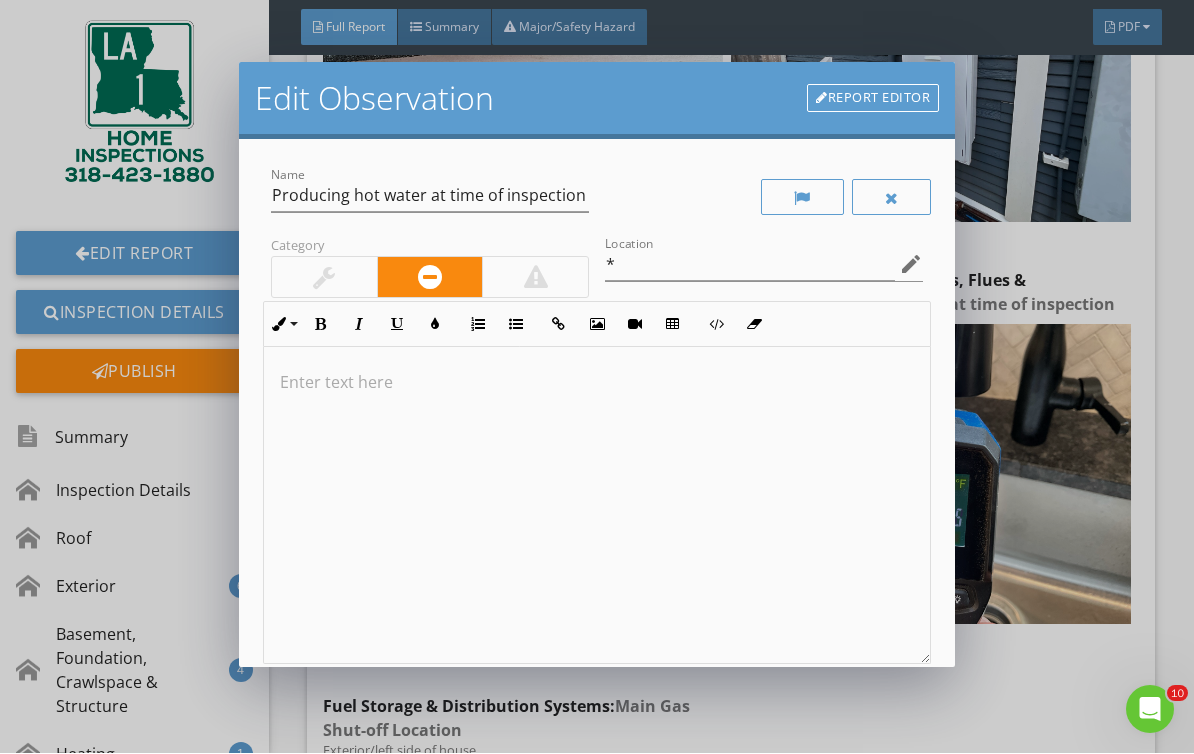 scroll, scrollTop: 1, scrollLeft: 0, axis: vertical 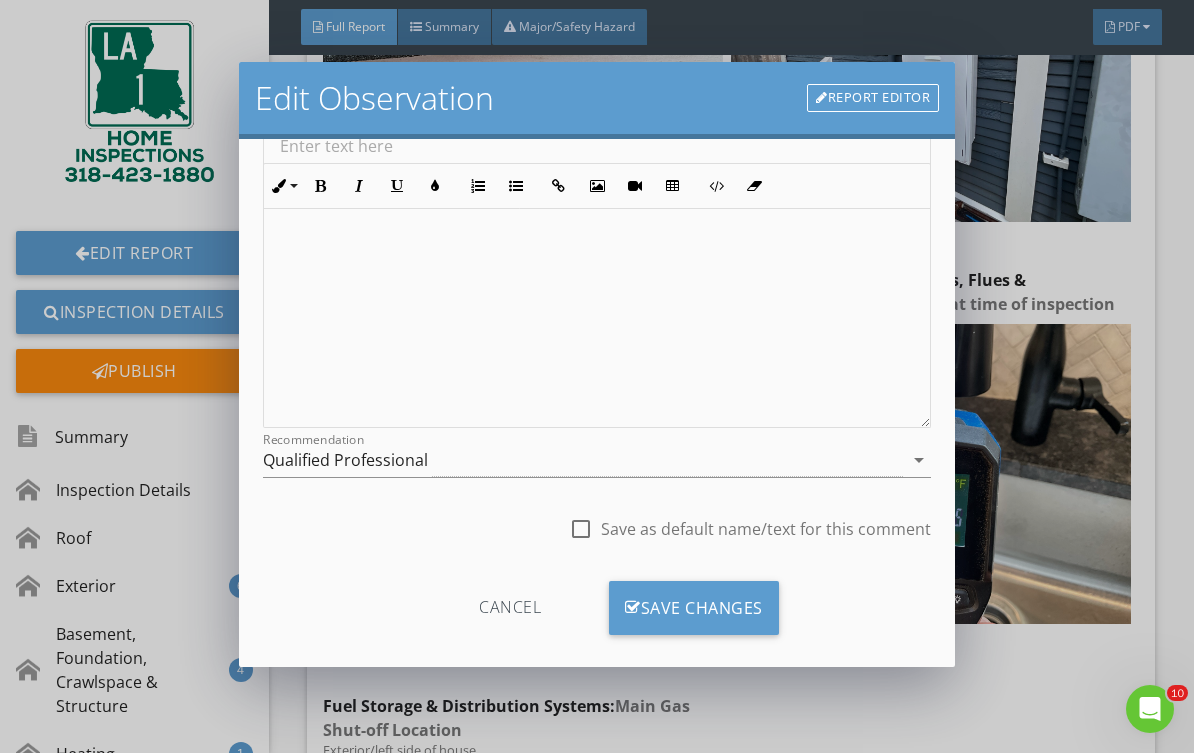 type on "*" 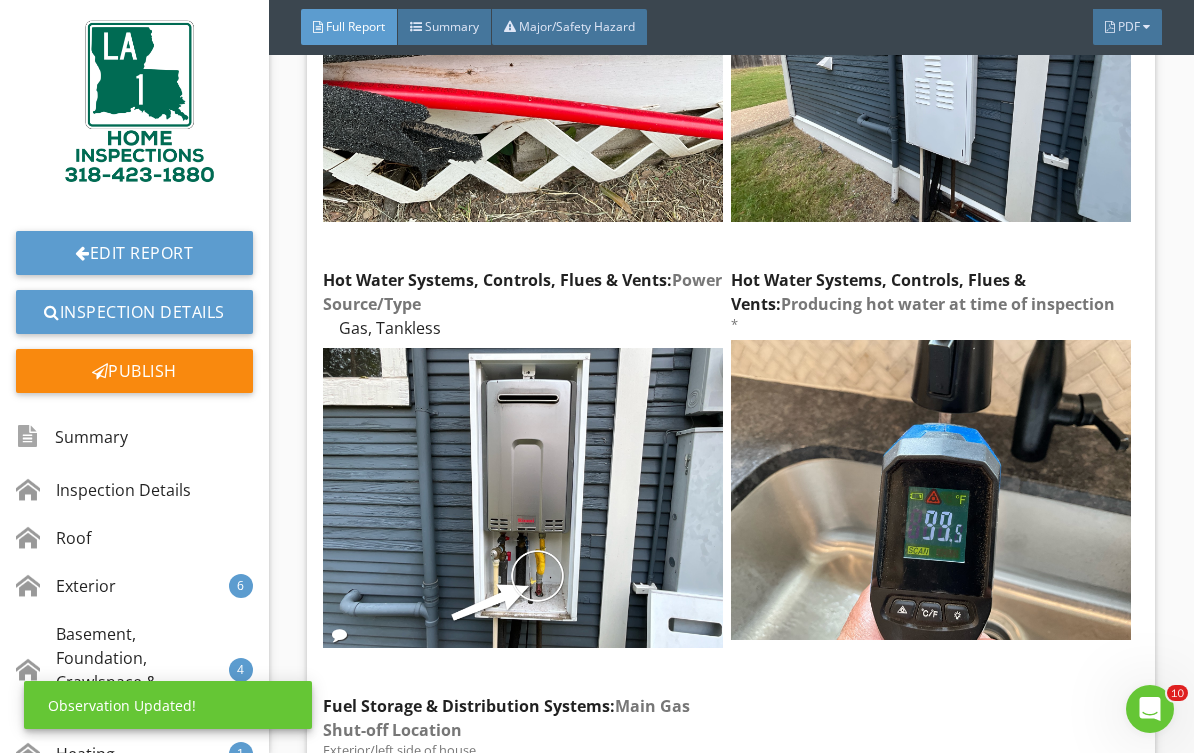 scroll, scrollTop: 0, scrollLeft: 0, axis: both 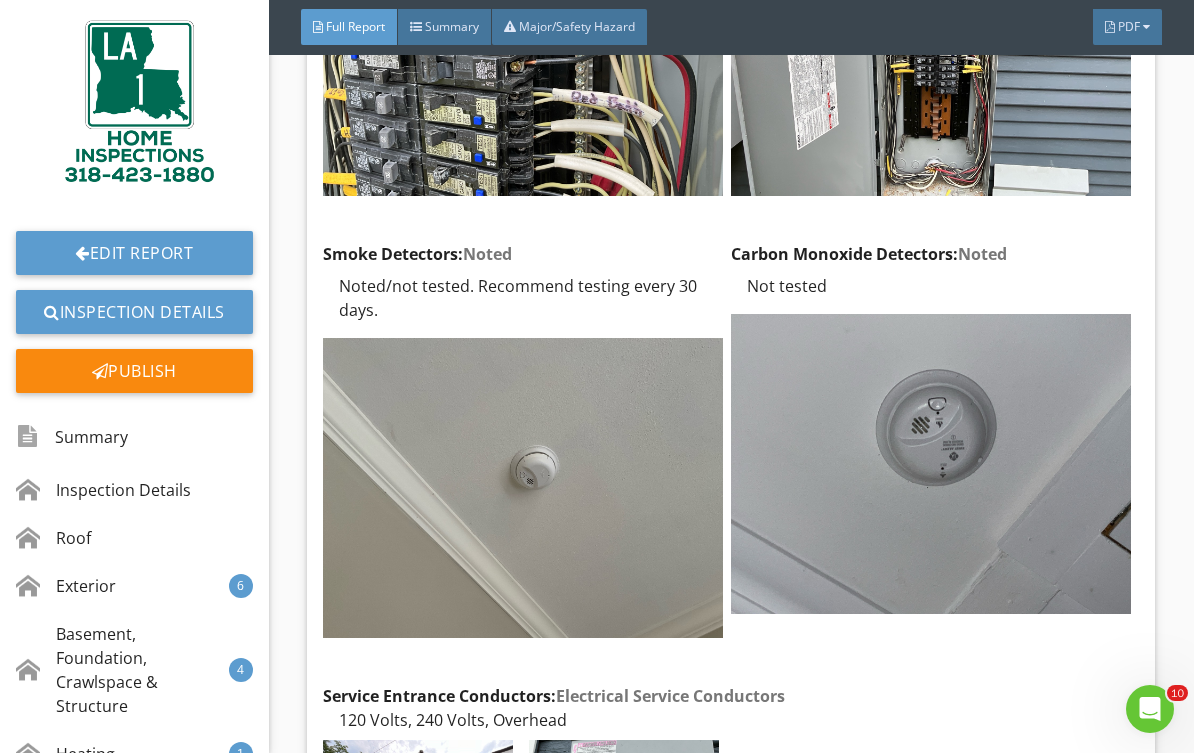 click on "Edit" at bounding box center (0, 0) 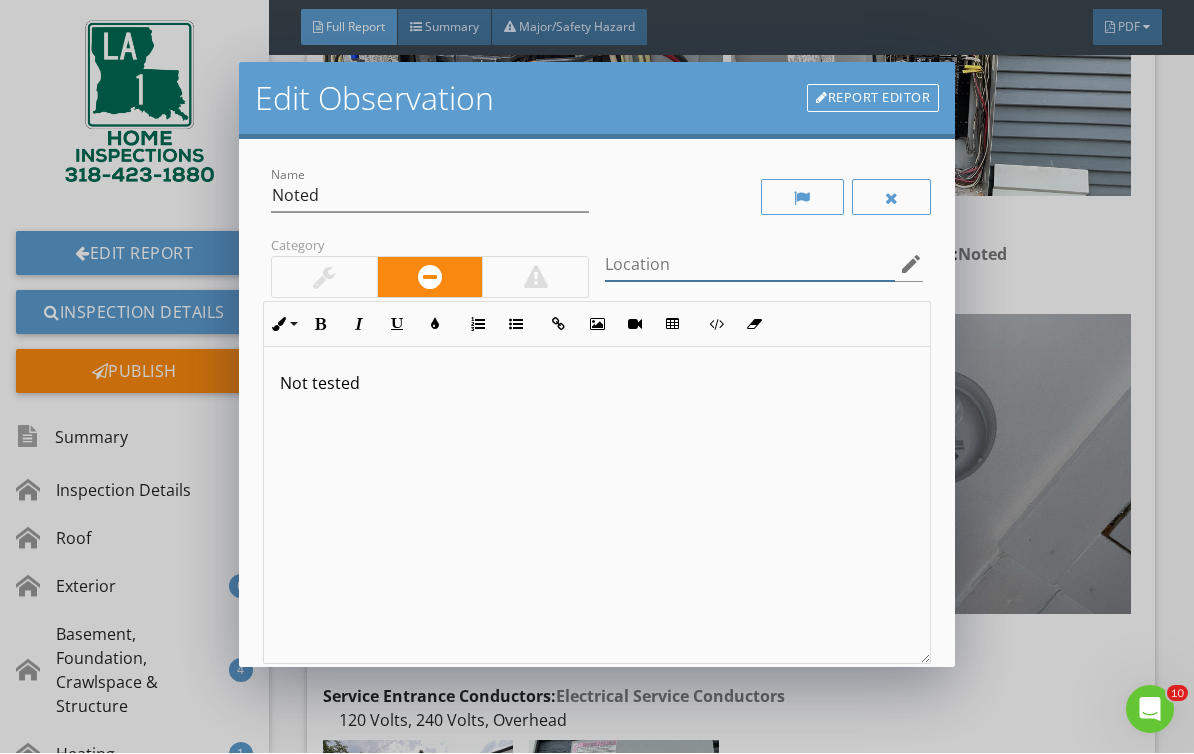 click at bounding box center (750, 265) 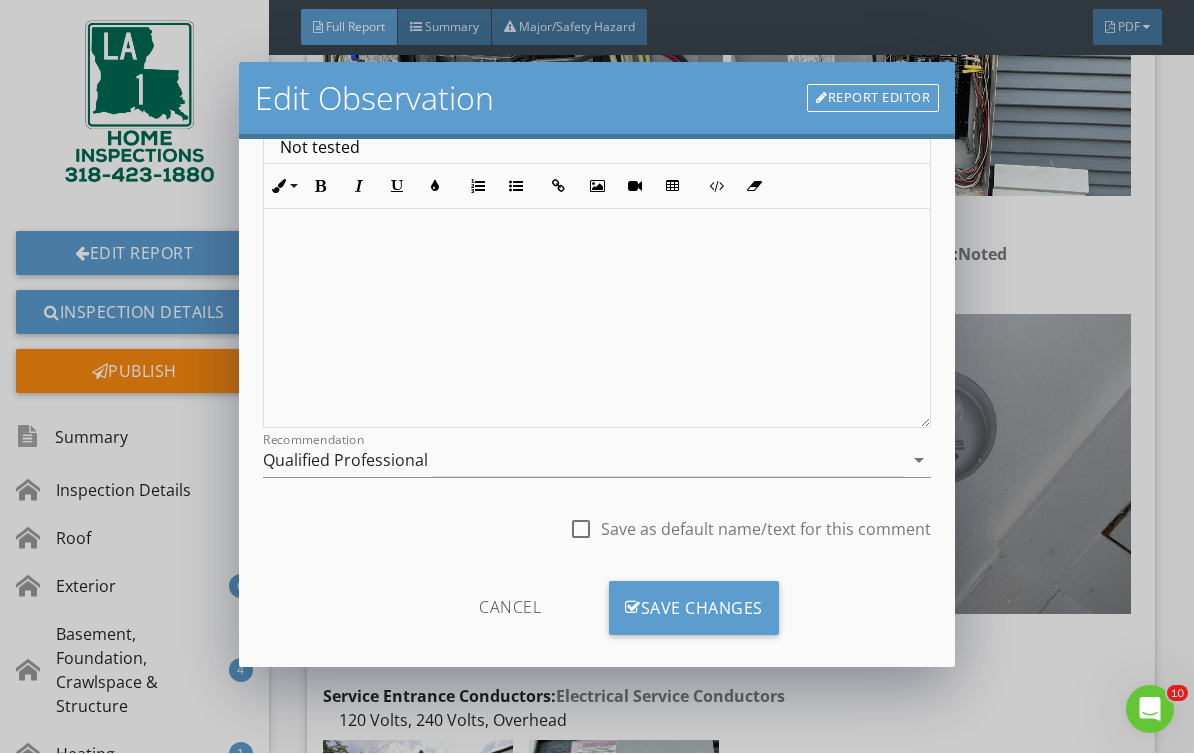 scroll, scrollTop: 236, scrollLeft: 0, axis: vertical 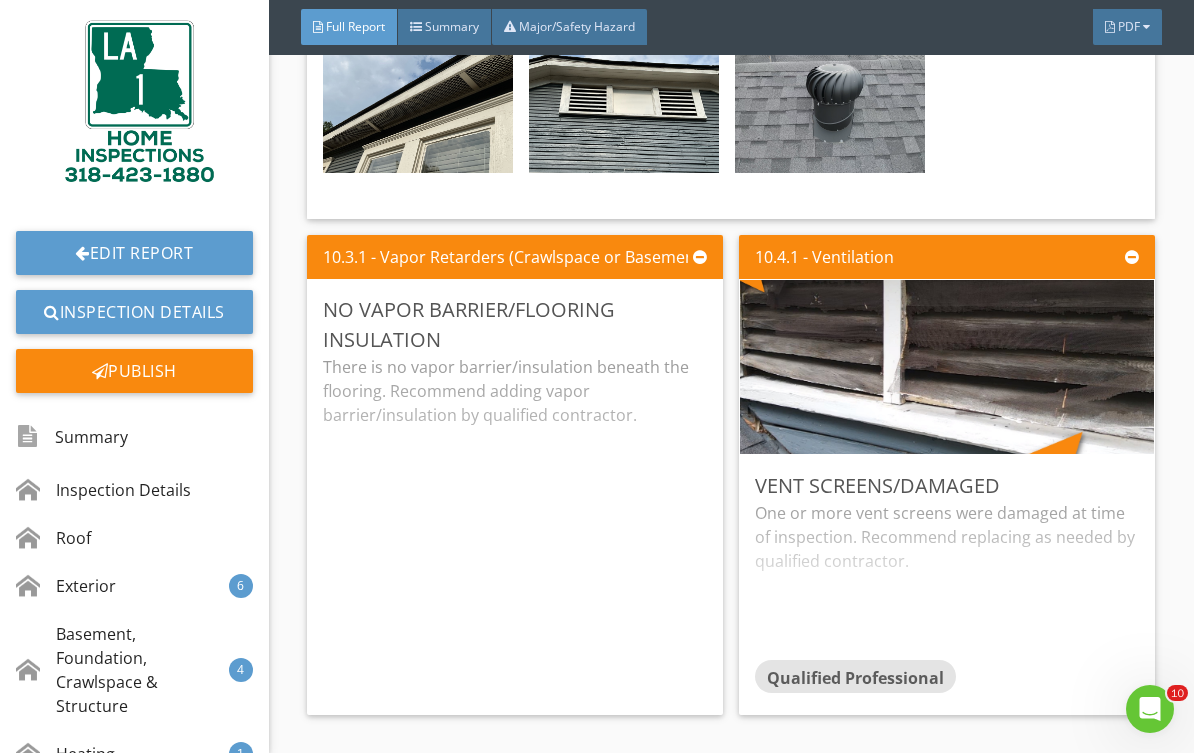 click on "Edit Report" at bounding box center [134, 254] 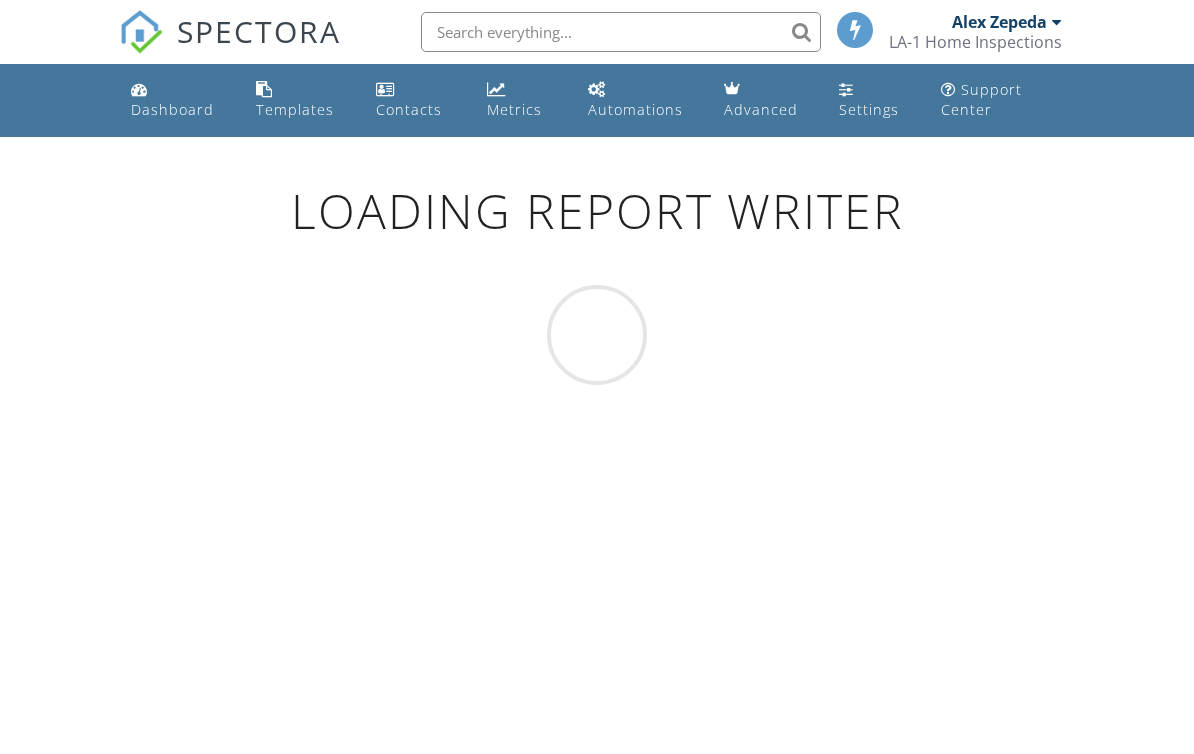 scroll, scrollTop: 0, scrollLeft: 0, axis: both 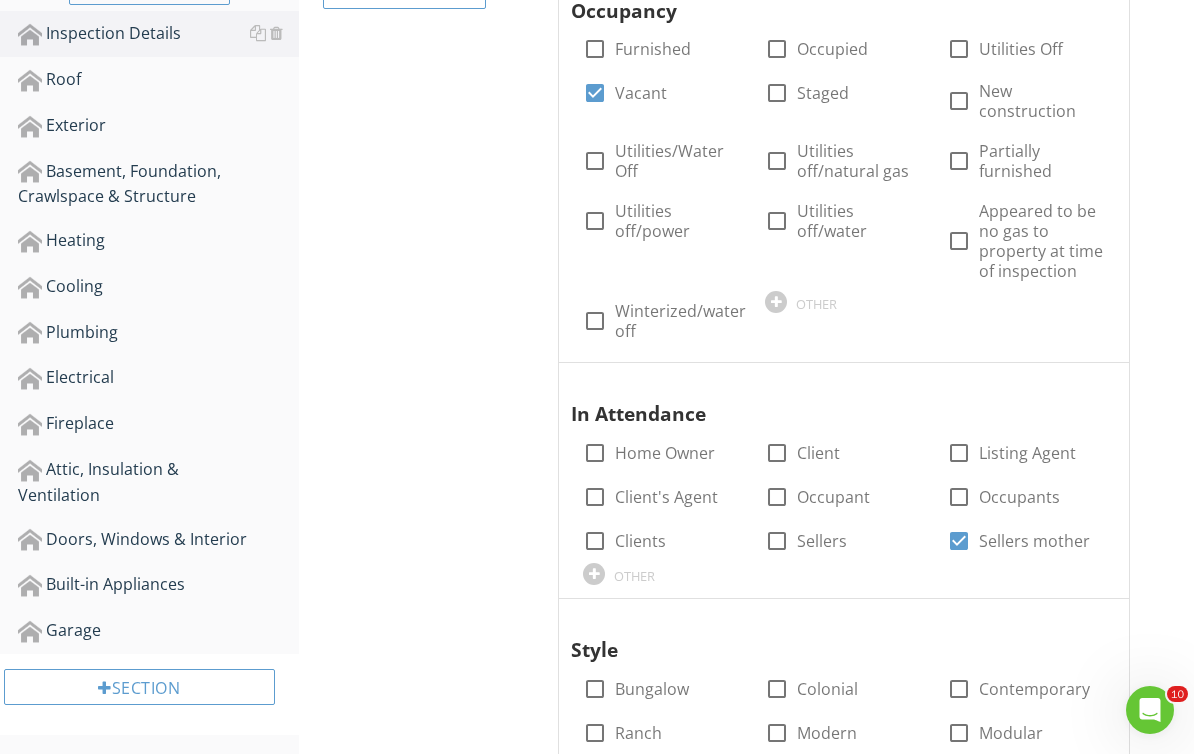click on "Attic, Insulation & Ventilation" at bounding box center [158, 482] 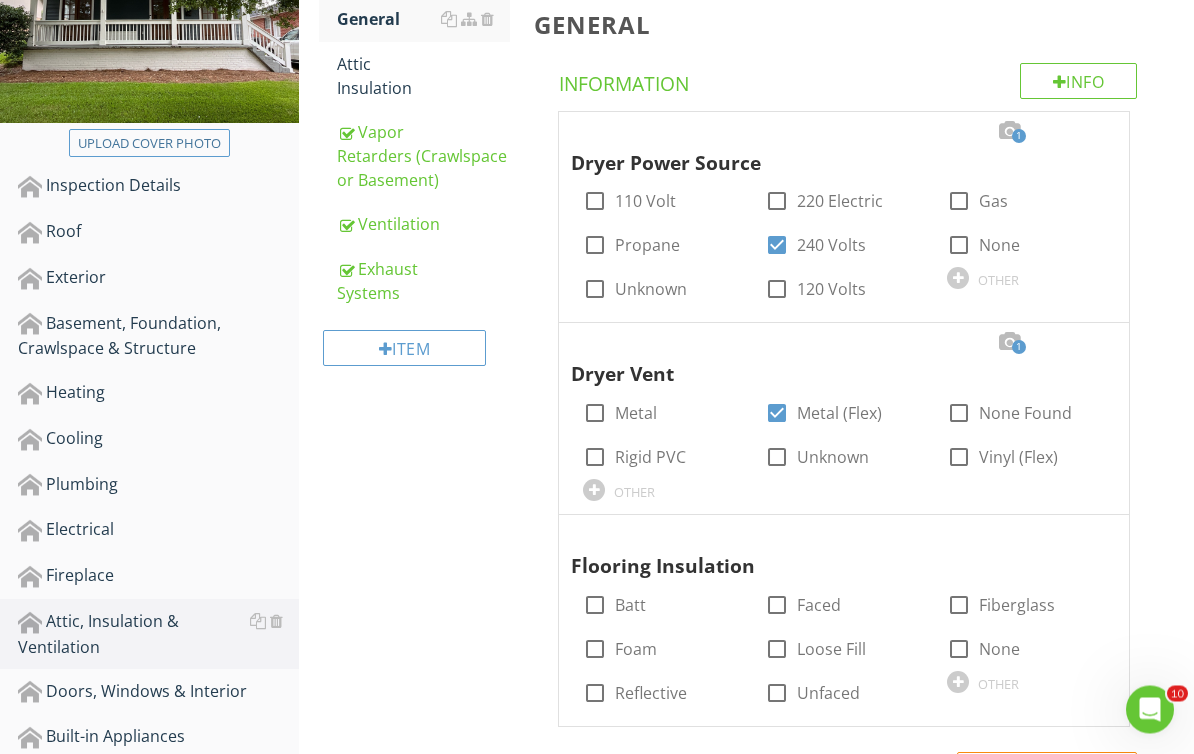 scroll, scrollTop: 321, scrollLeft: 0, axis: vertical 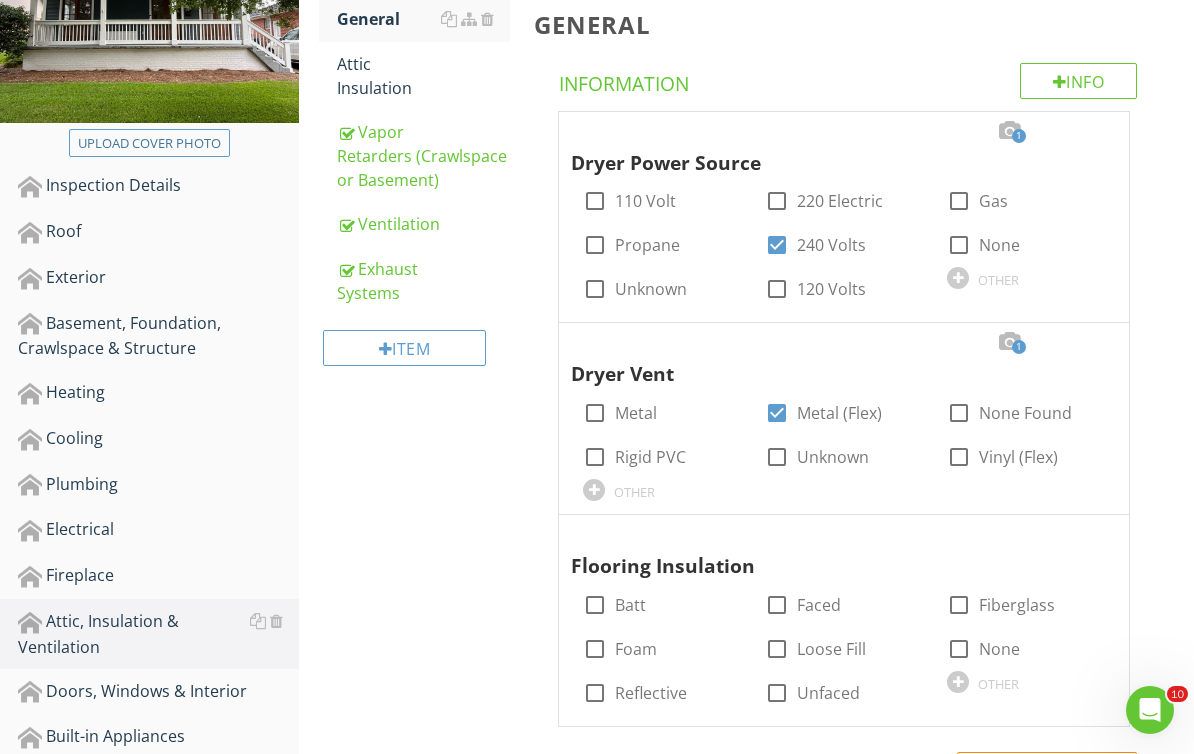 click on "Vapor Retarders (Crawlspace or Basement)" at bounding box center [424, 156] 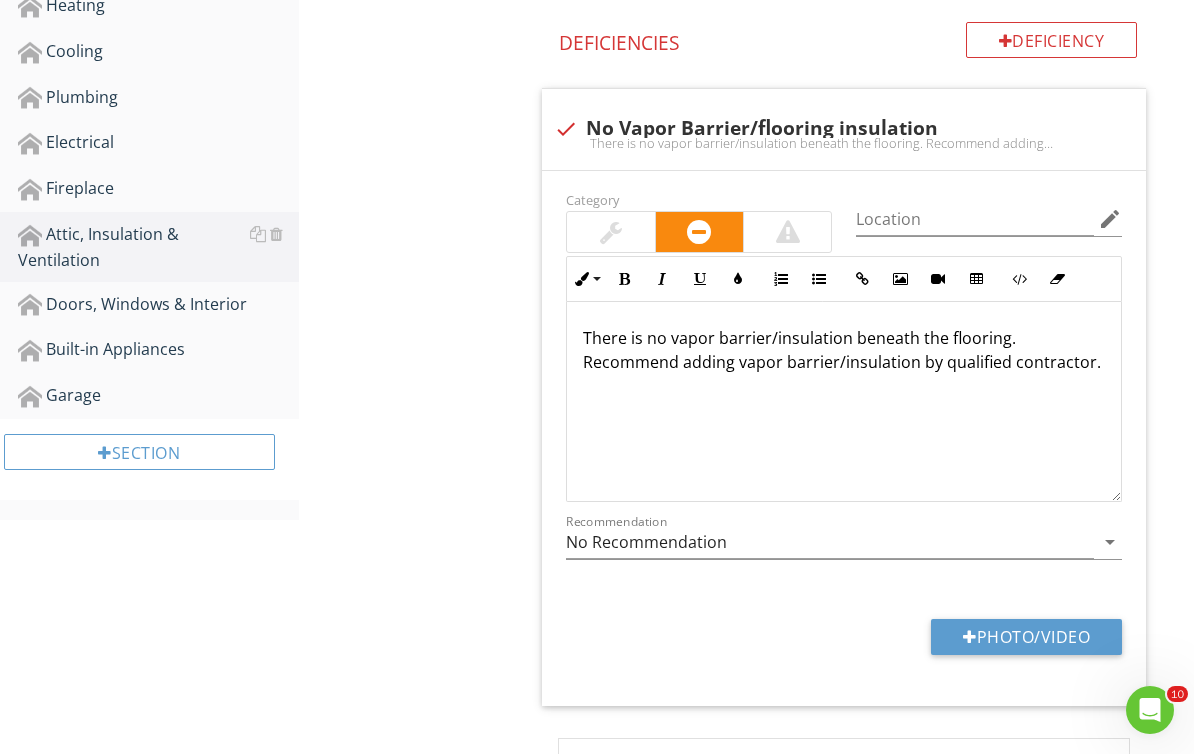 scroll, scrollTop: 717, scrollLeft: 0, axis: vertical 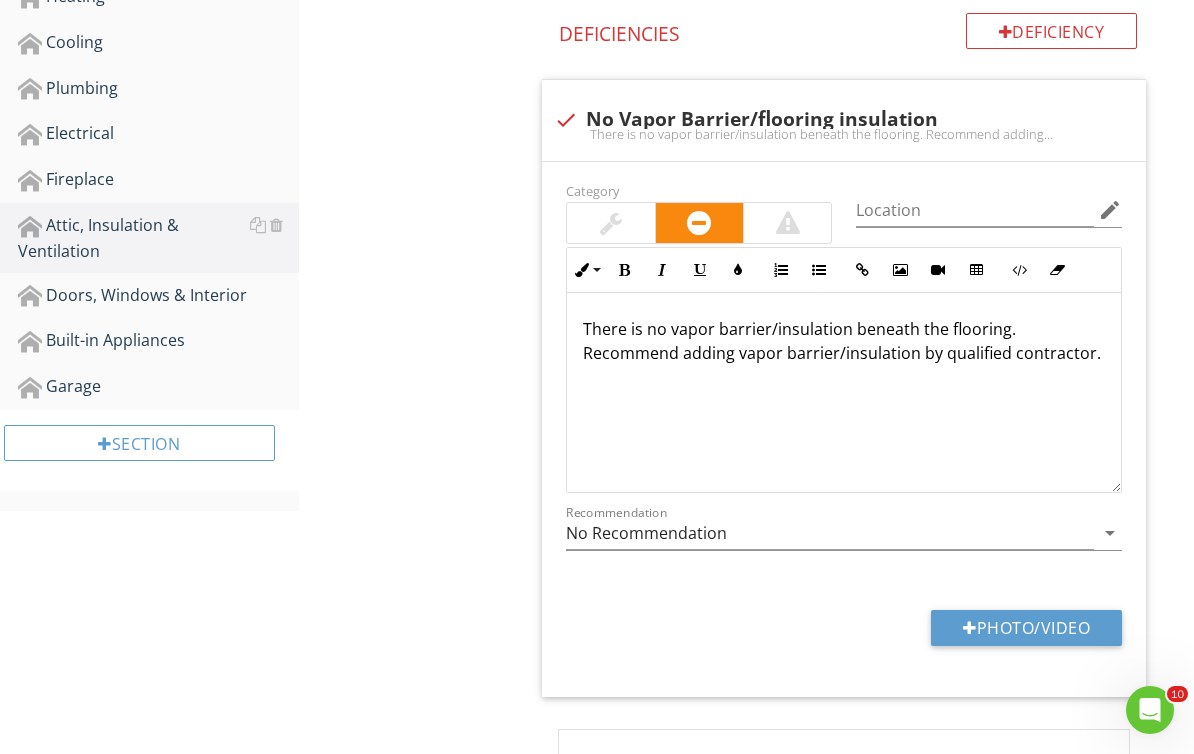 click on "Photo/Video" at bounding box center (1026, 628) 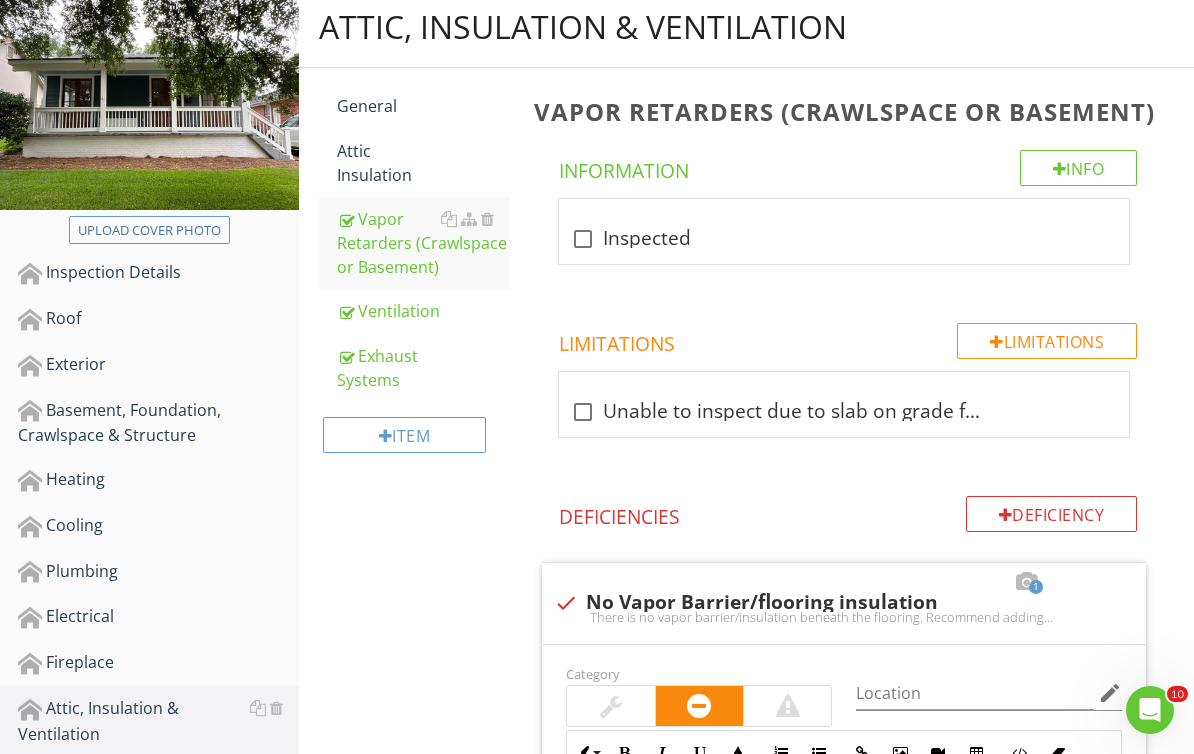scroll, scrollTop: 0, scrollLeft: 0, axis: both 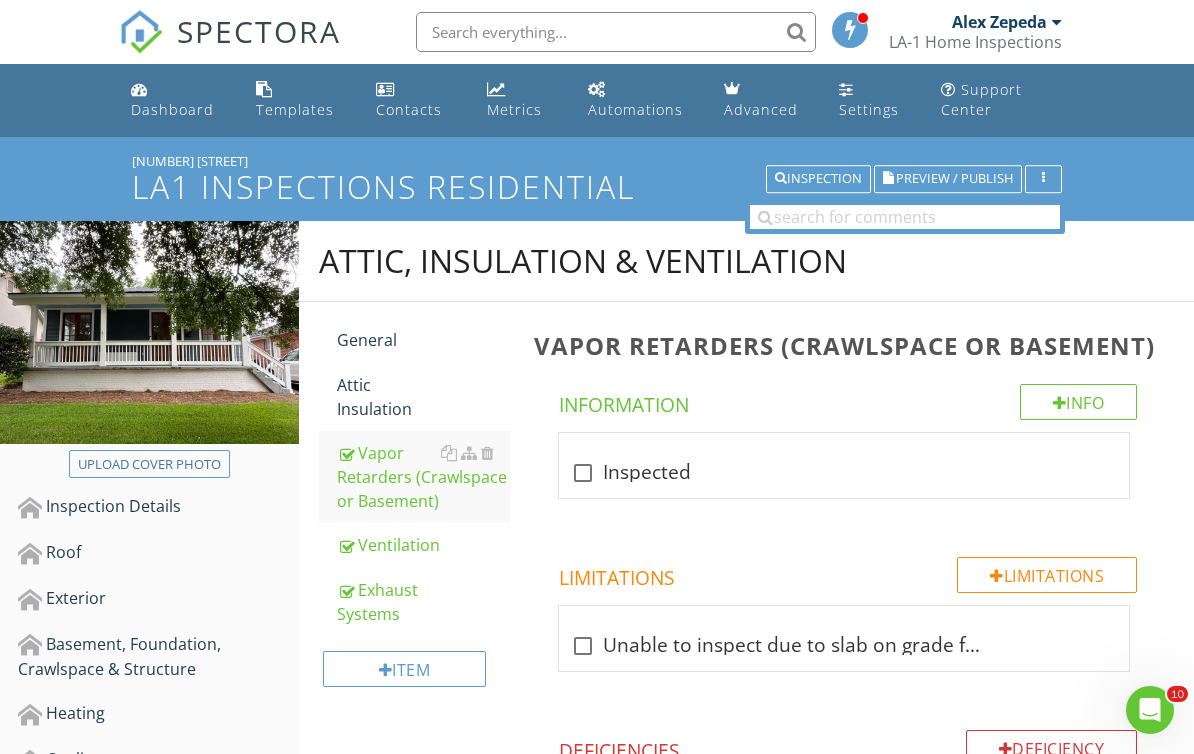 click on "Preview / Publish" at bounding box center [954, 179] 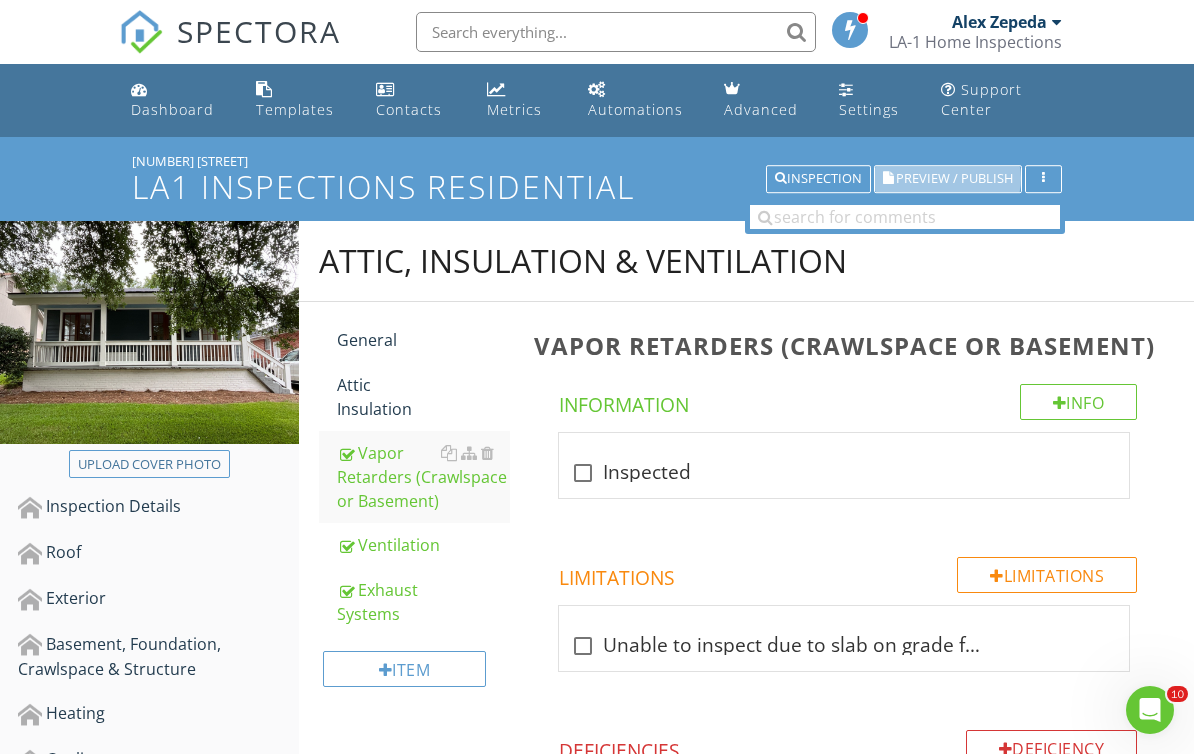 click on "Preview / Publish" at bounding box center (954, 179) 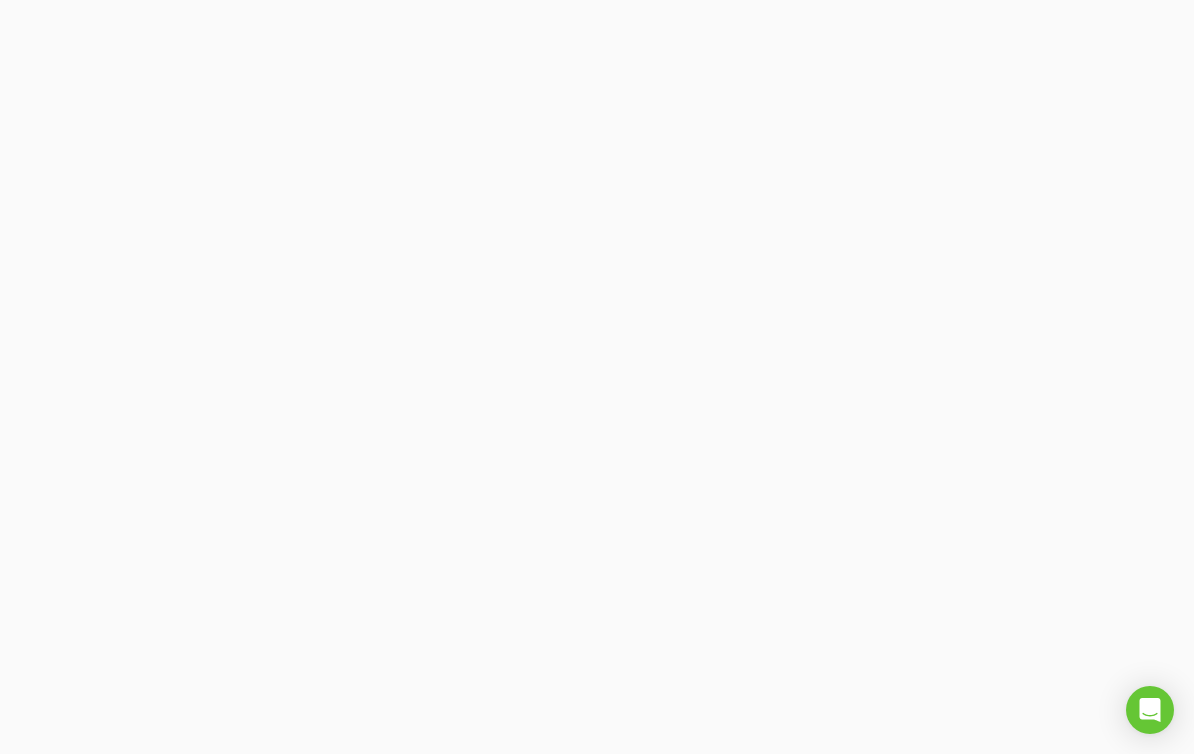 scroll, scrollTop: 0, scrollLeft: 0, axis: both 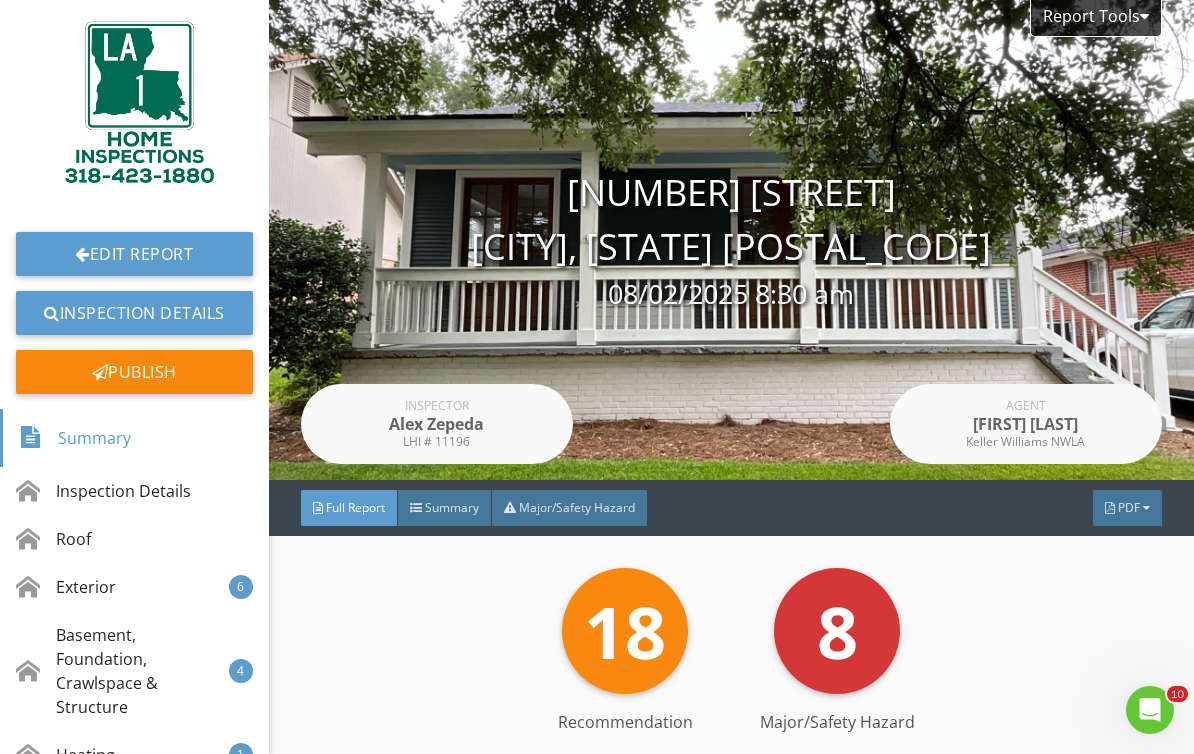 click on "Publish" at bounding box center [134, 372] 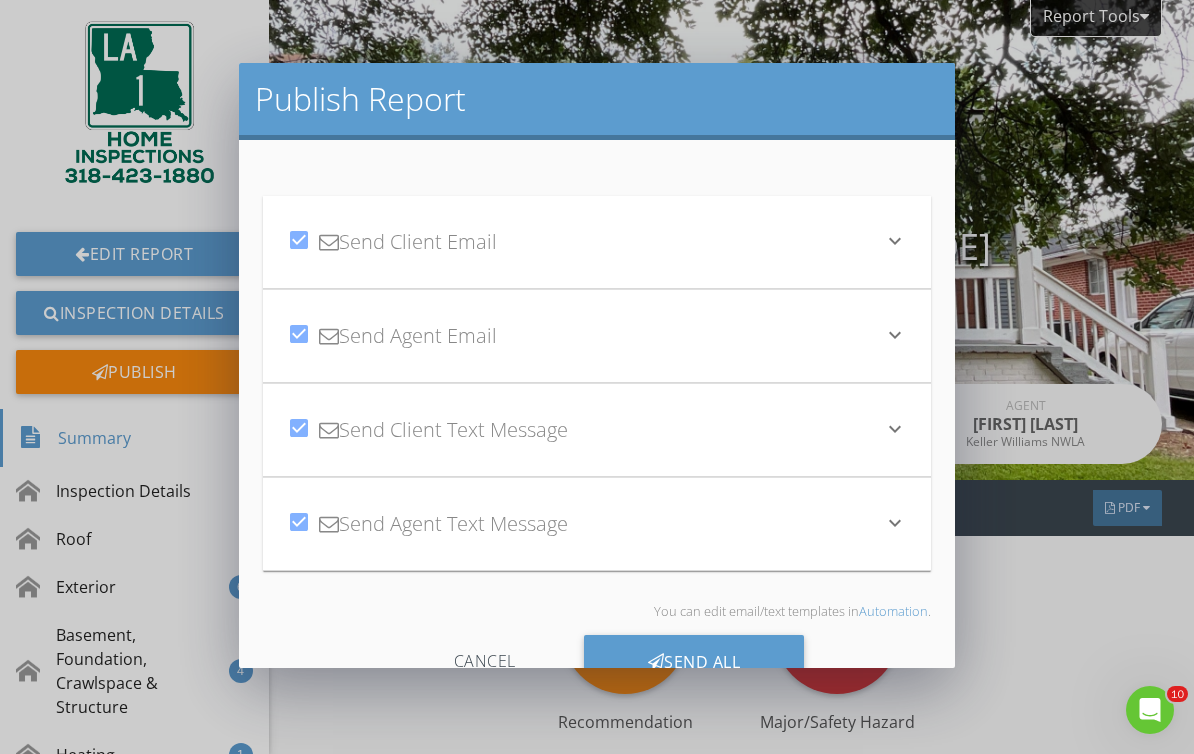 click on "Send All" at bounding box center [694, 662] 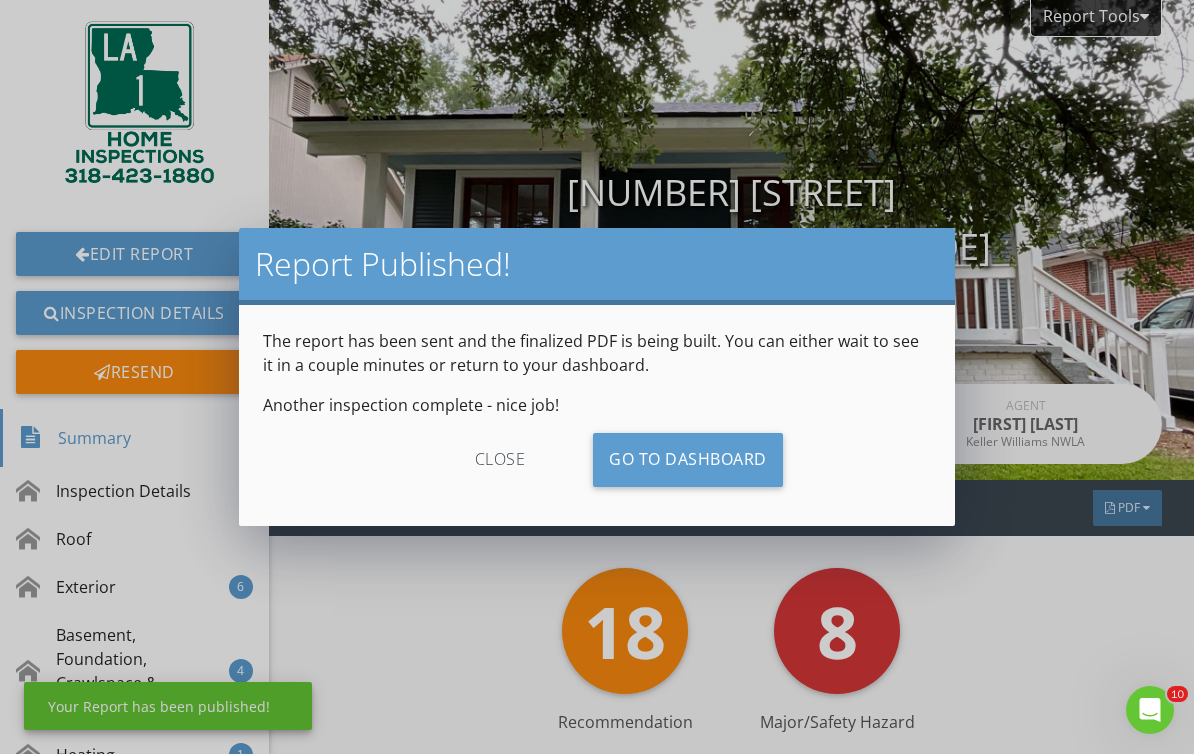click on "Go To Dashboard" at bounding box center [688, 460] 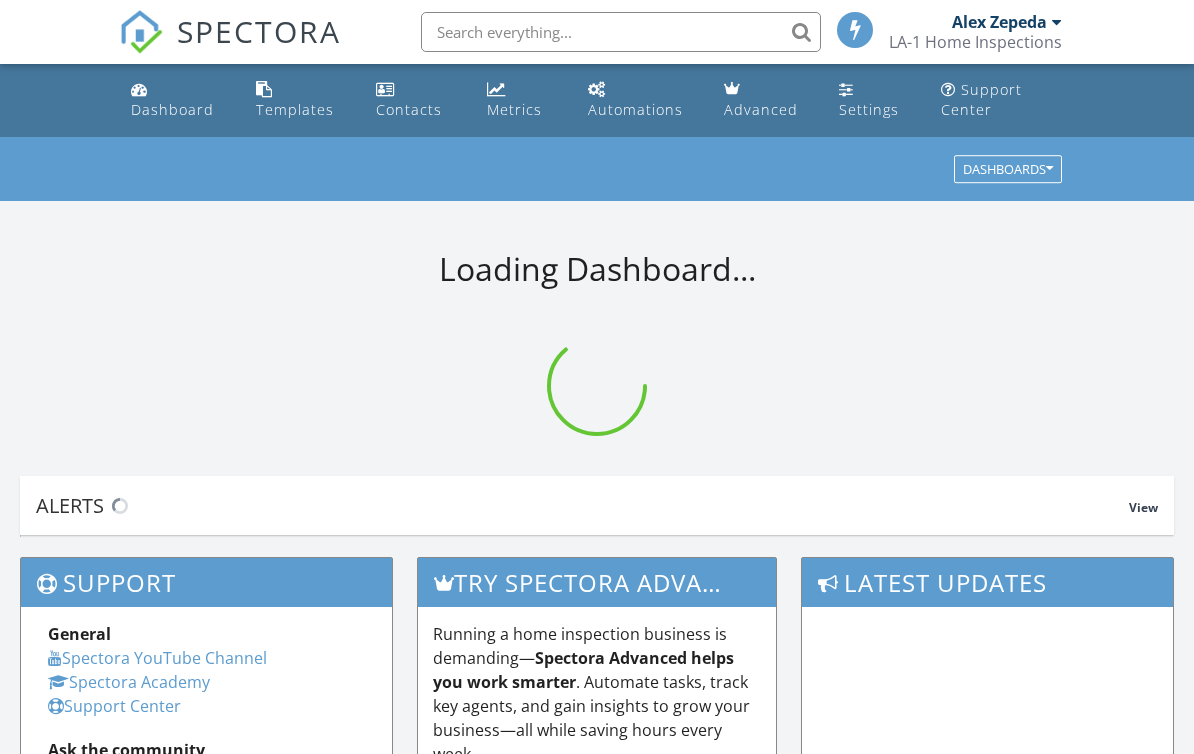 scroll, scrollTop: 0, scrollLeft: 0, axis: both 